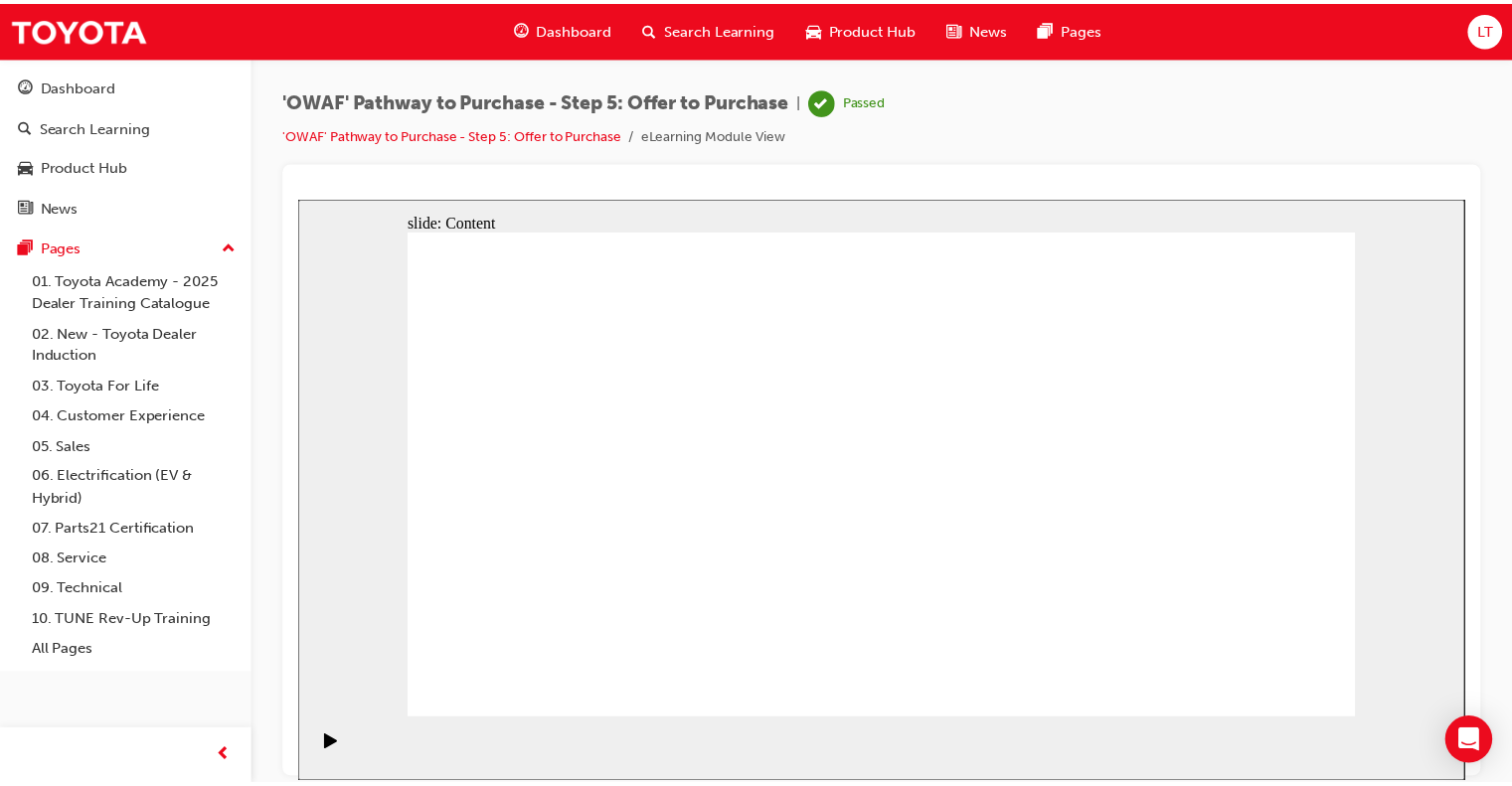 scroll, scrollTop: 0, scrollLeft: 0, axis: both 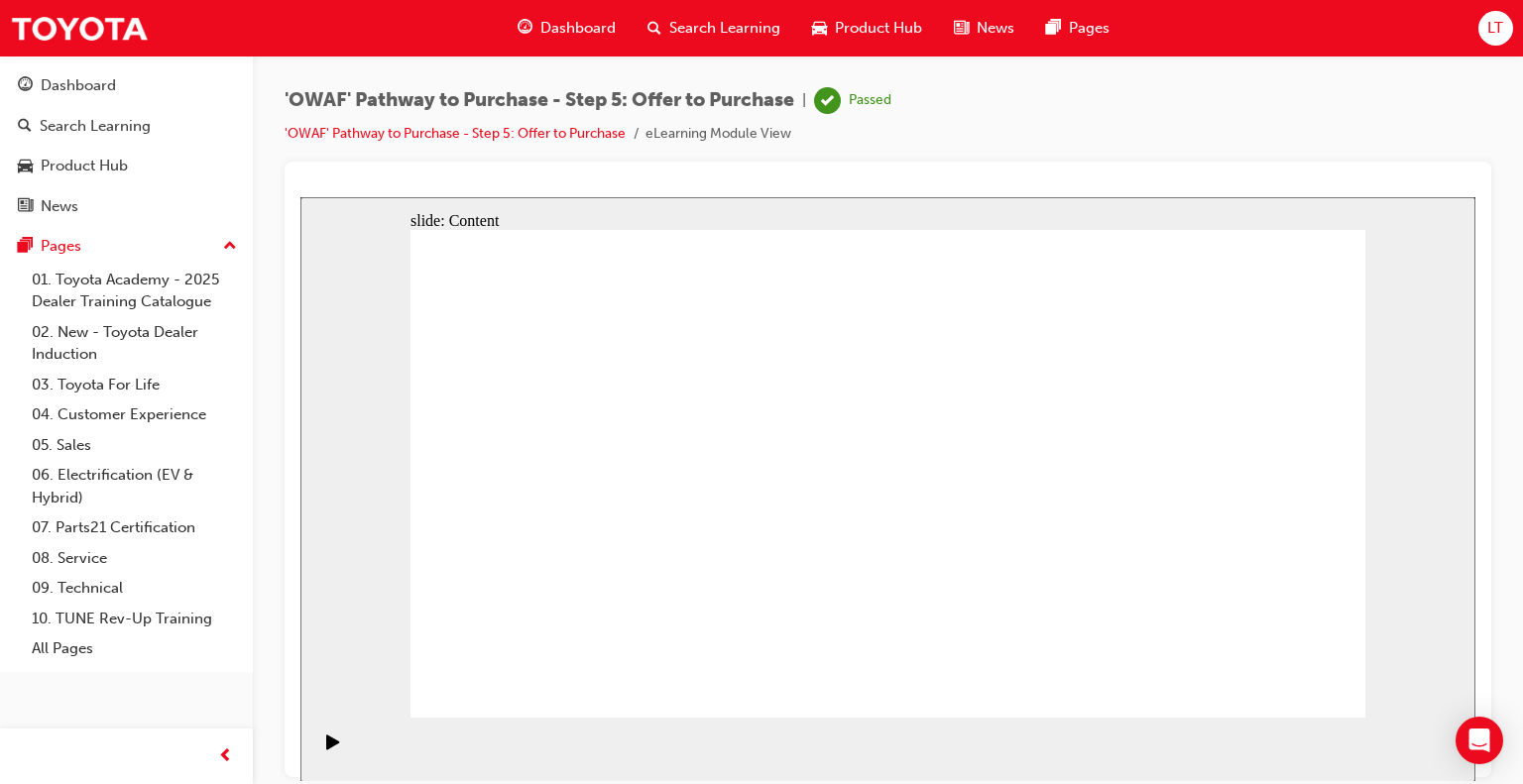 click 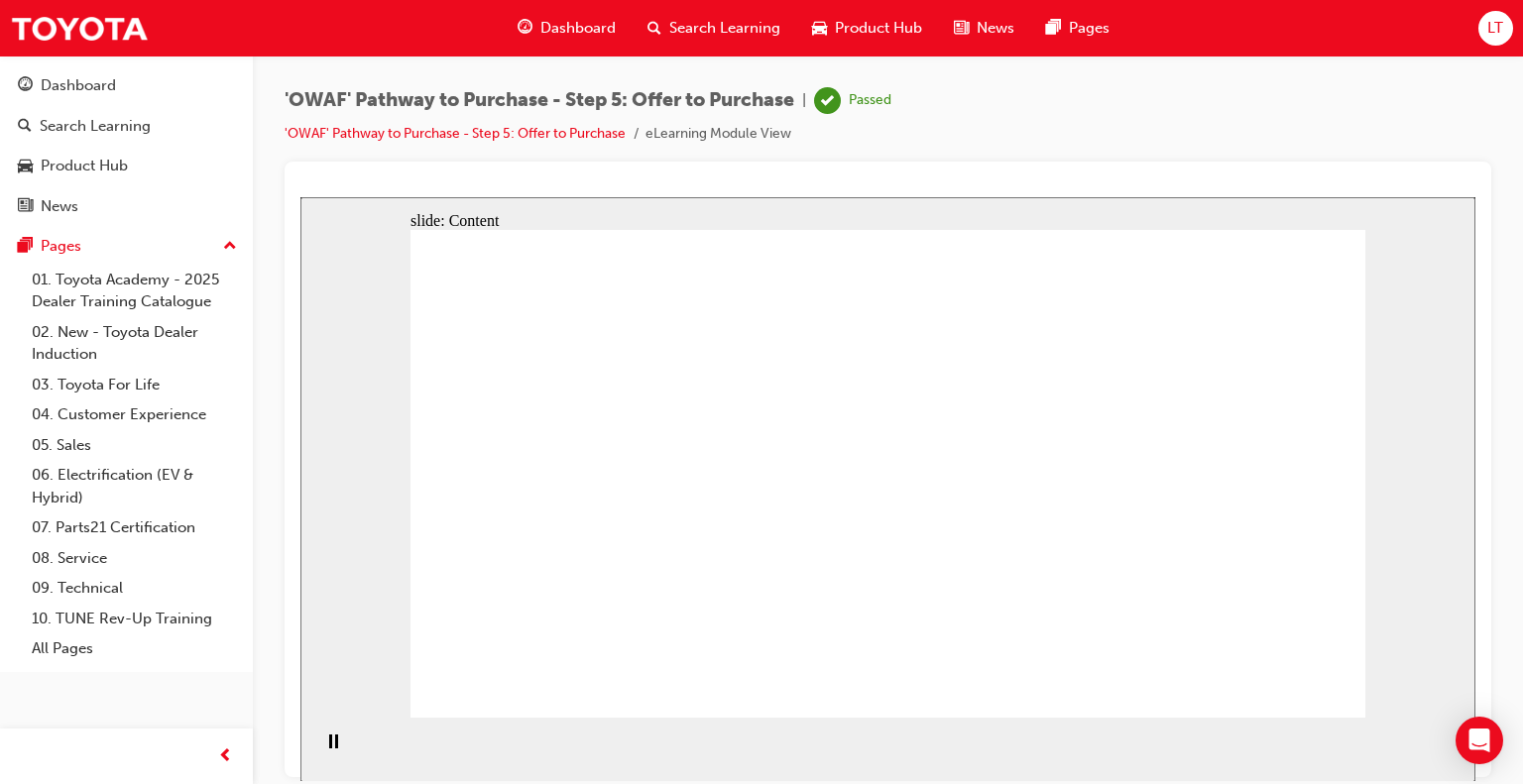click 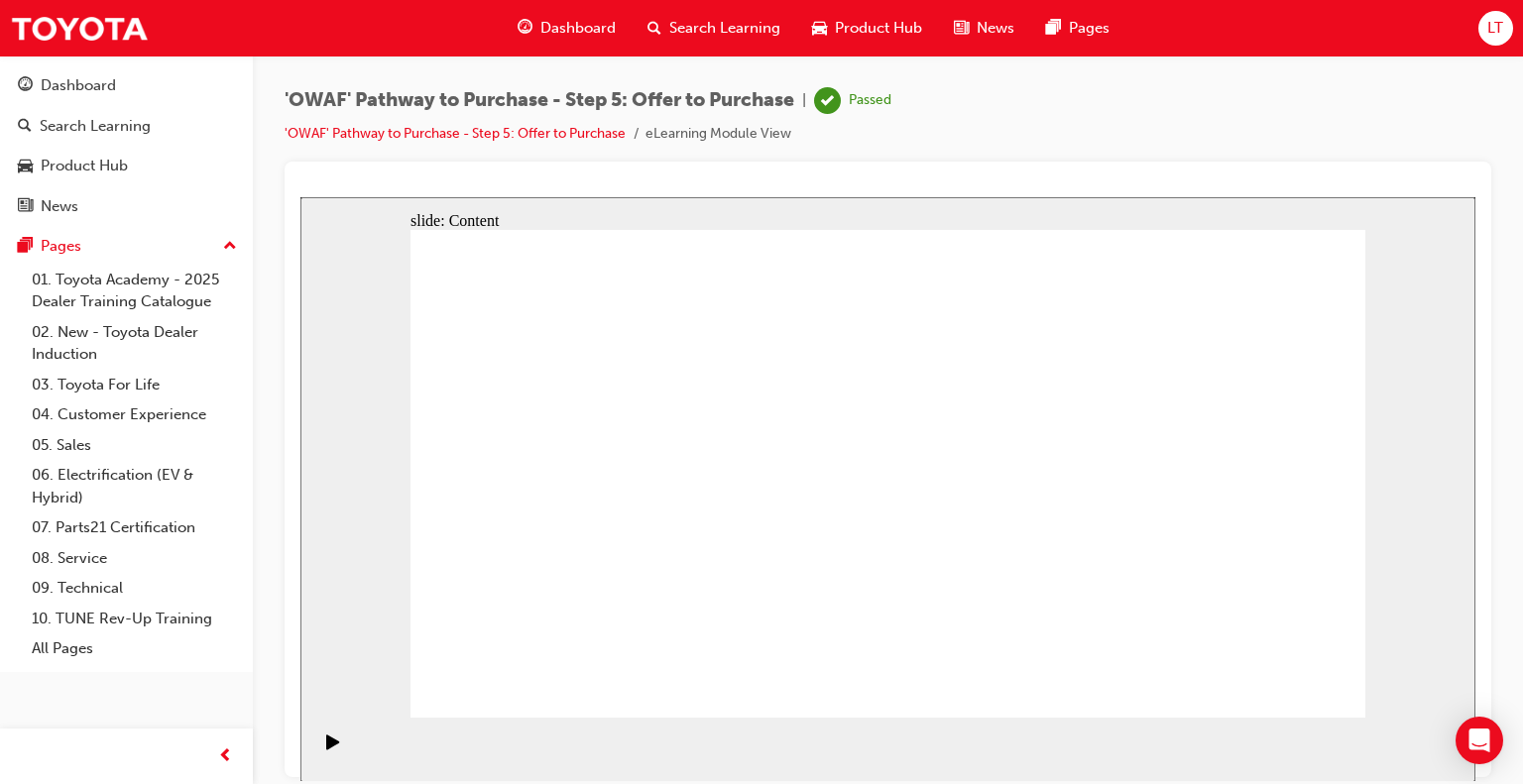 click 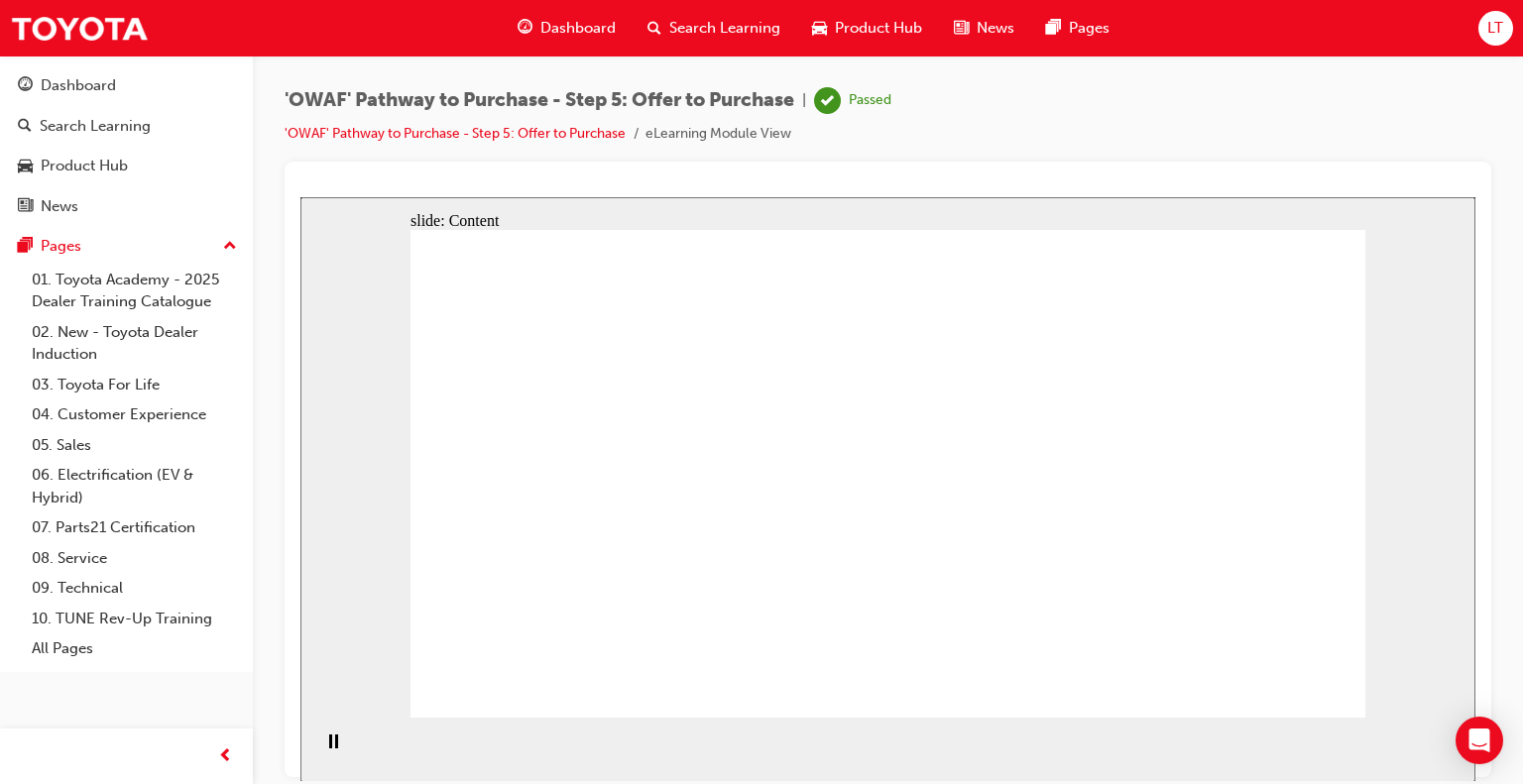 click 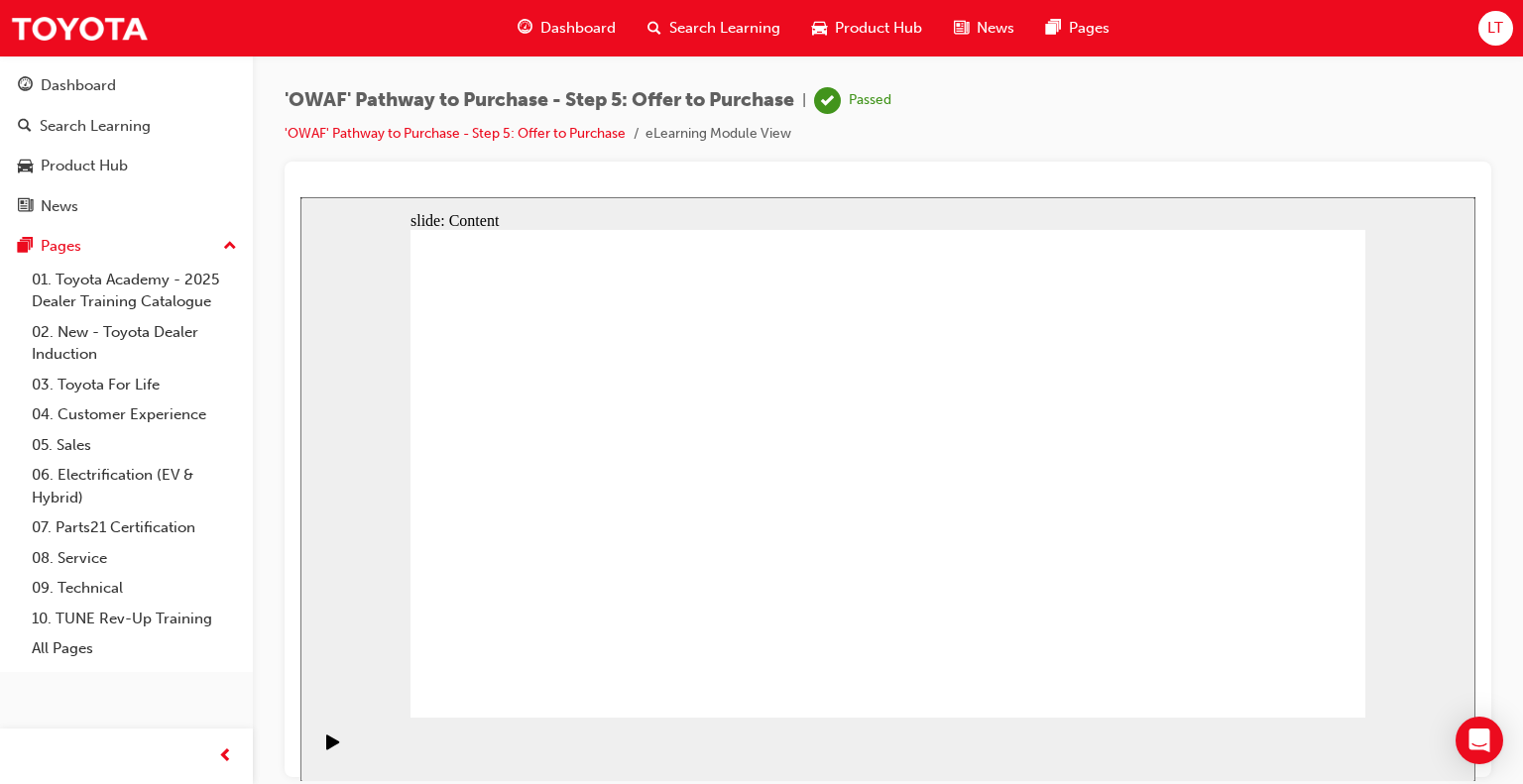 click 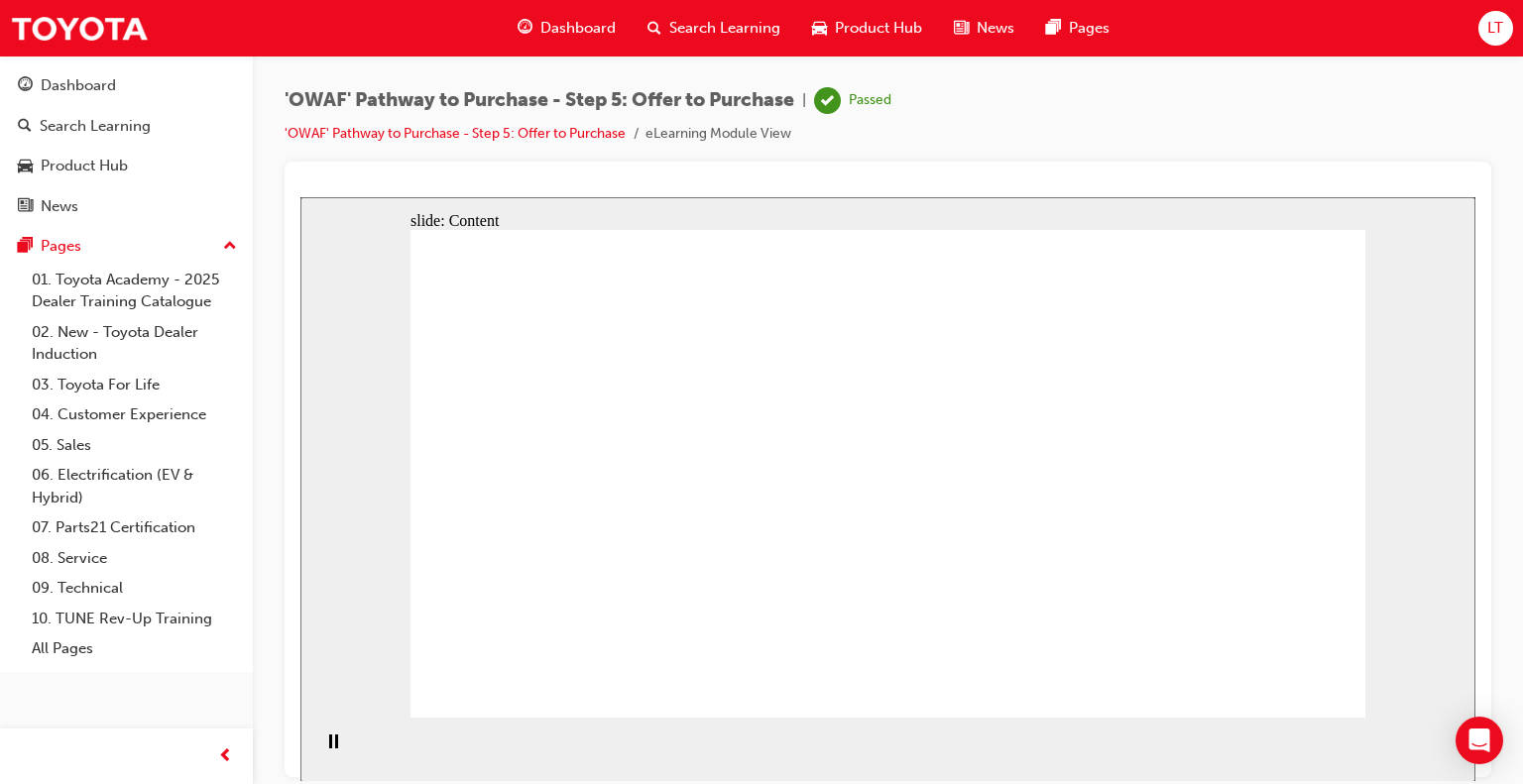 click 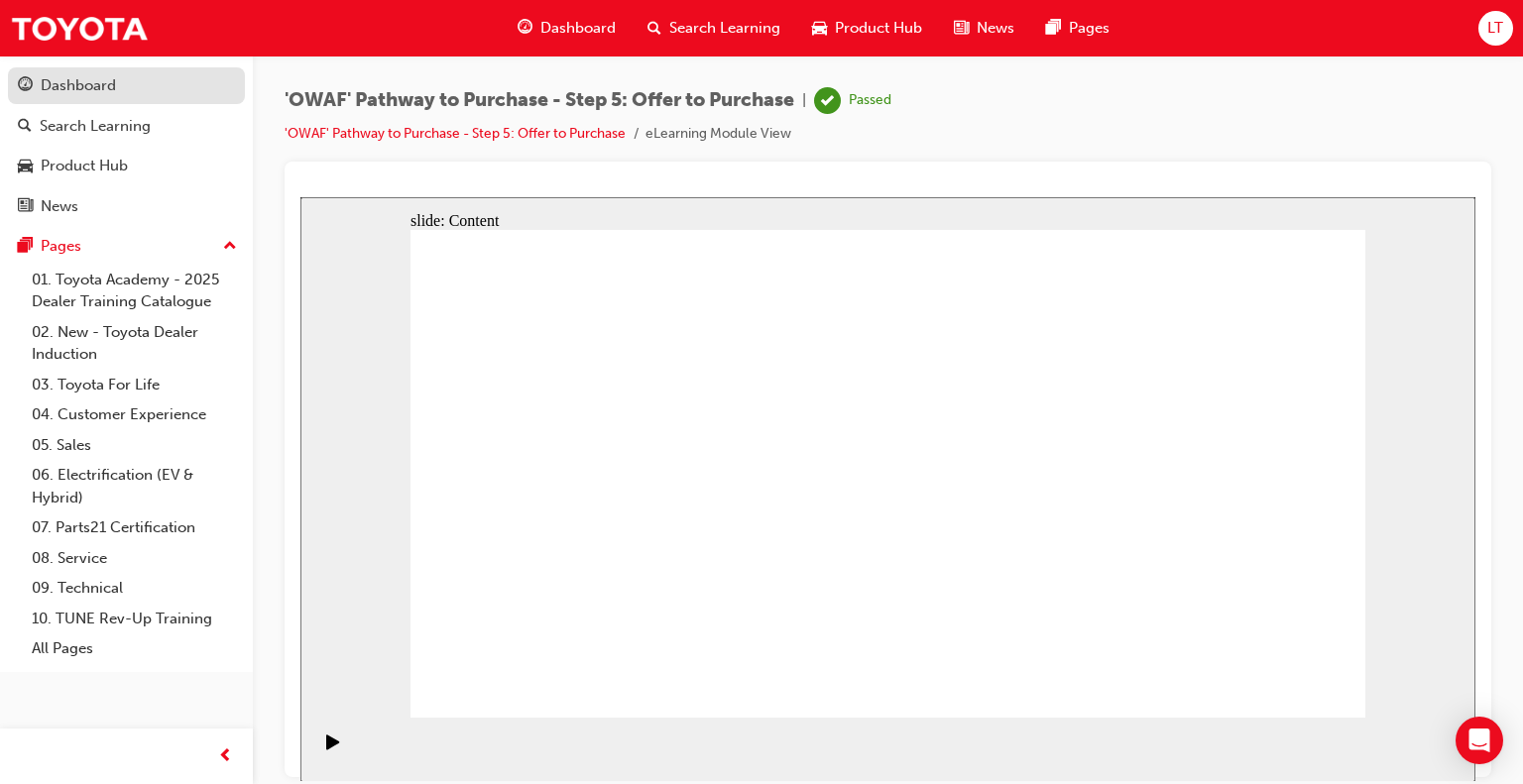 click on "Dashboard" at bounding box center [126, 85] 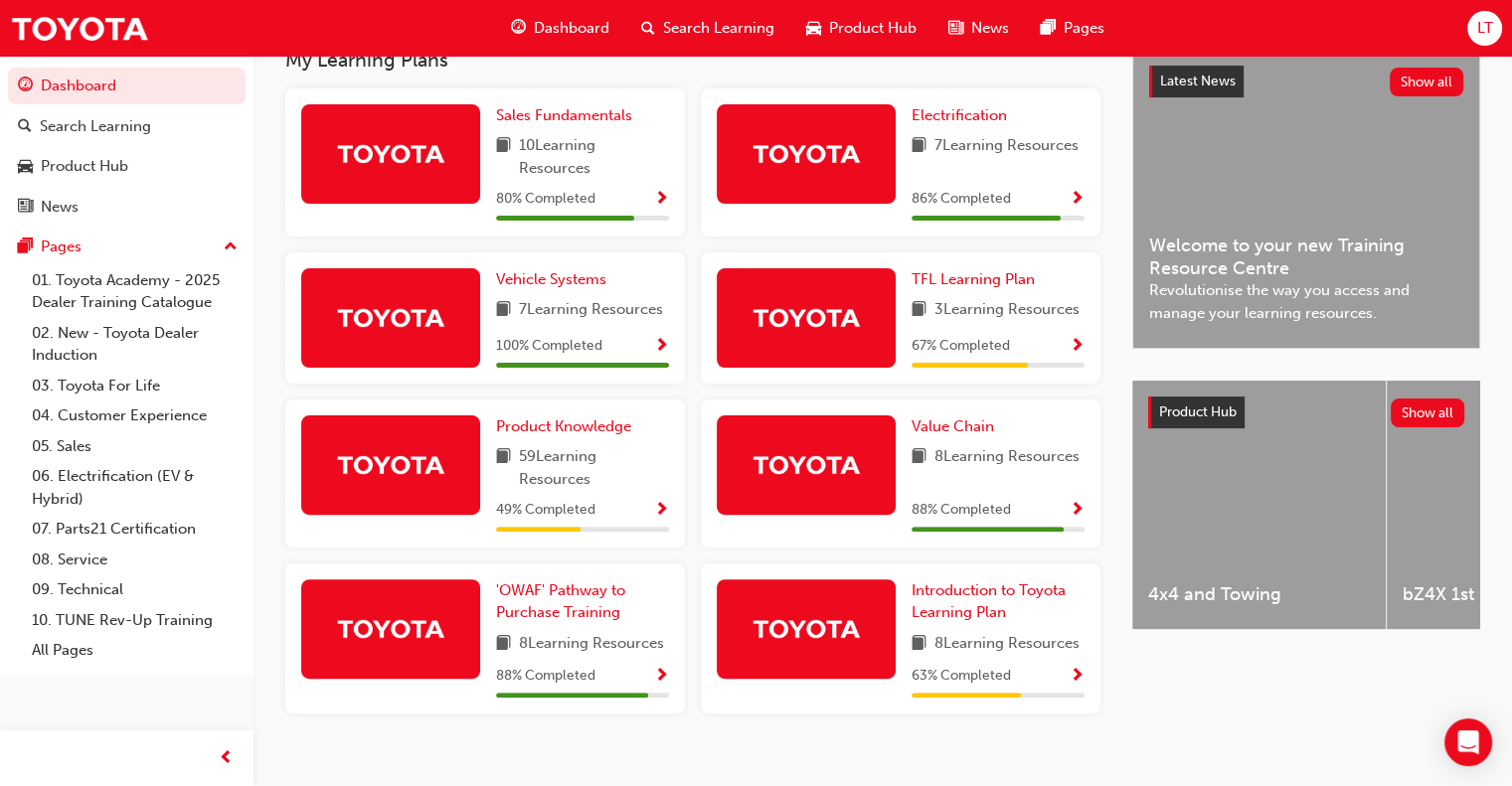 scroll, scrollTop: 489, scrollLeft: 0, axis: vertical 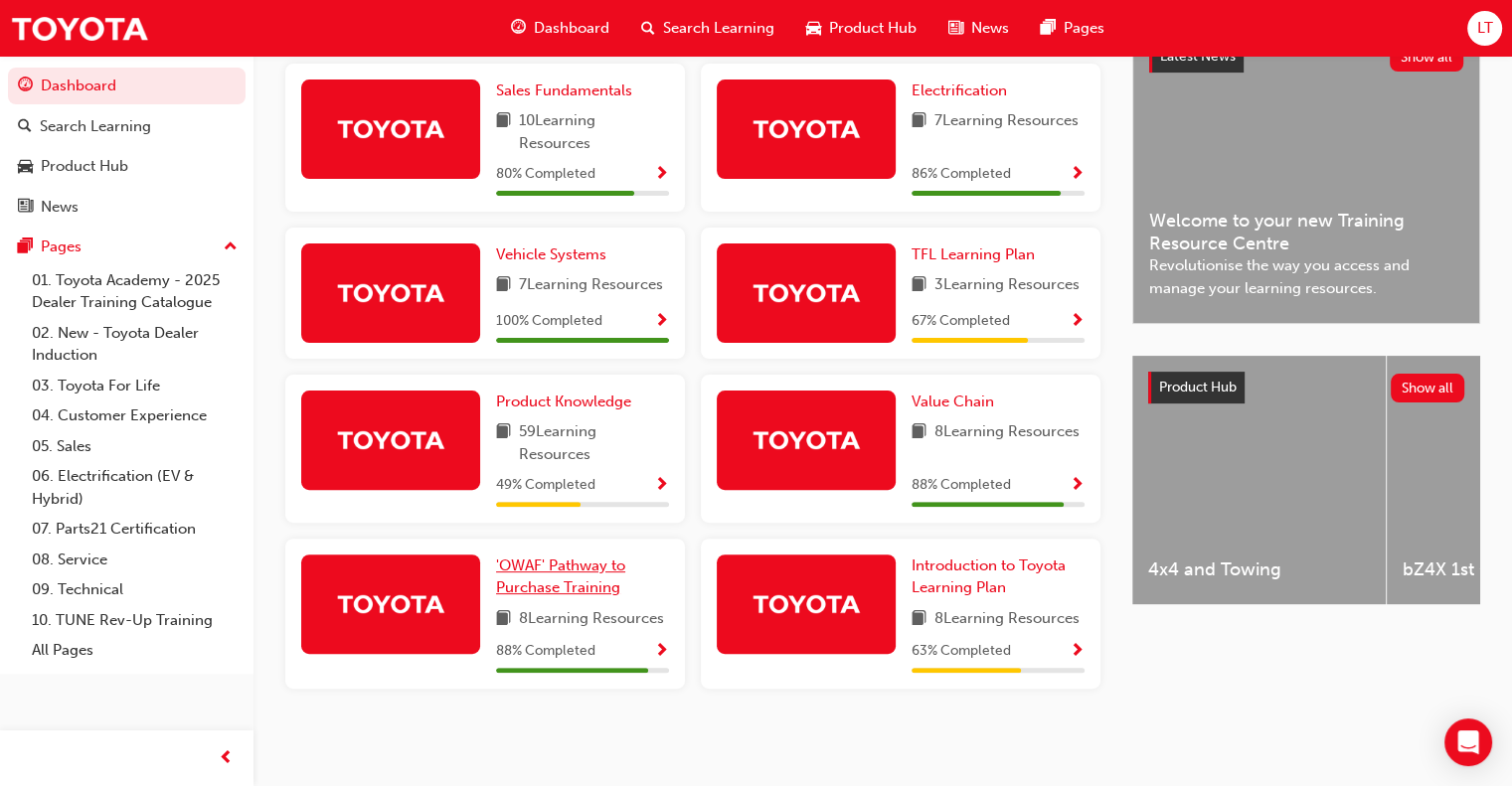 click on "'OWAF' Pathway to Purchase Training" at bounding box center [561, 576] 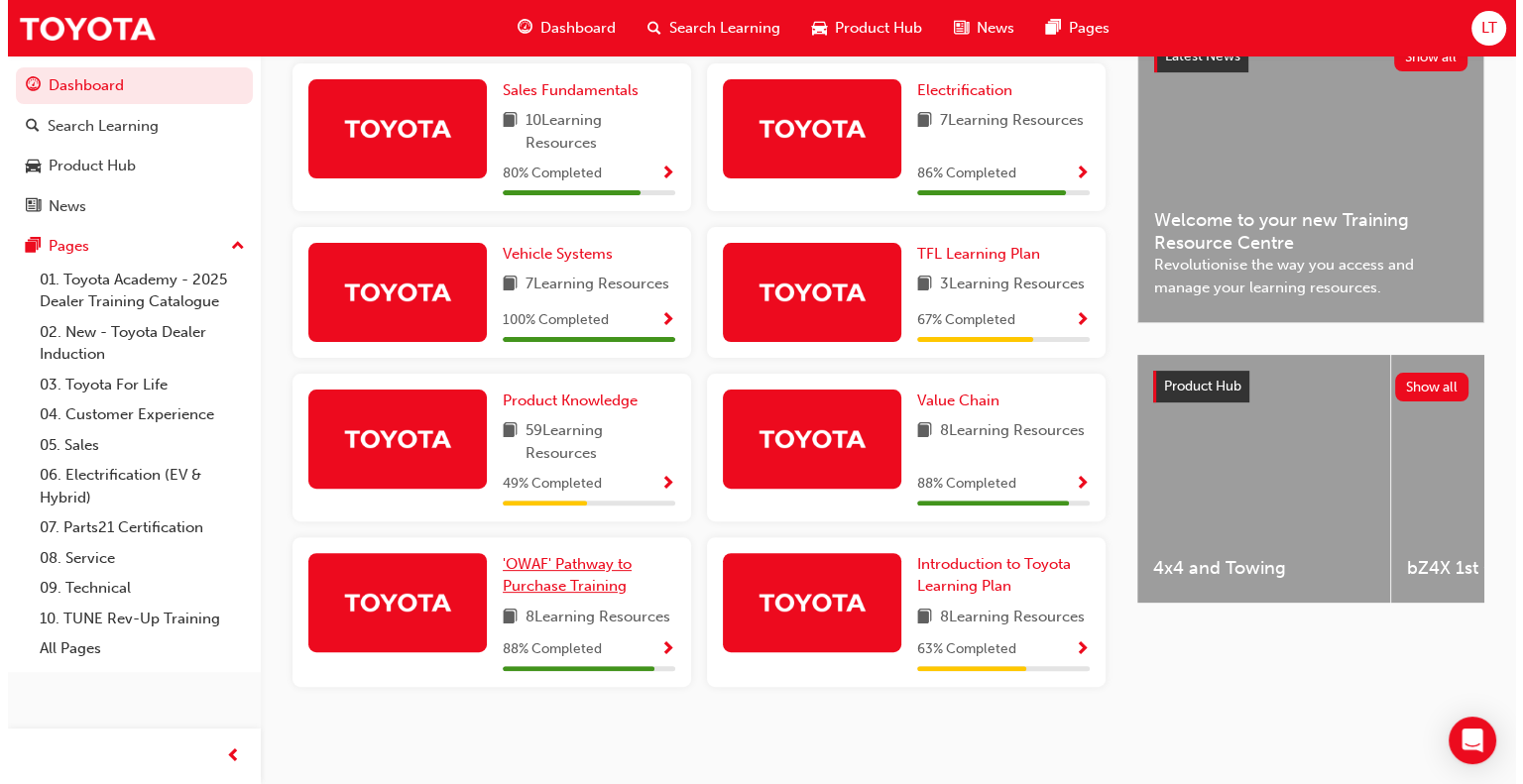 scroll, scrollTop: 0, scrollLeft: 0, axis: both 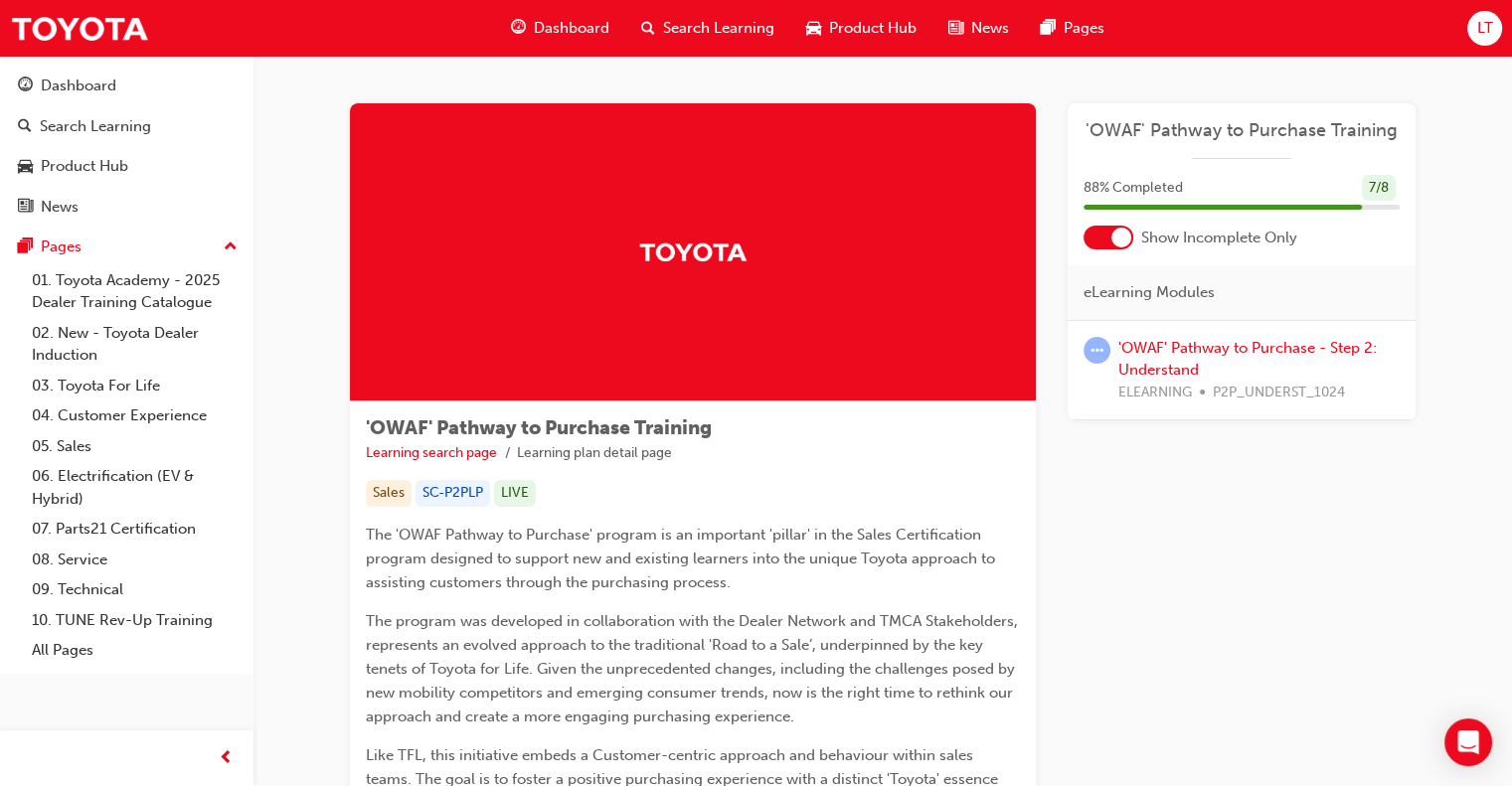 click at bounding box center (1121, 237) 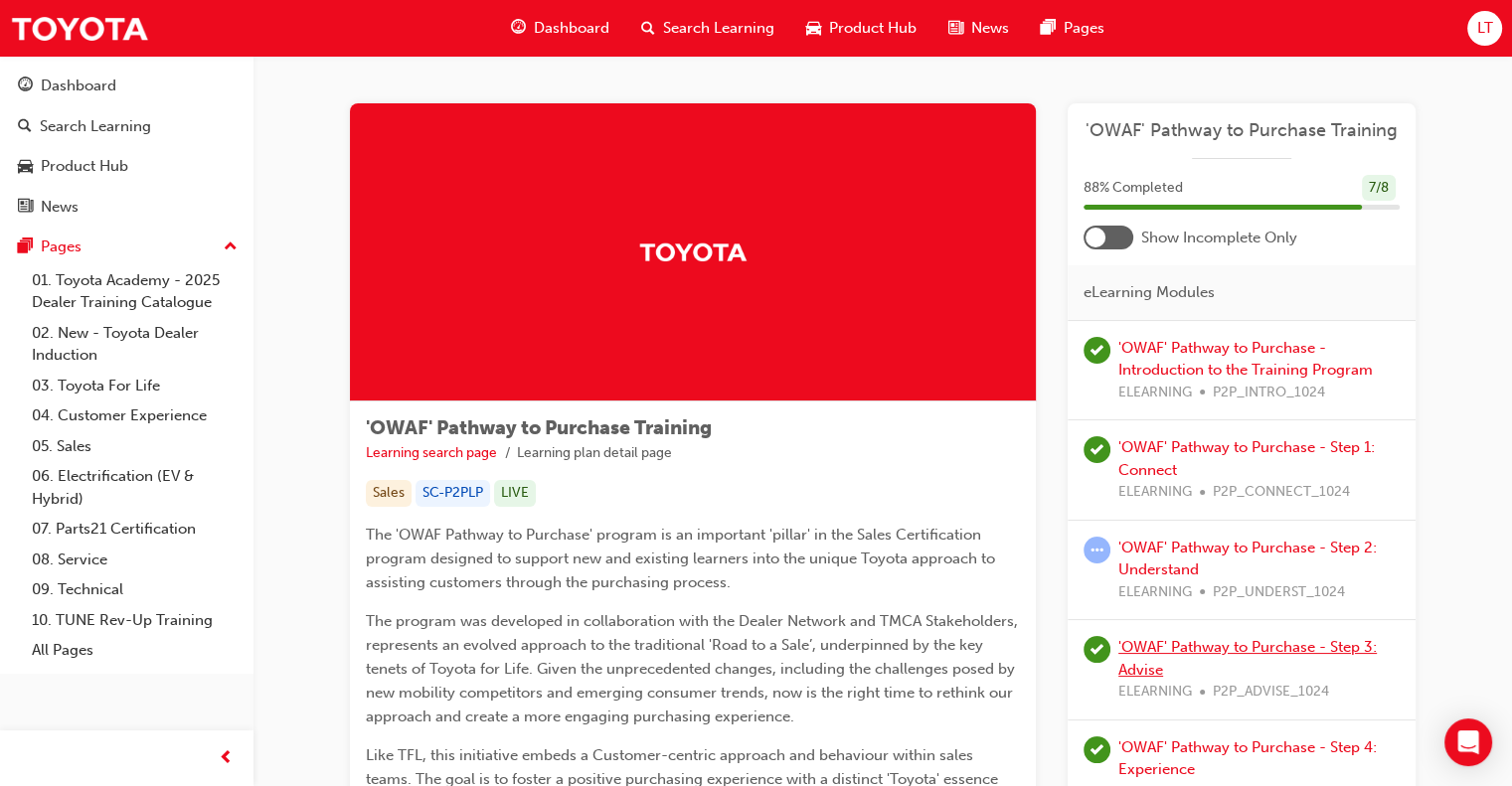 click on "'OWAF' Pathway to Purchase - Step 3: Advise" at bounding box center (1248, 658) 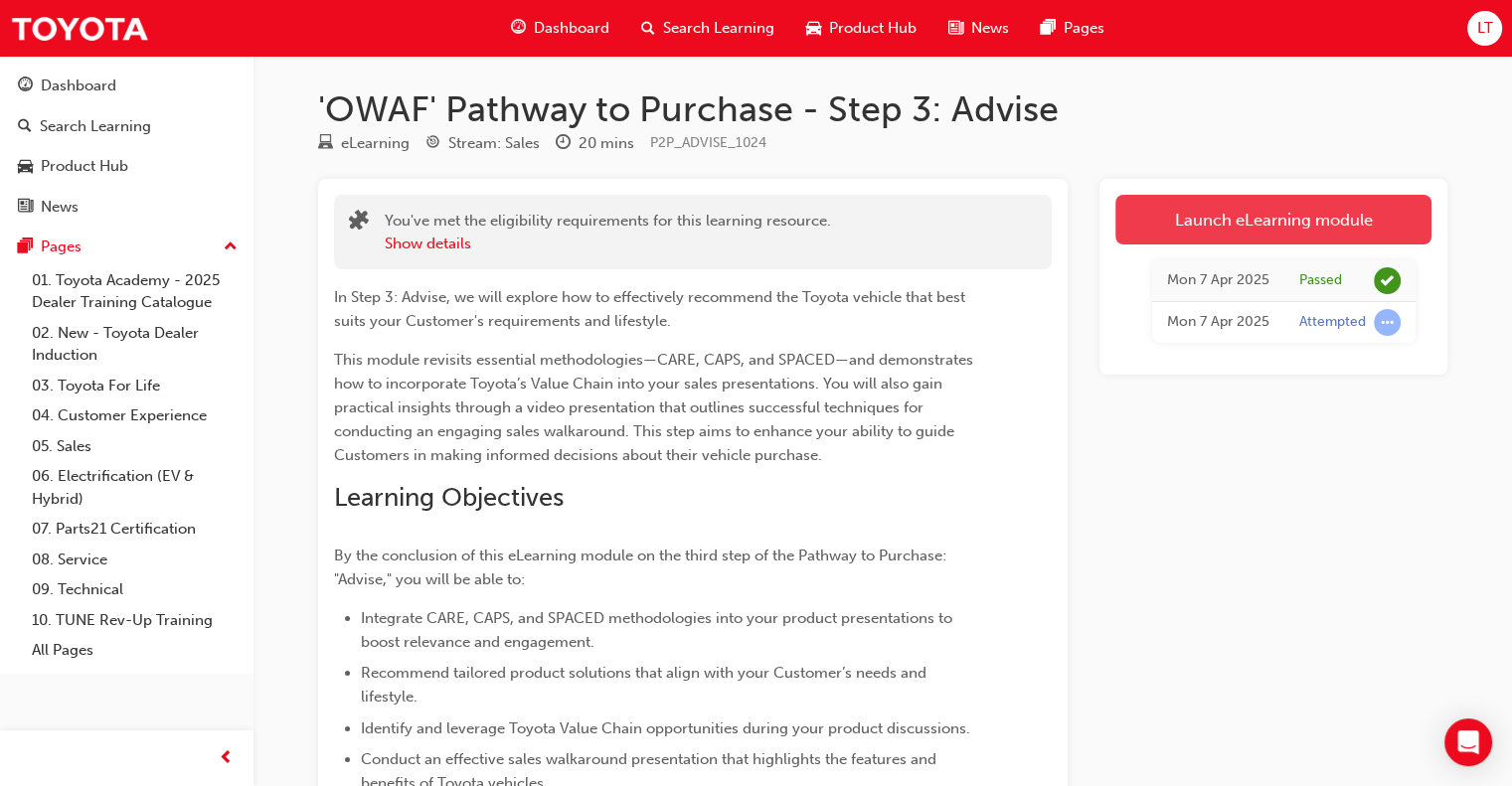 click on "Launch eLearning module" at bounding box center (1273, 220) 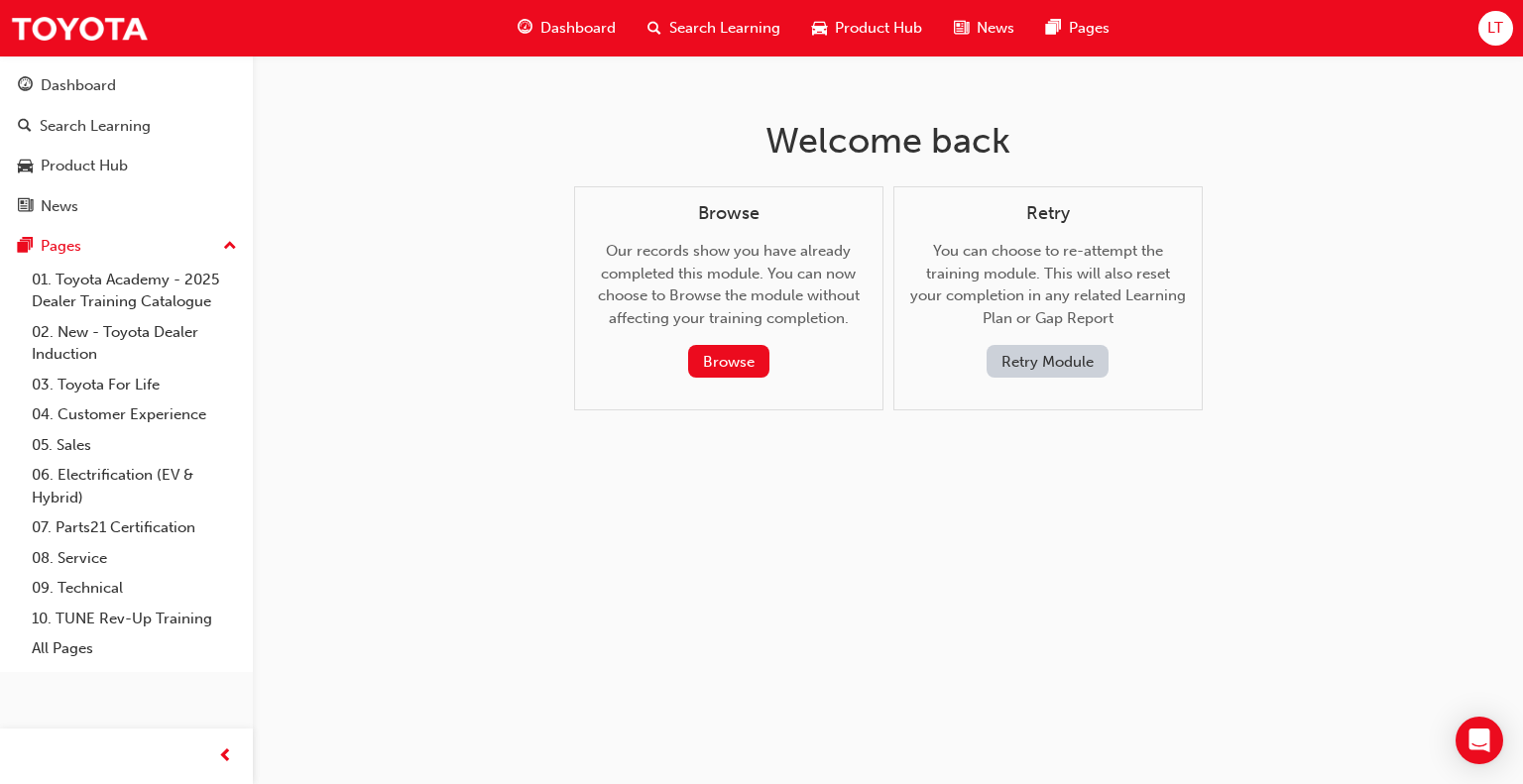 click on "Browse Our records show you have already completed this module. You can now choose to Browse the module without affecting your training completion. Browse" at bounding box center (729, 290) 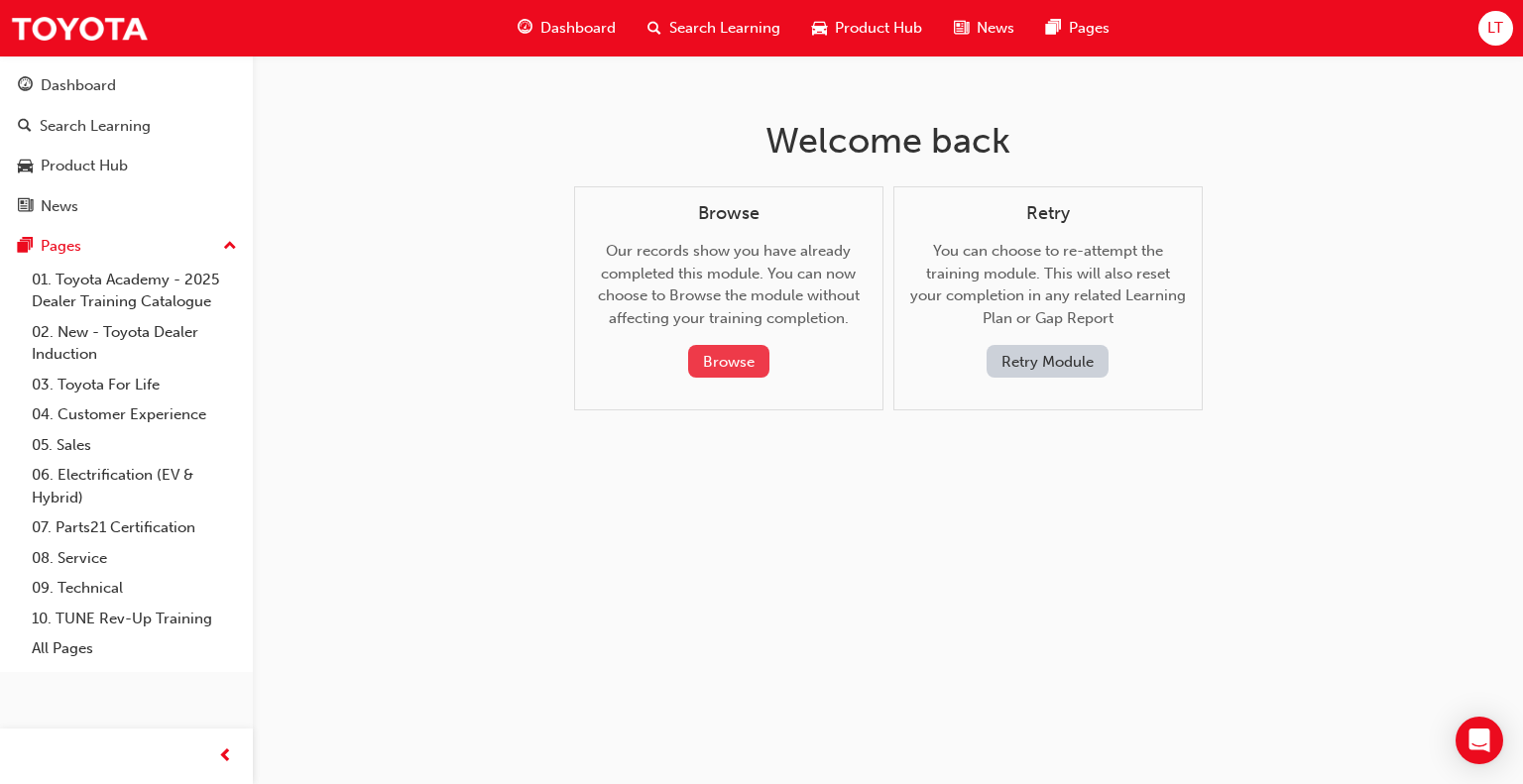 click on "Browse Our records show you have already completed this module. You can now choose to Browse the module without affecting your training completion. Browse" at bounding box center [729, 290] 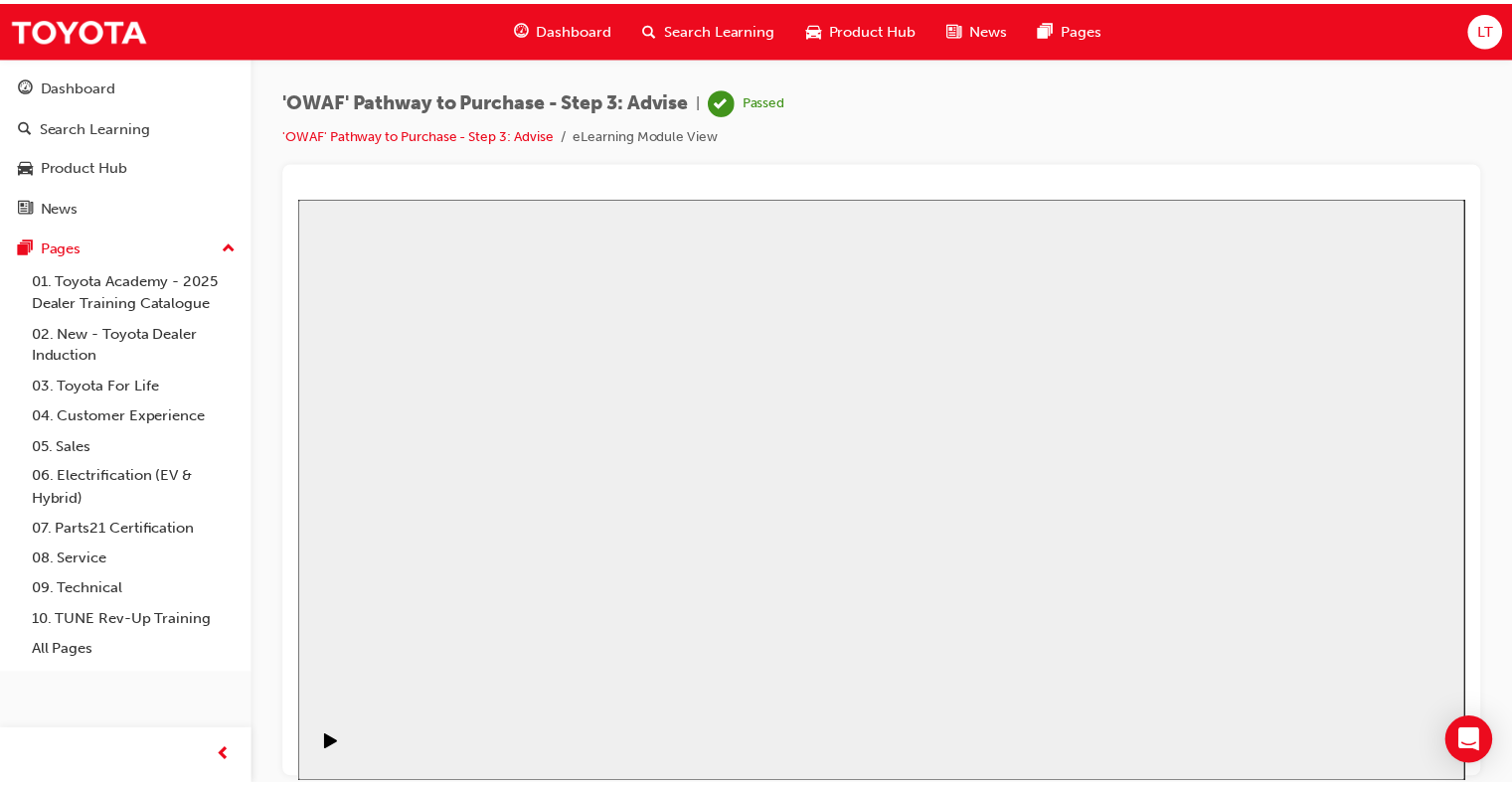 scroll, scrollTop: 0, scrollLeft: 0, axis: both 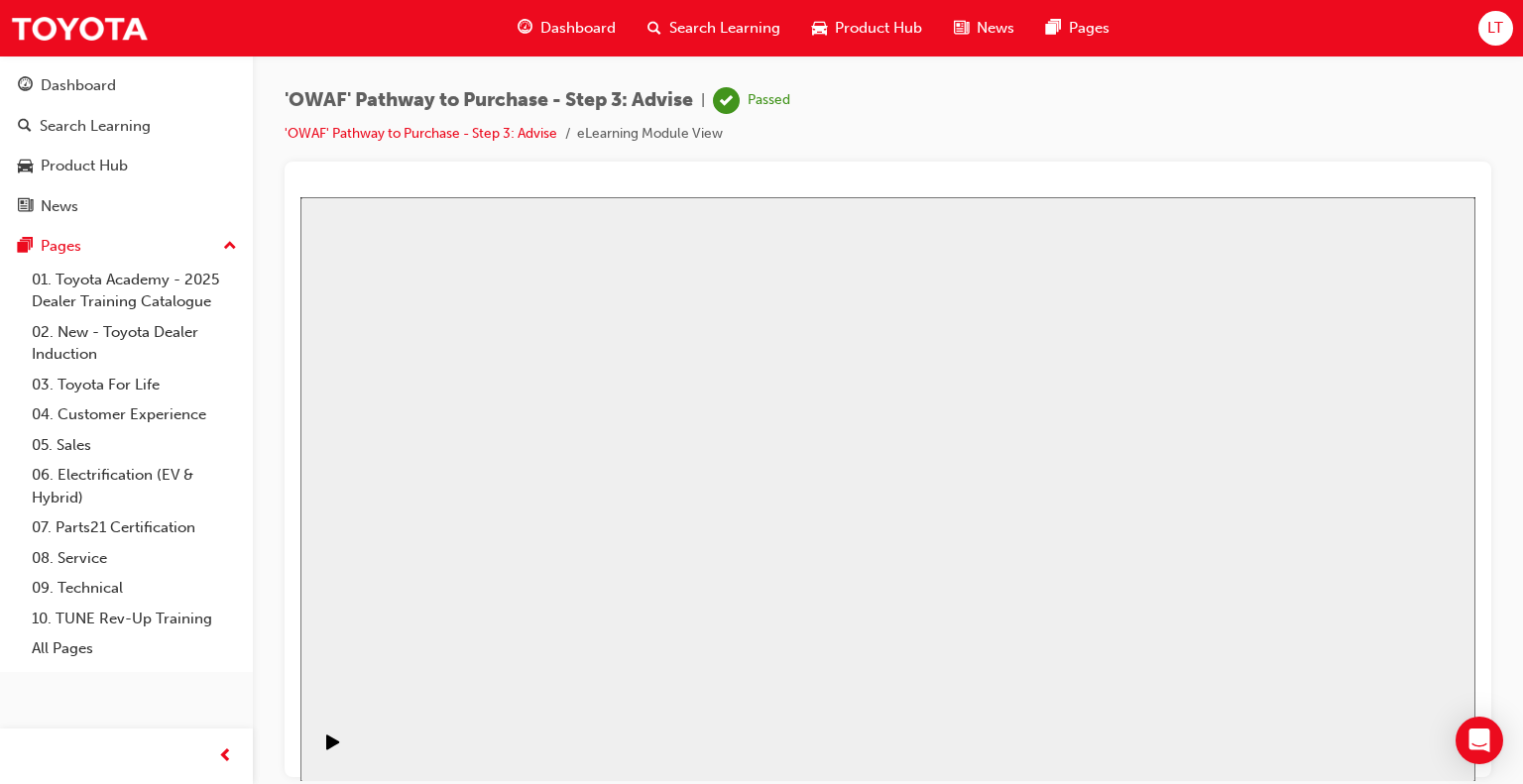 click on "Resume" at bounding box center [338, 2512] 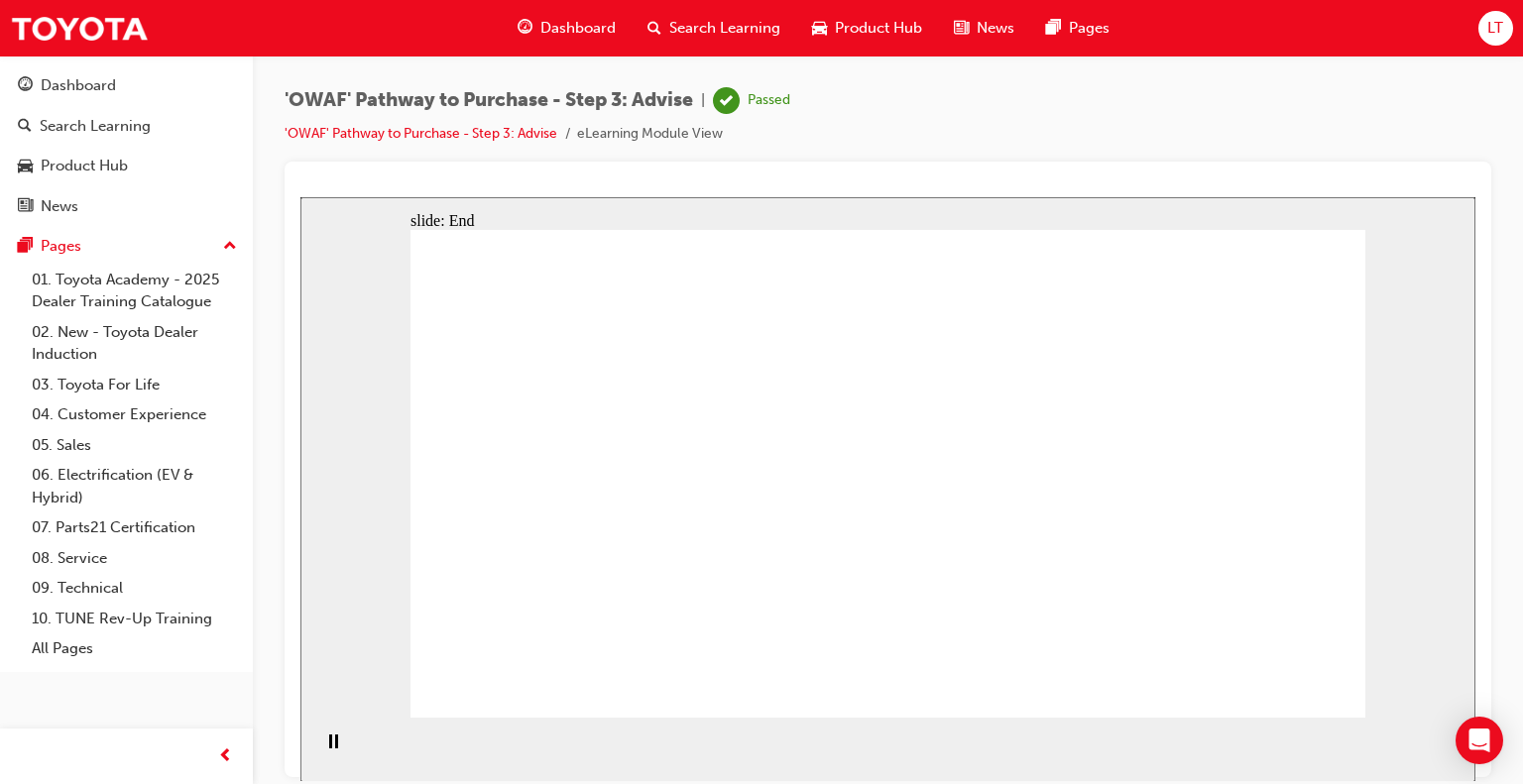 click 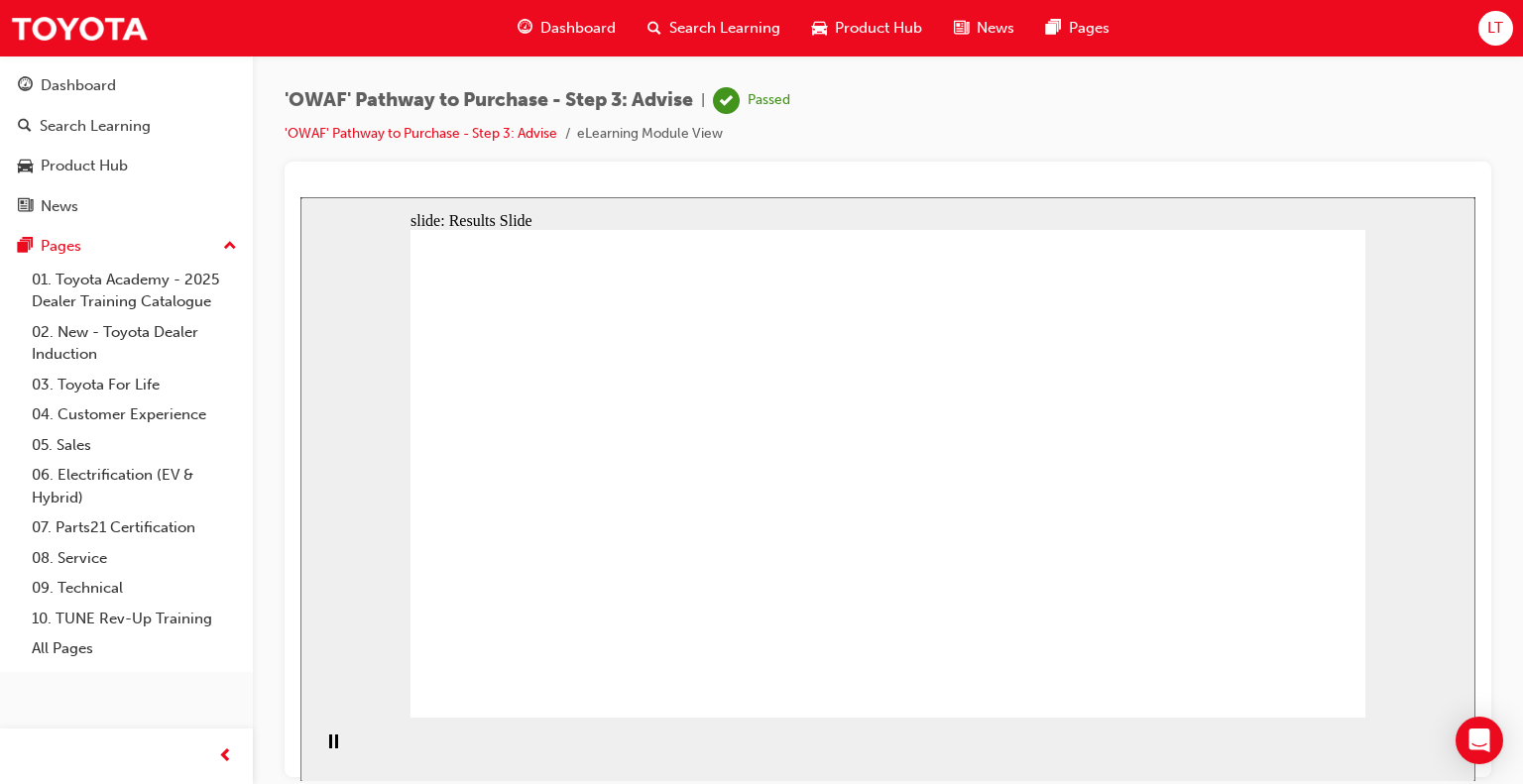 click 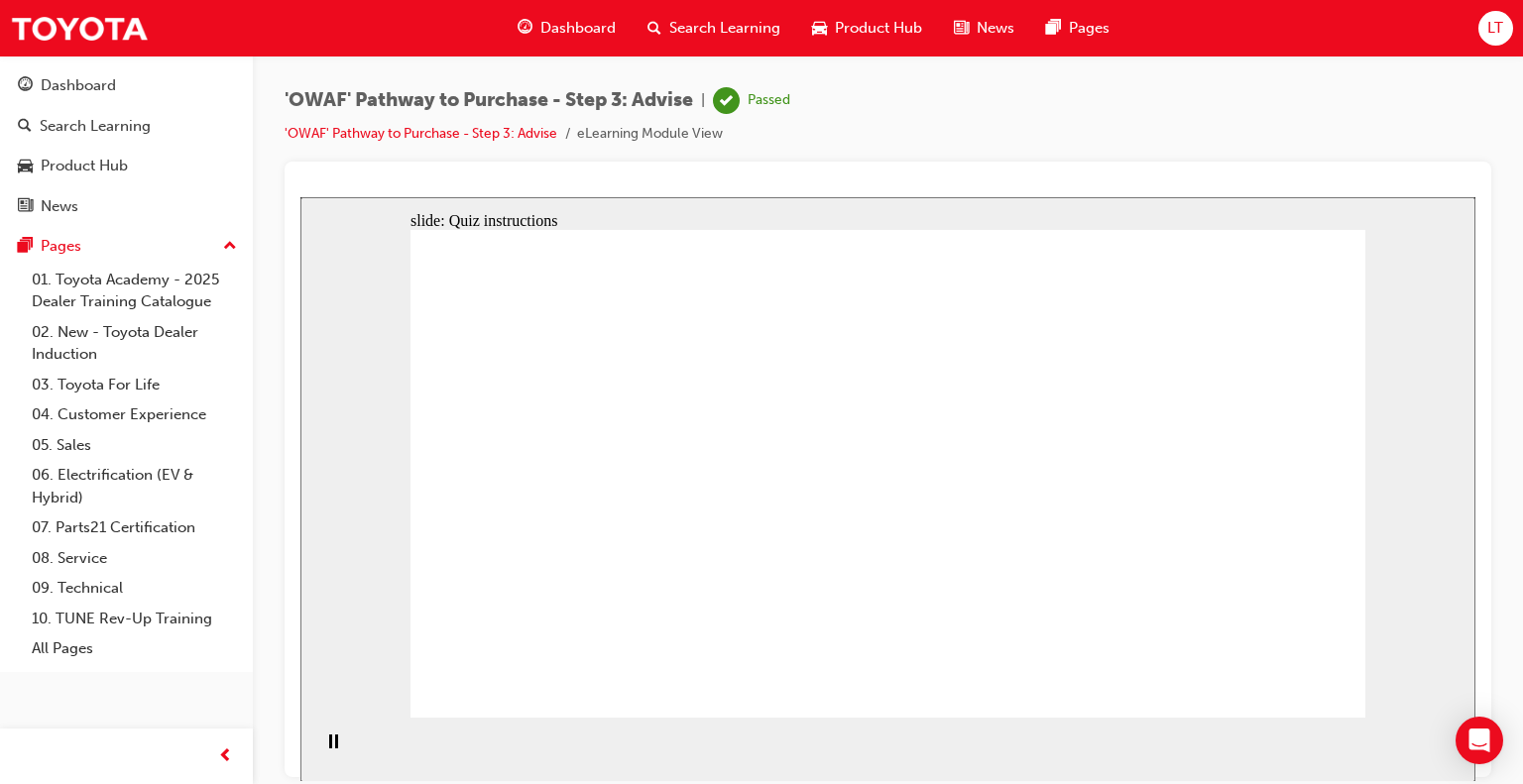 click 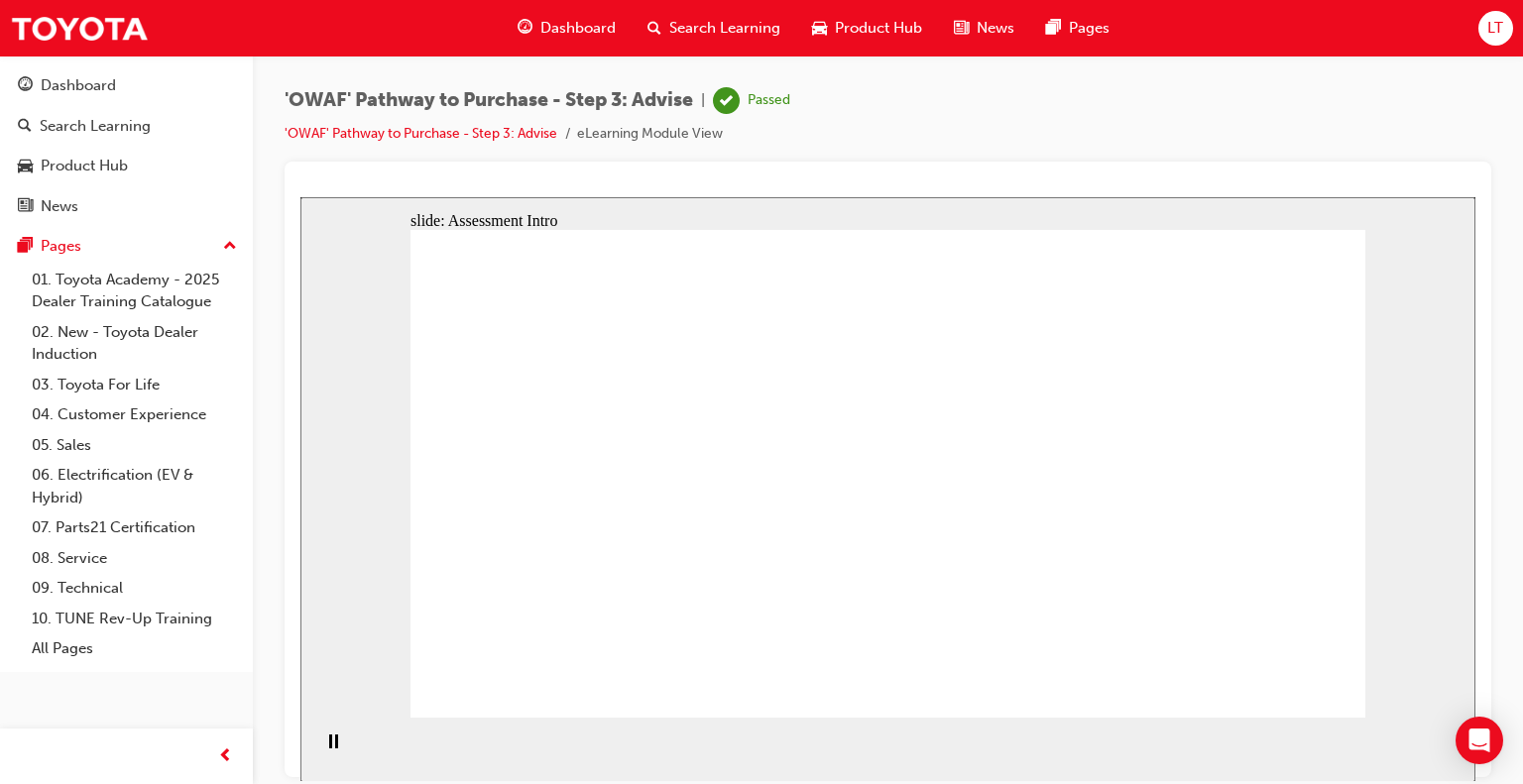 click 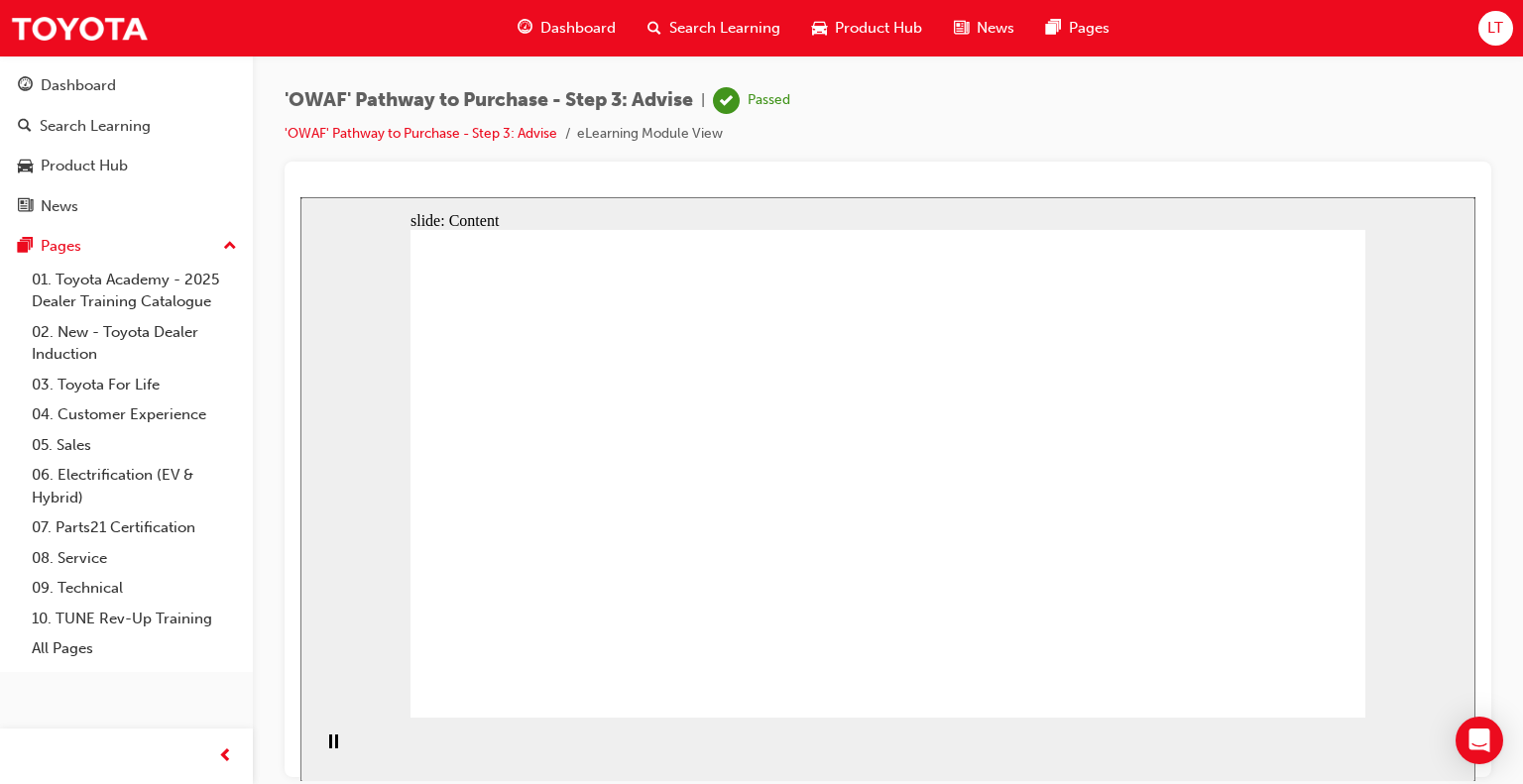 click 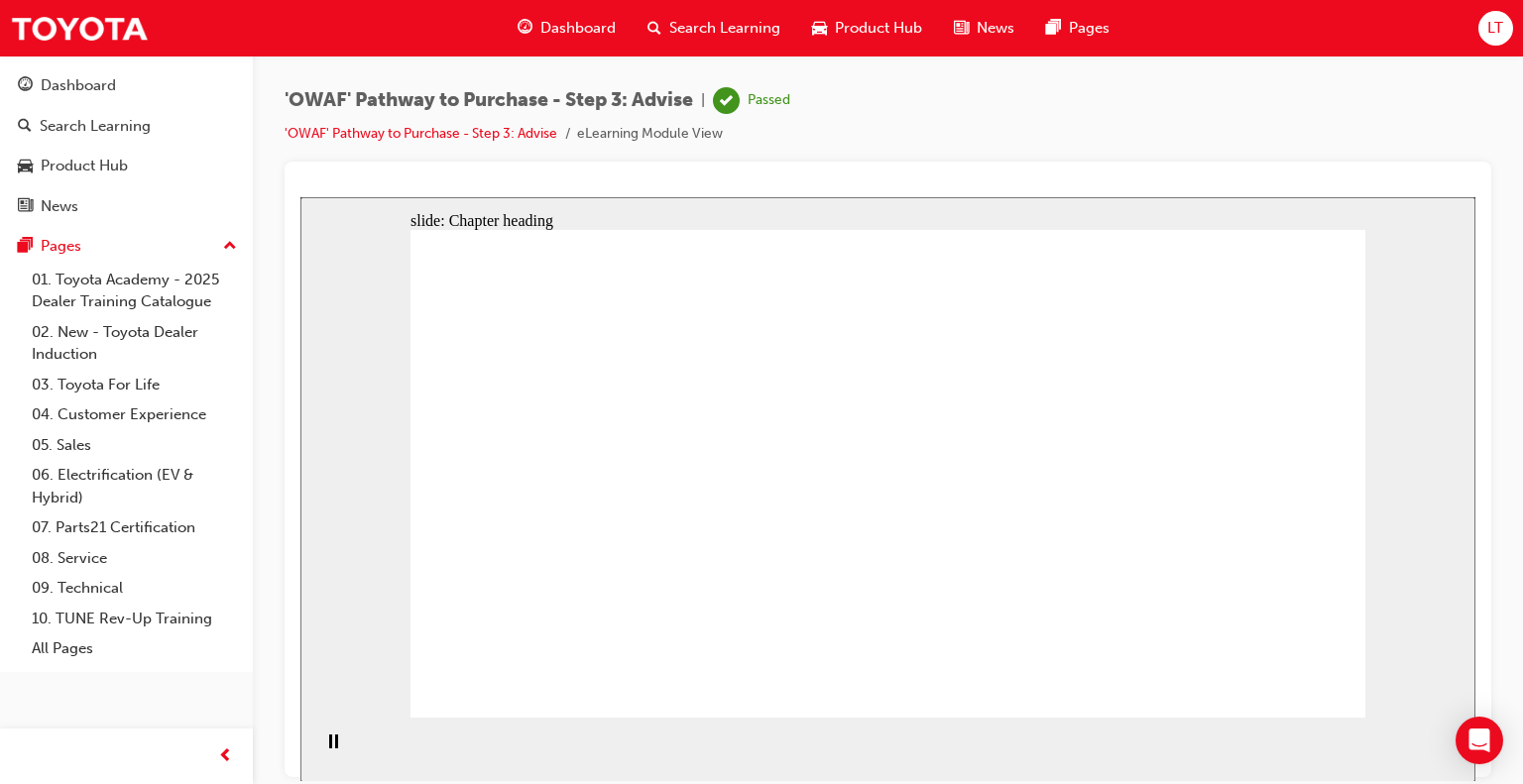 click 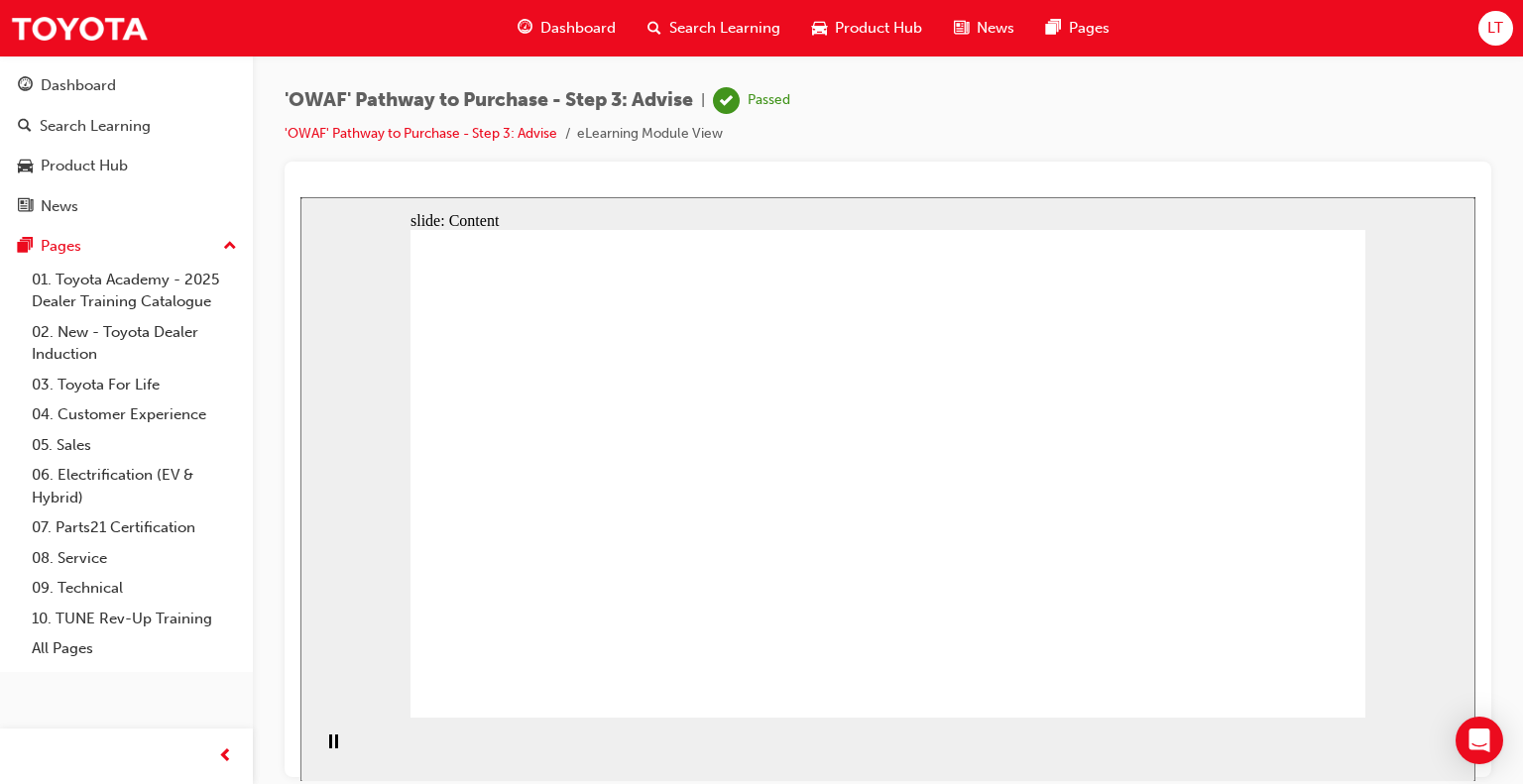 click 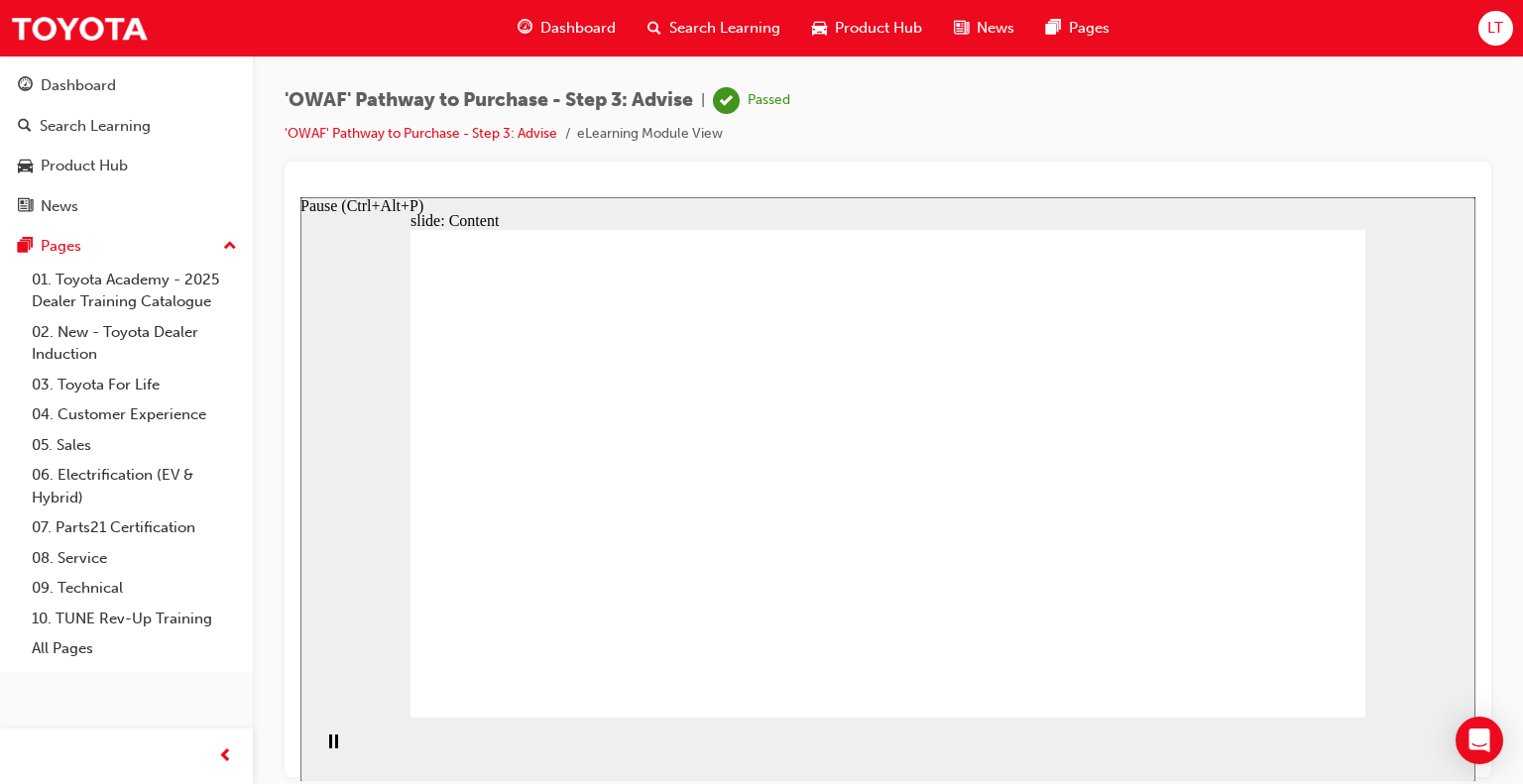 click 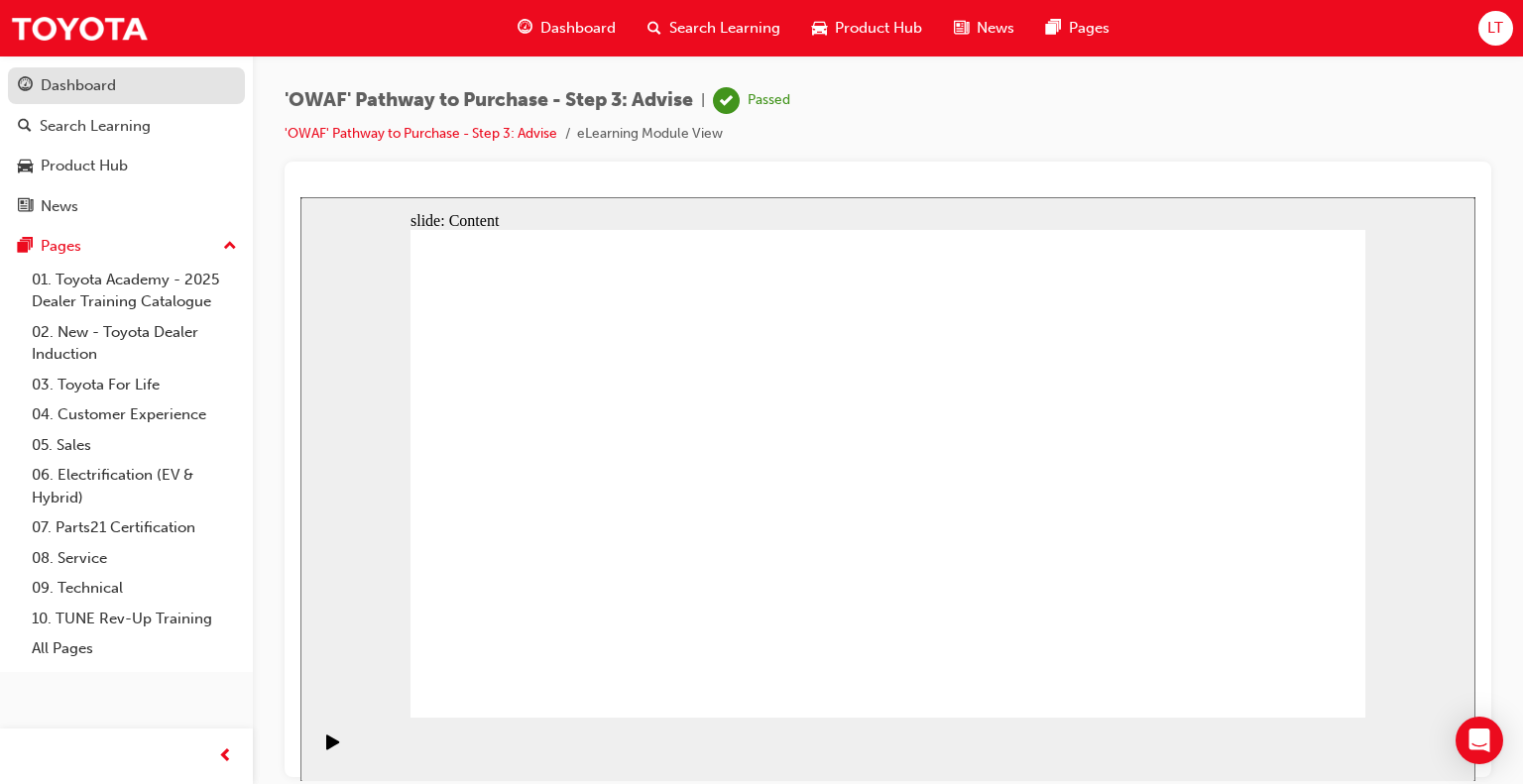 click on "Dashboard" at bounding box center (126, 85) 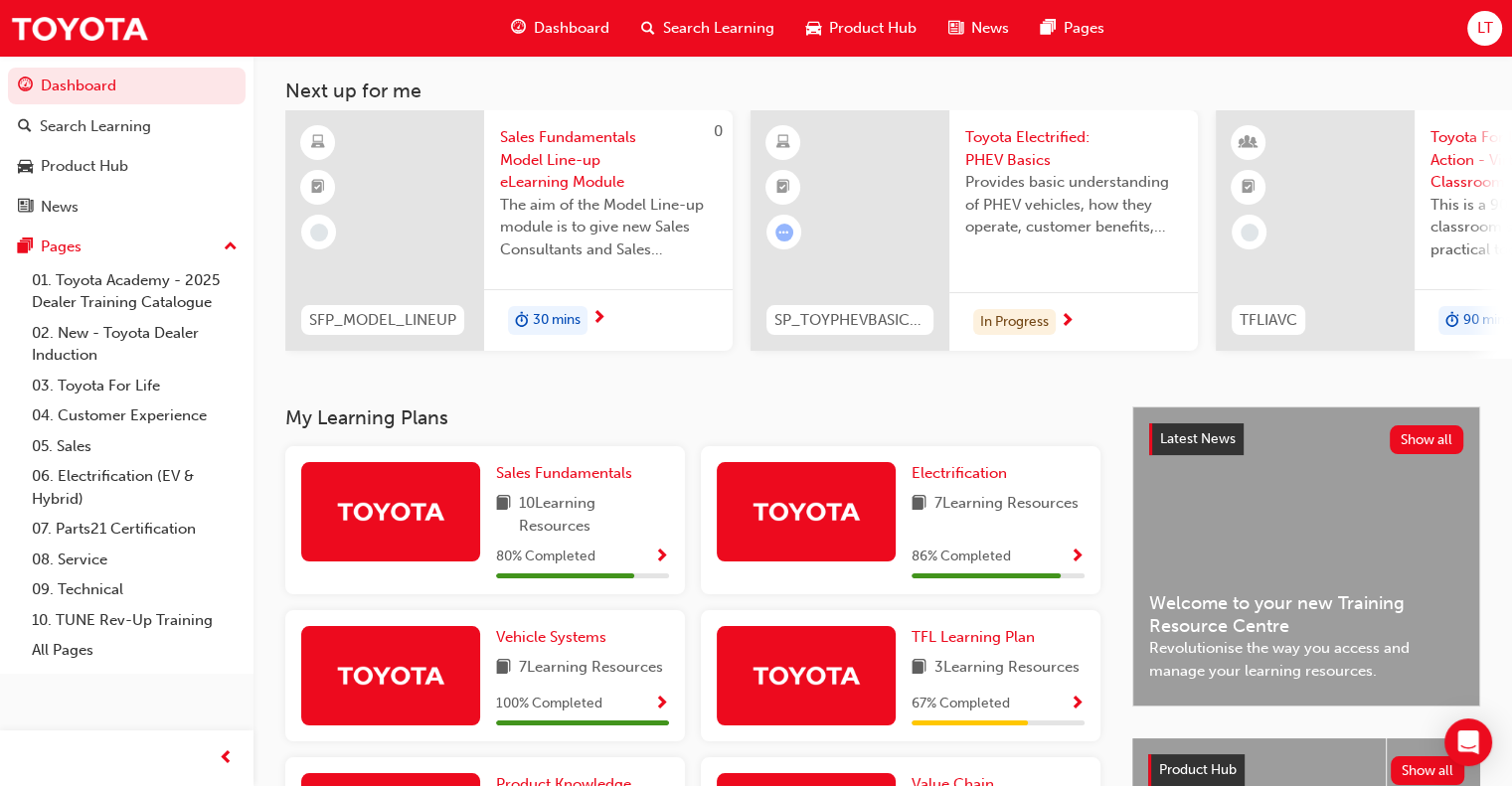 scroll, scrollTop: 489, scrollLeft: 0, axis: vertical 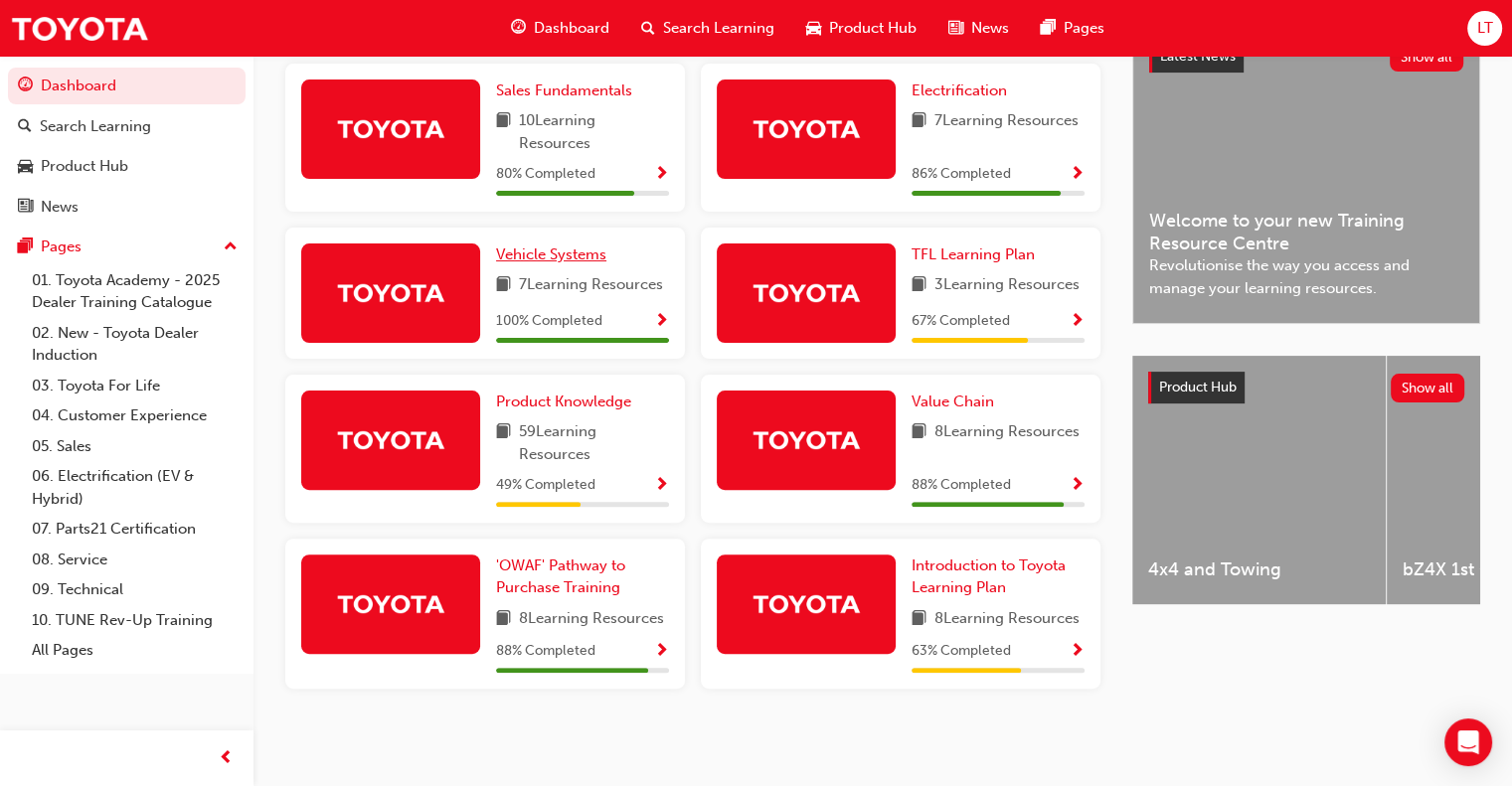 click on "Vehicle Systems" at bounding box center (551, 254) 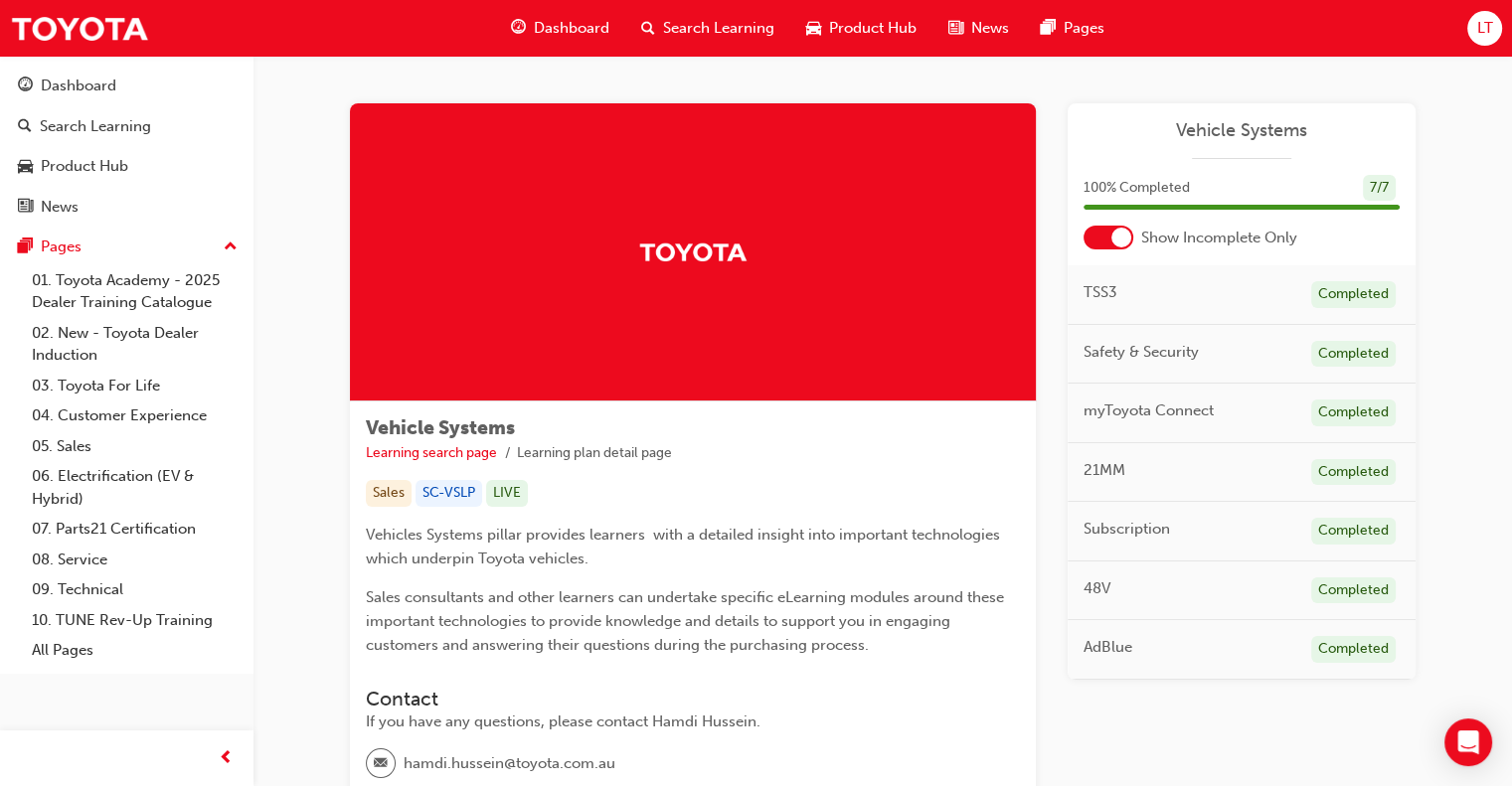 click on "100 % Completed 7 / 7" at bounding box center [1242, 201] 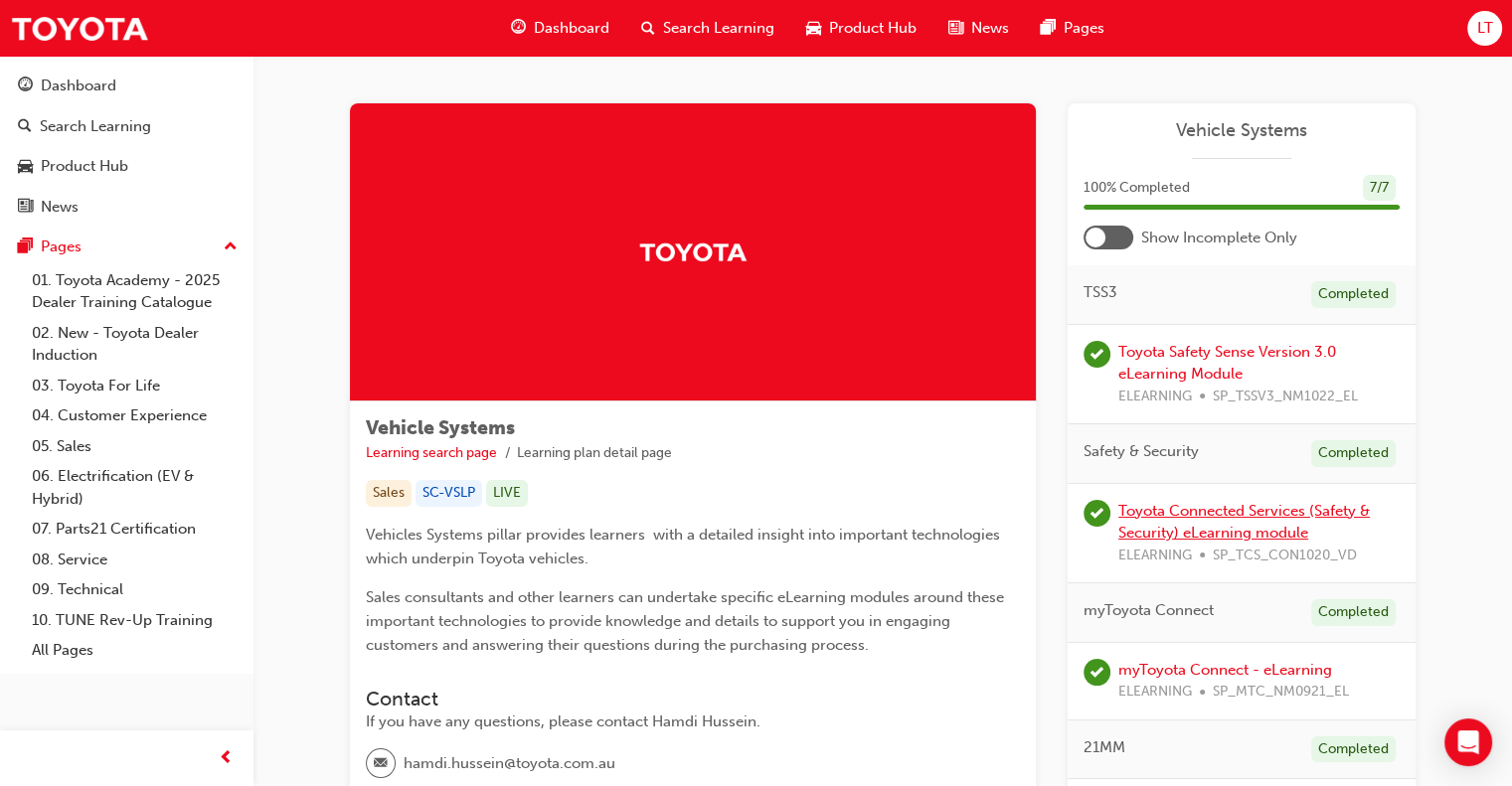click on "Toyota Connected Services (Safety & Security) eLearning module" at bounding box center [1244, 522] 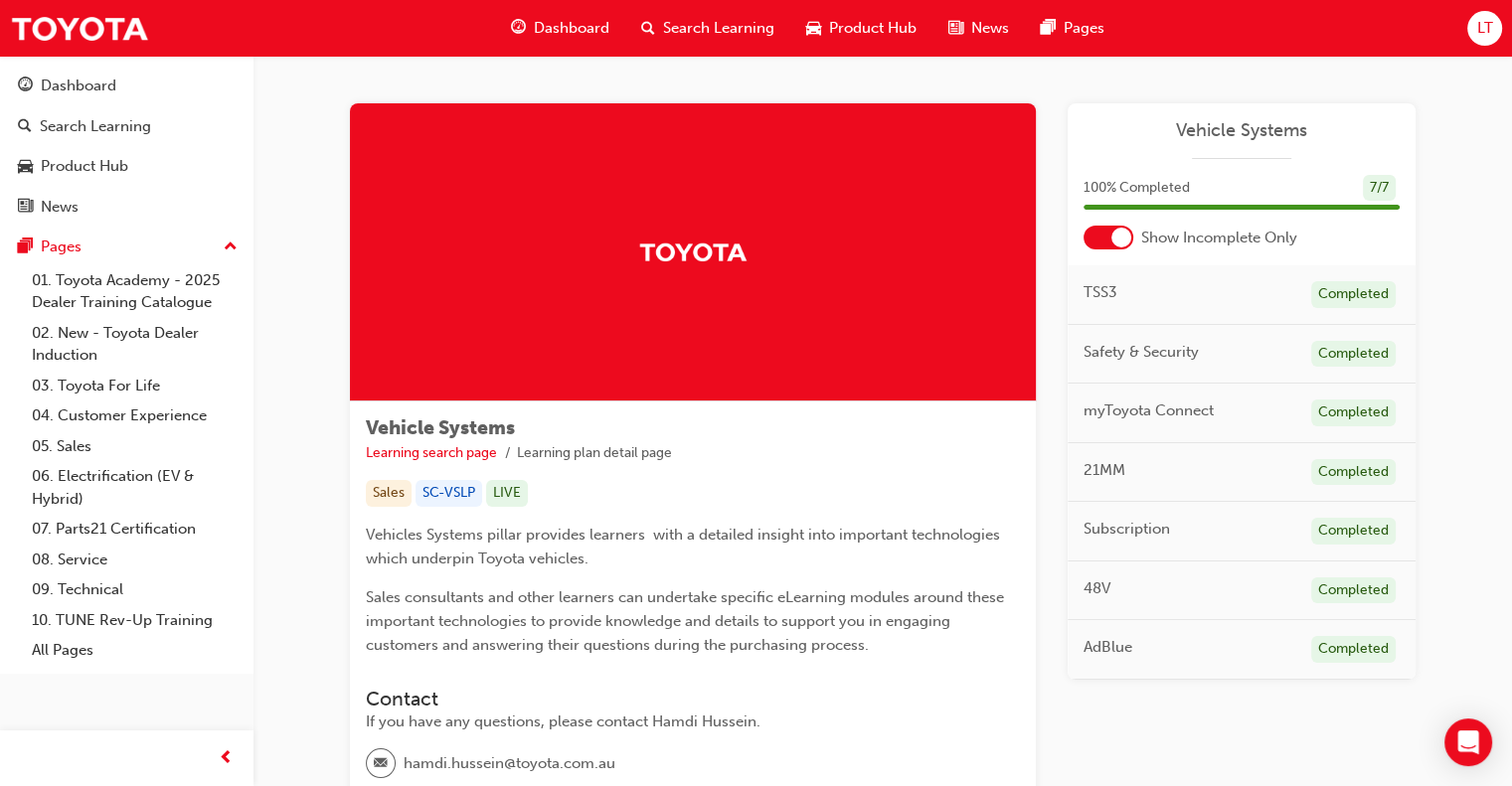 click at bounding box center [1121, 237] 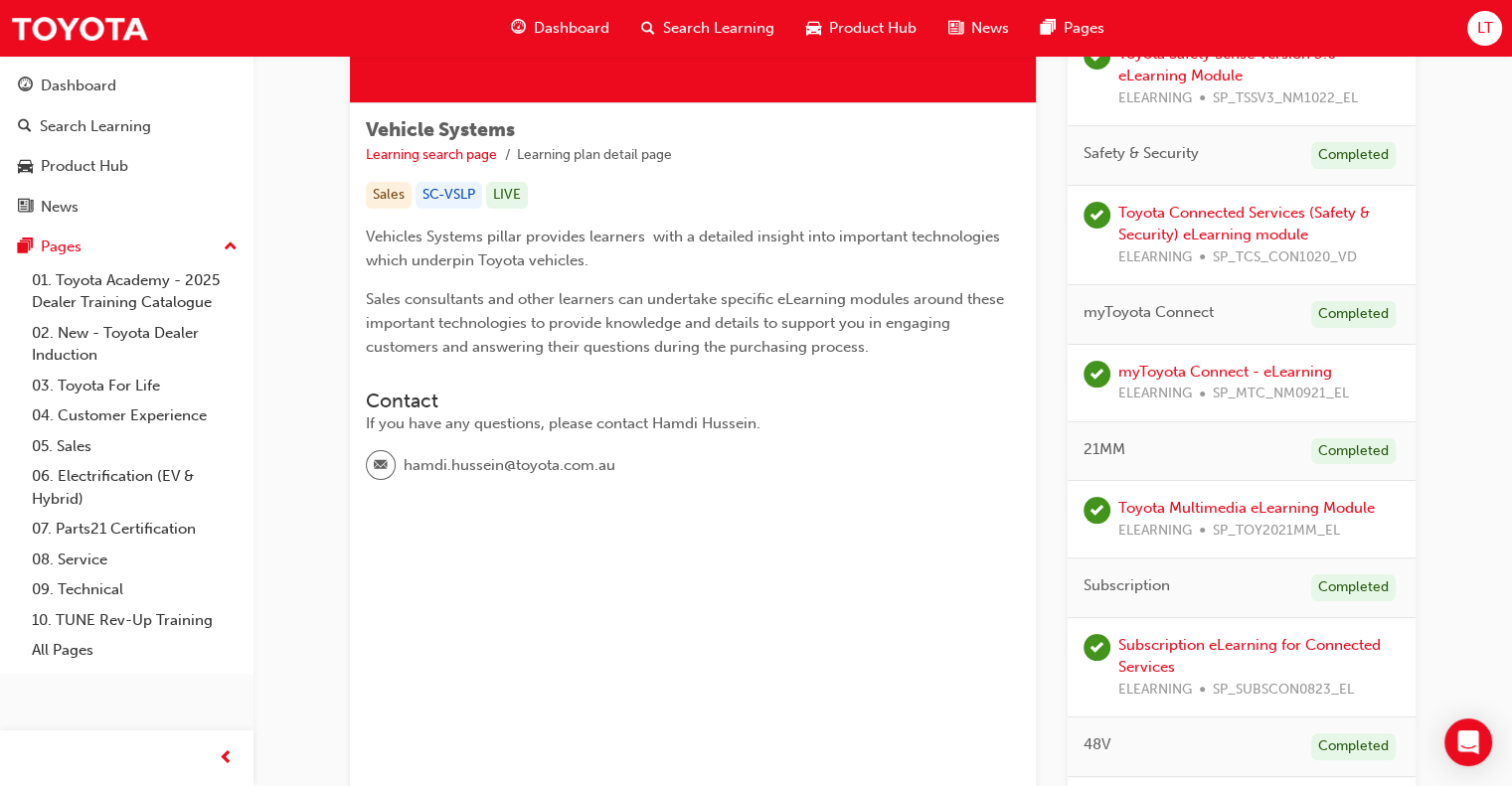 scroll, scrollTop: 397, scrollLeft: 0, axis: vertical 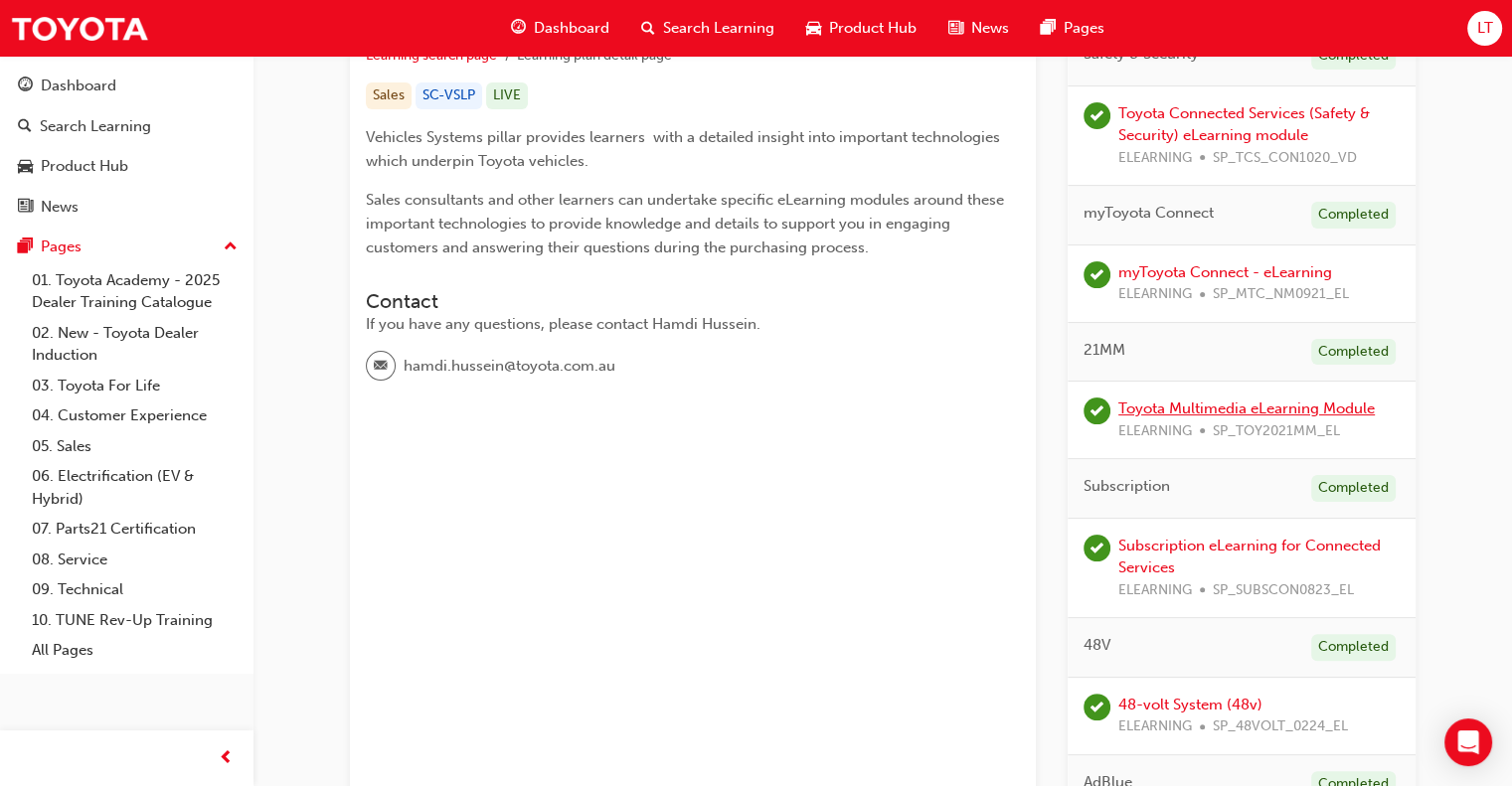 click on "Toyota Multimedia eLearning Module" at bounding box center [1247, 408] 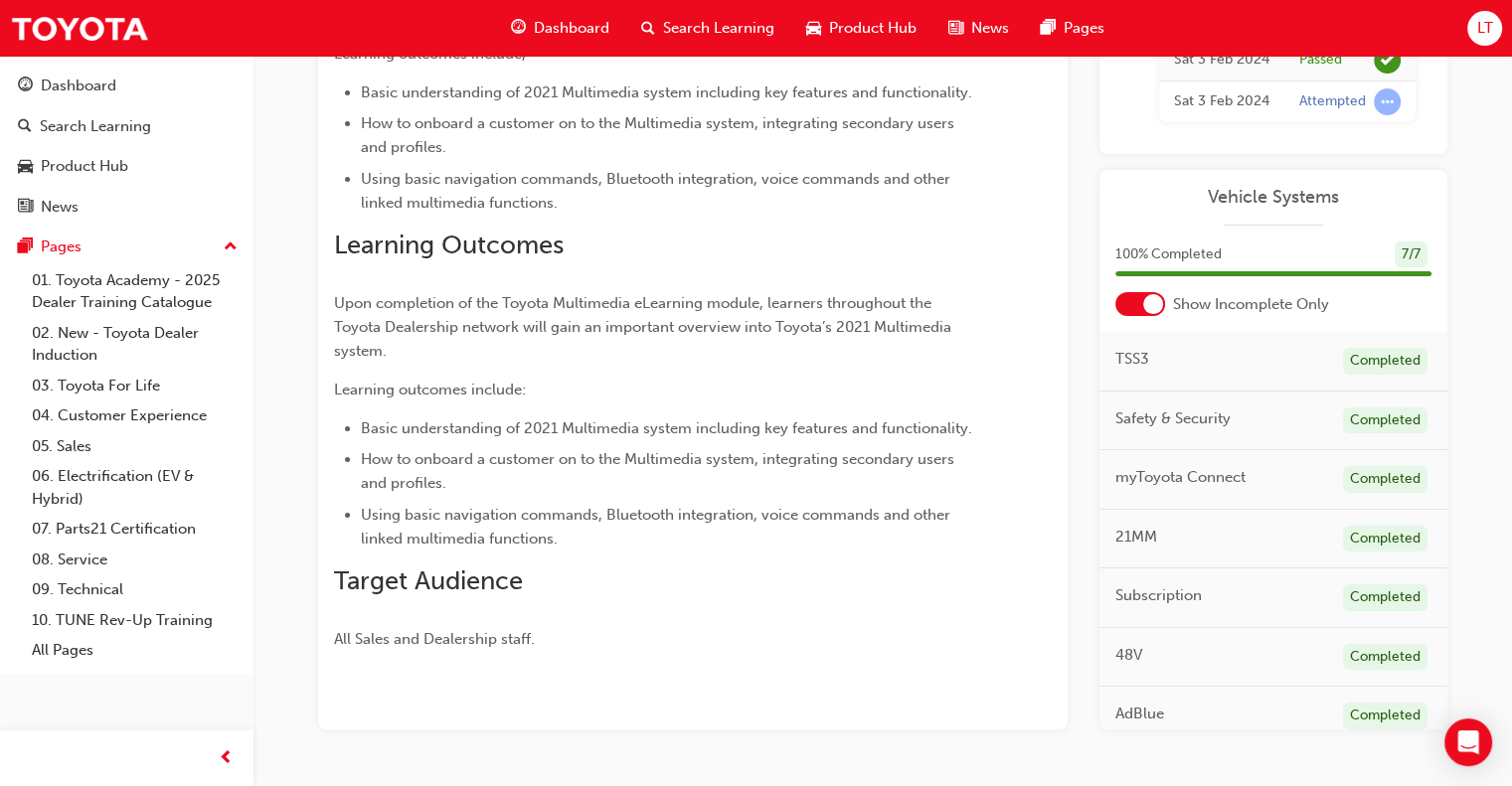 scroll, scrollTop: 99, scrollLeft: 0, axis: vertical 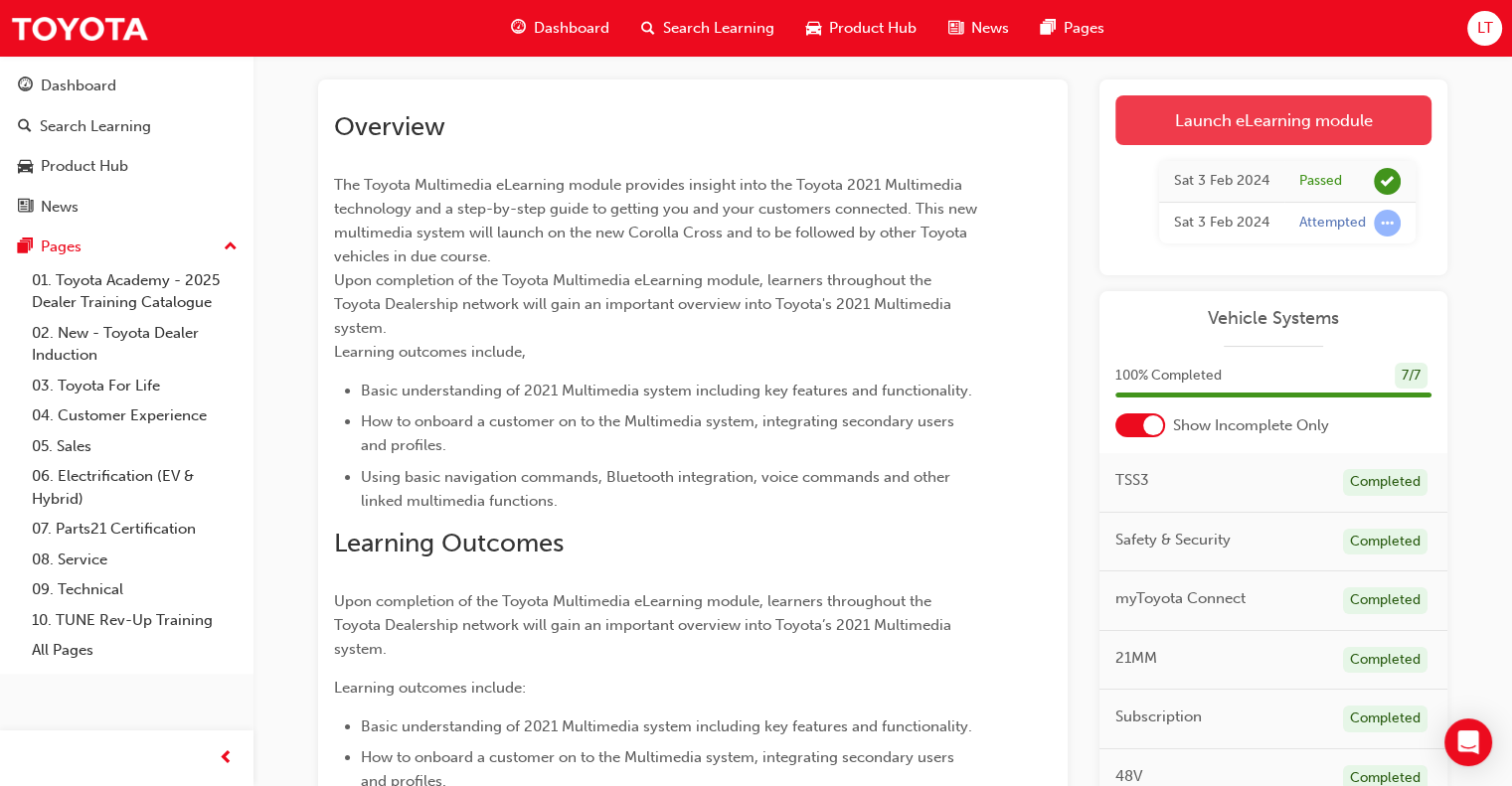 click on "Launch eLearning module" at bounding box center (1273, 120) 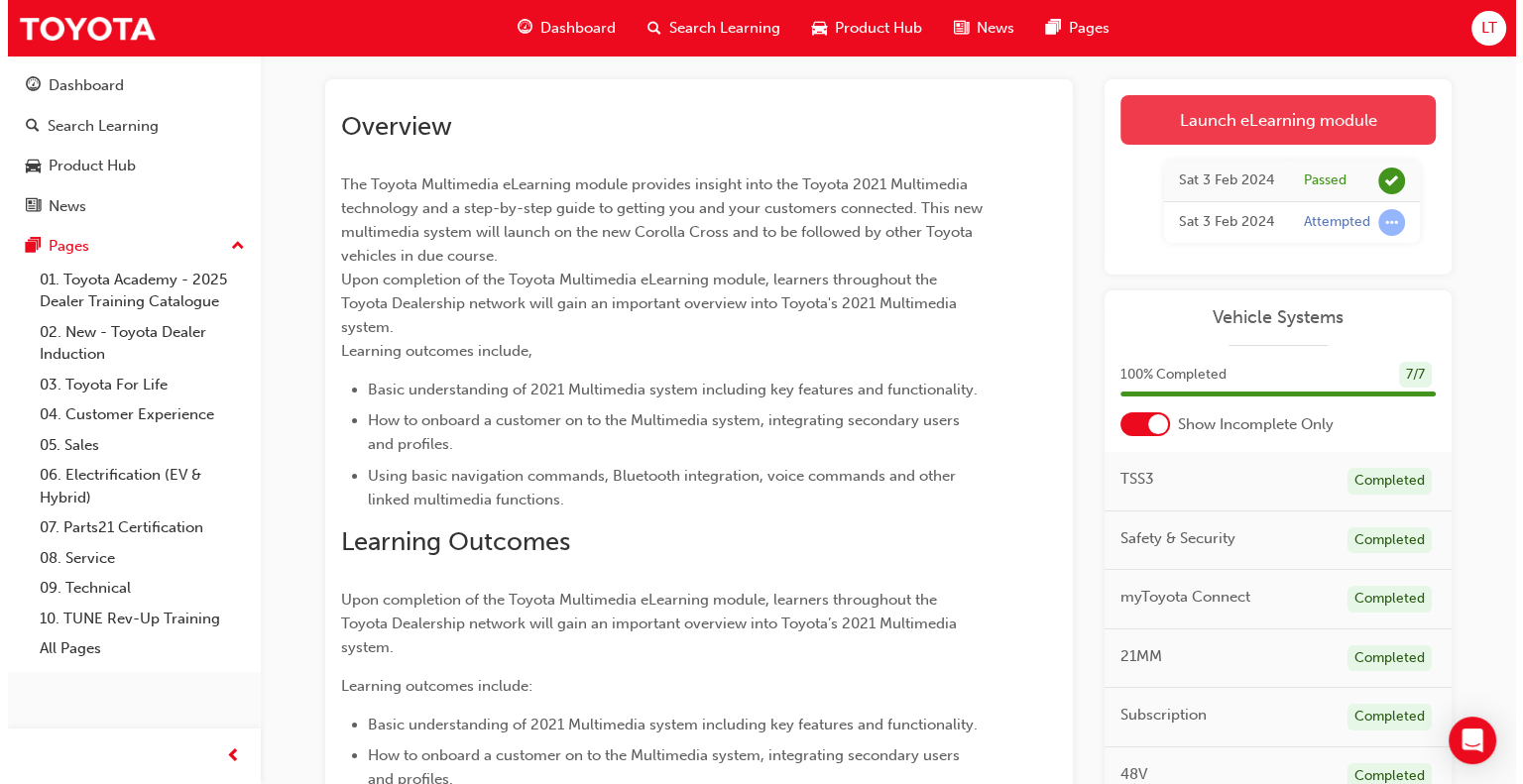 scroll, scrollTop: 0, scrollLeft: 0, axis: both 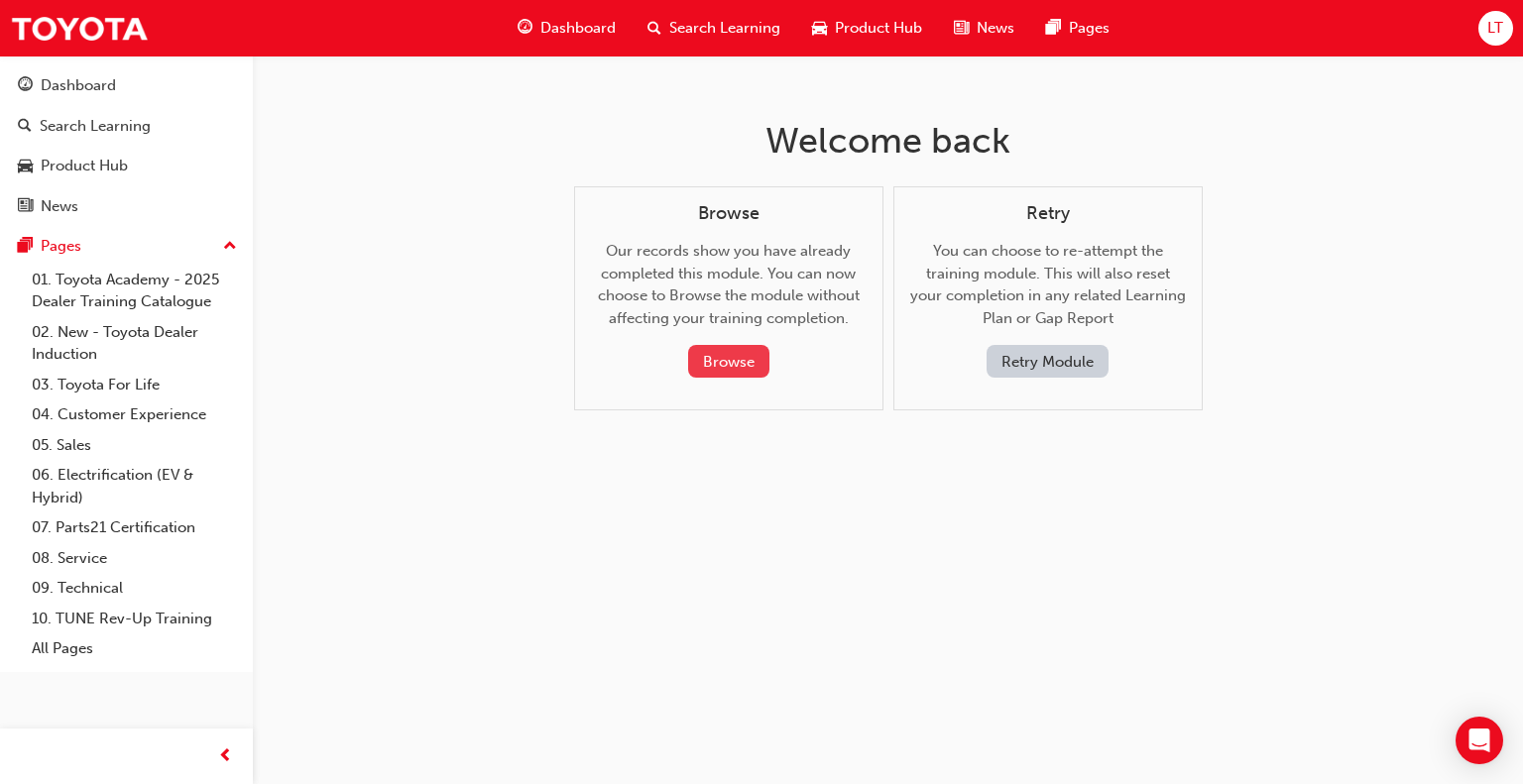 click on "Browse" at bounding box center [729, 361] 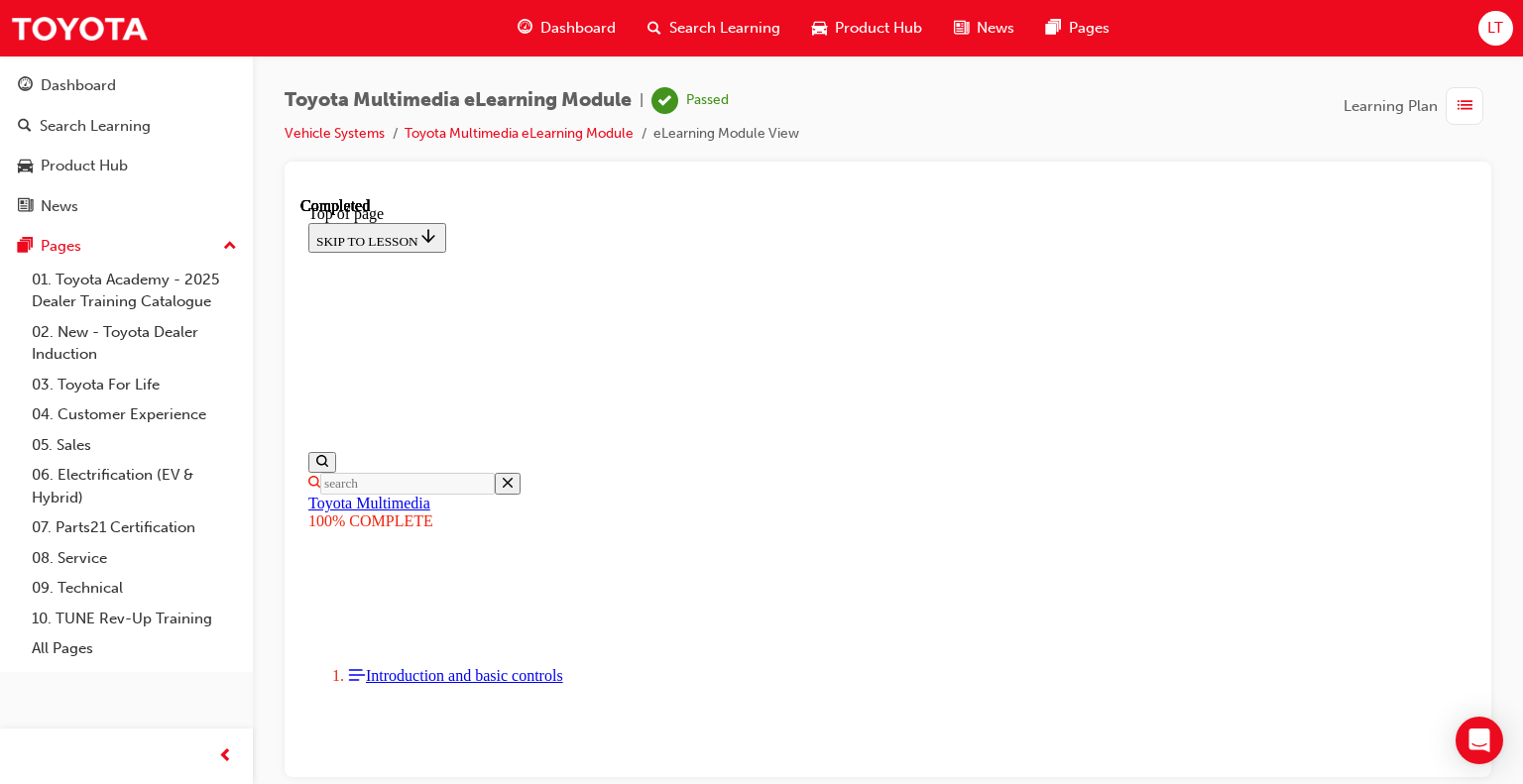 scroll, scrollTop: 0, scrollLeft: 0, axis: both 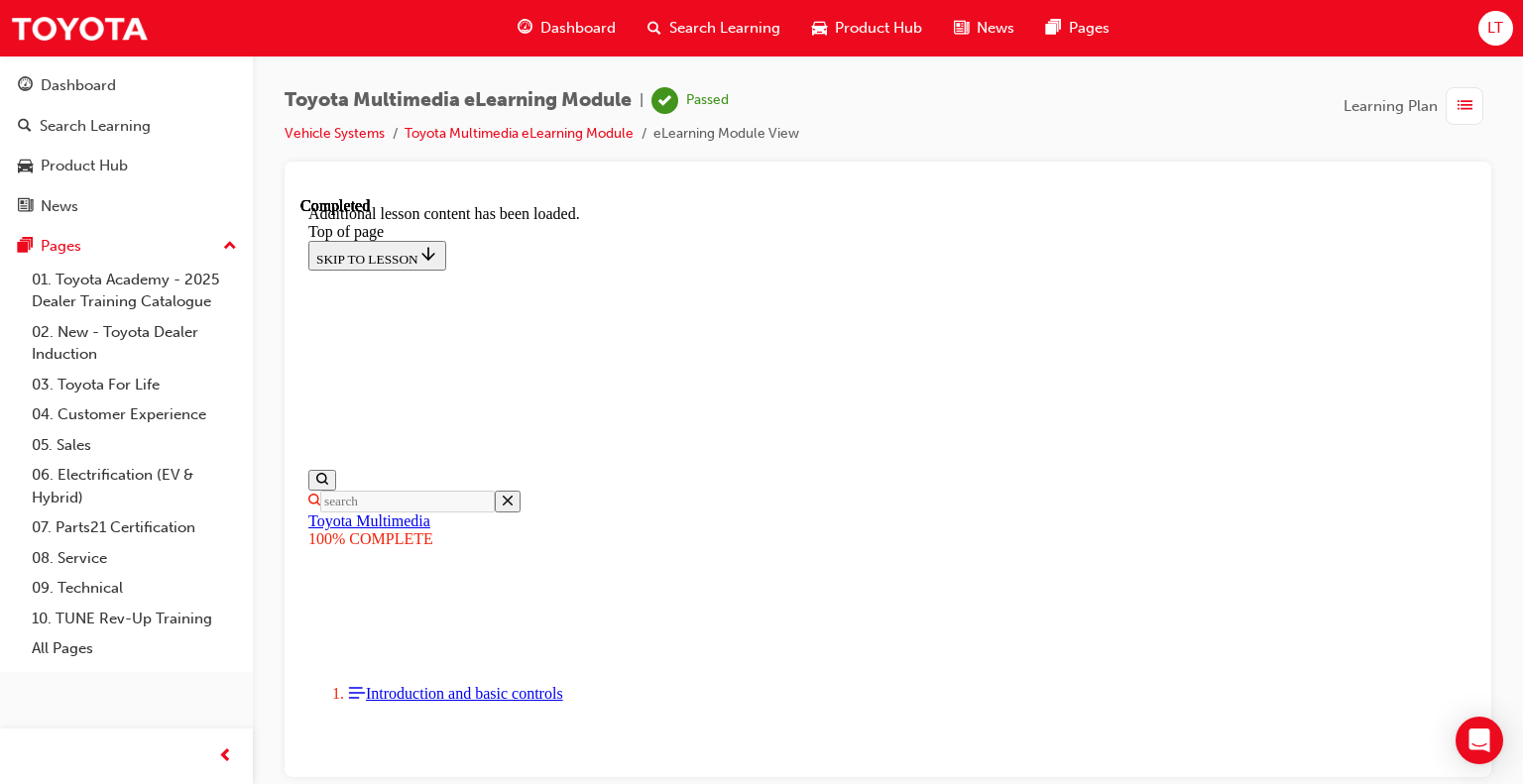 click at bounding box center (356, 11200) 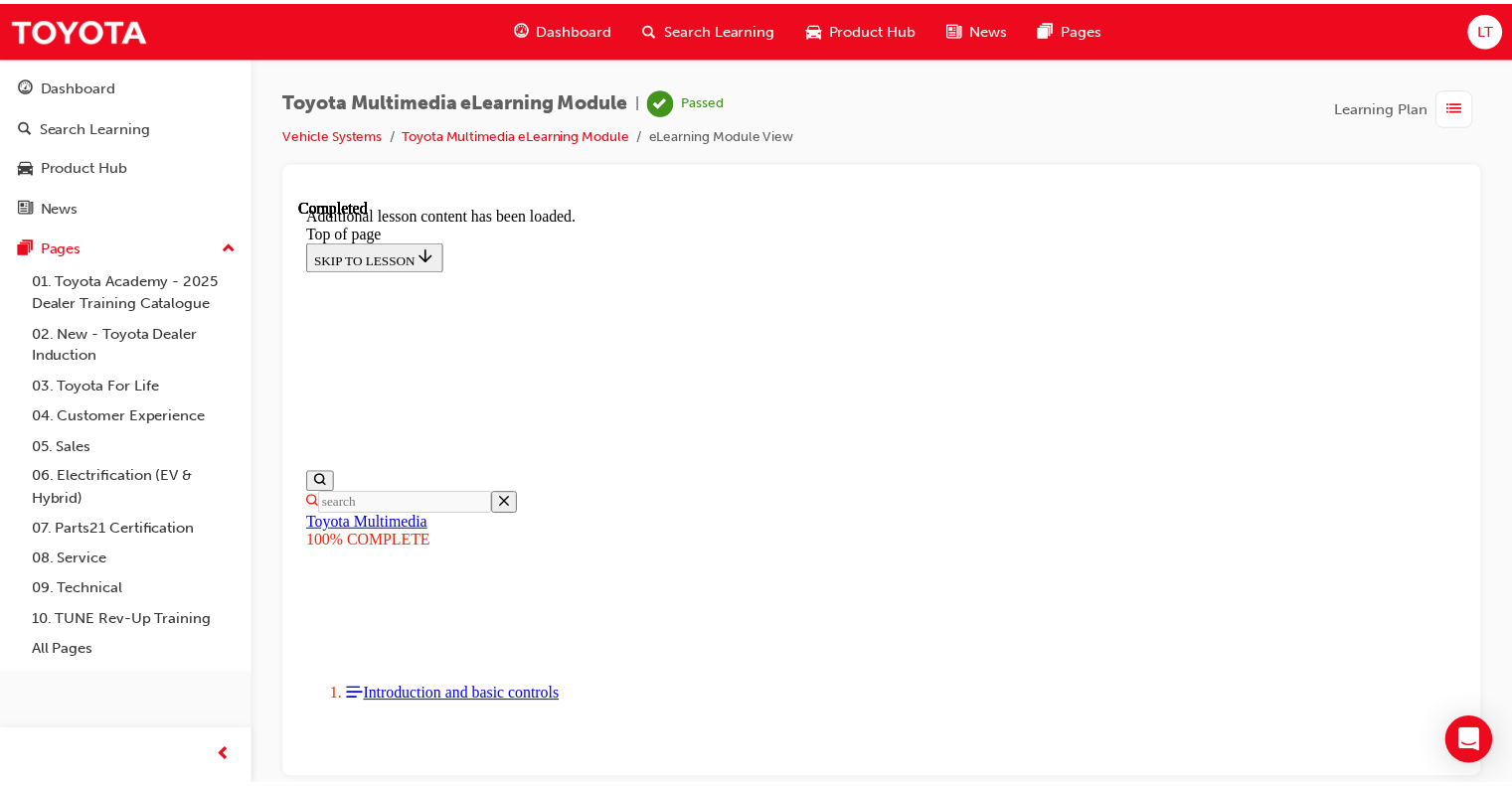 scroll, scrollTop: 99, scrollLeft: 0, axis: vertical 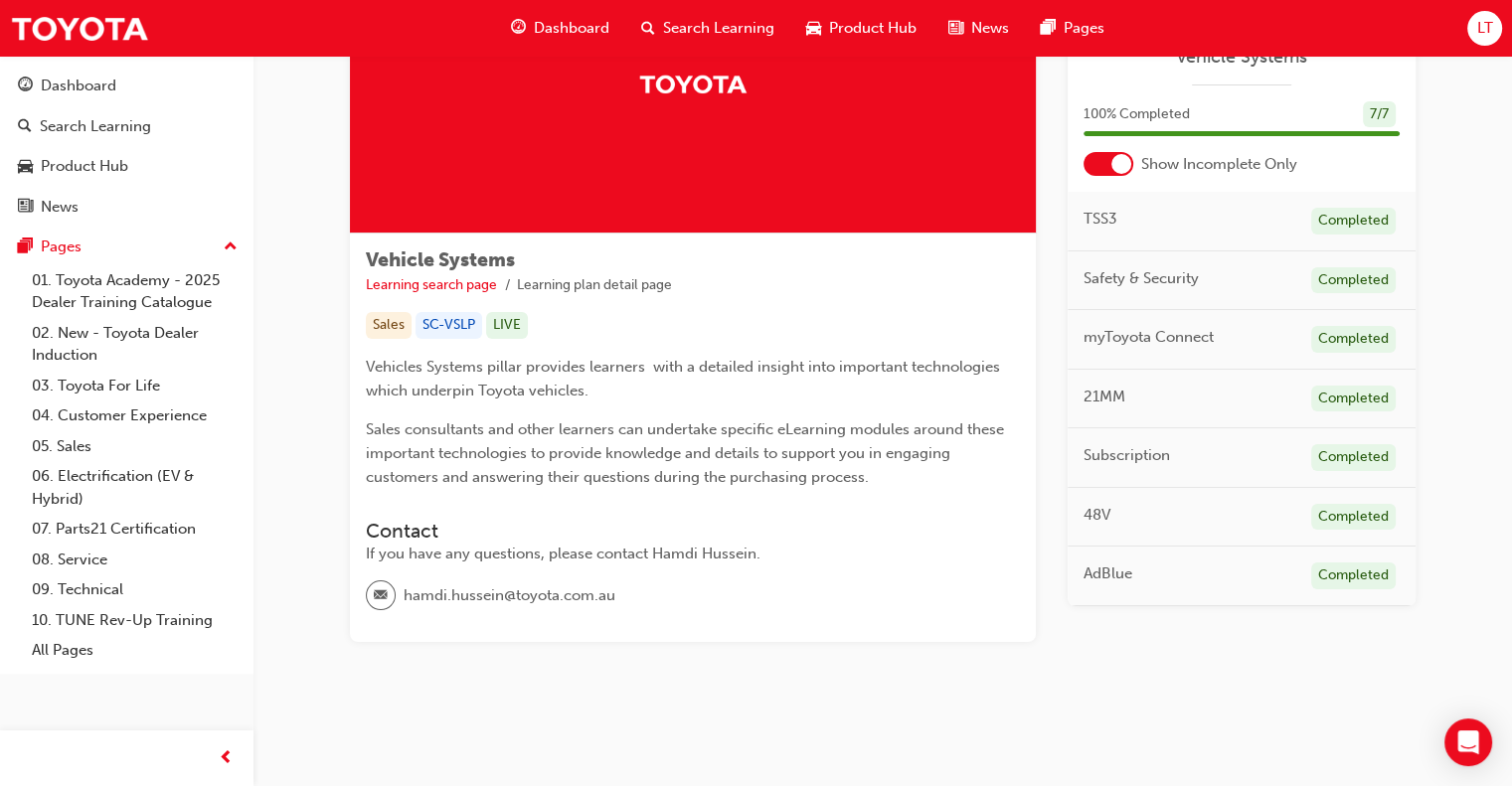 click on "21MM" at bounding box center [1104, 396] 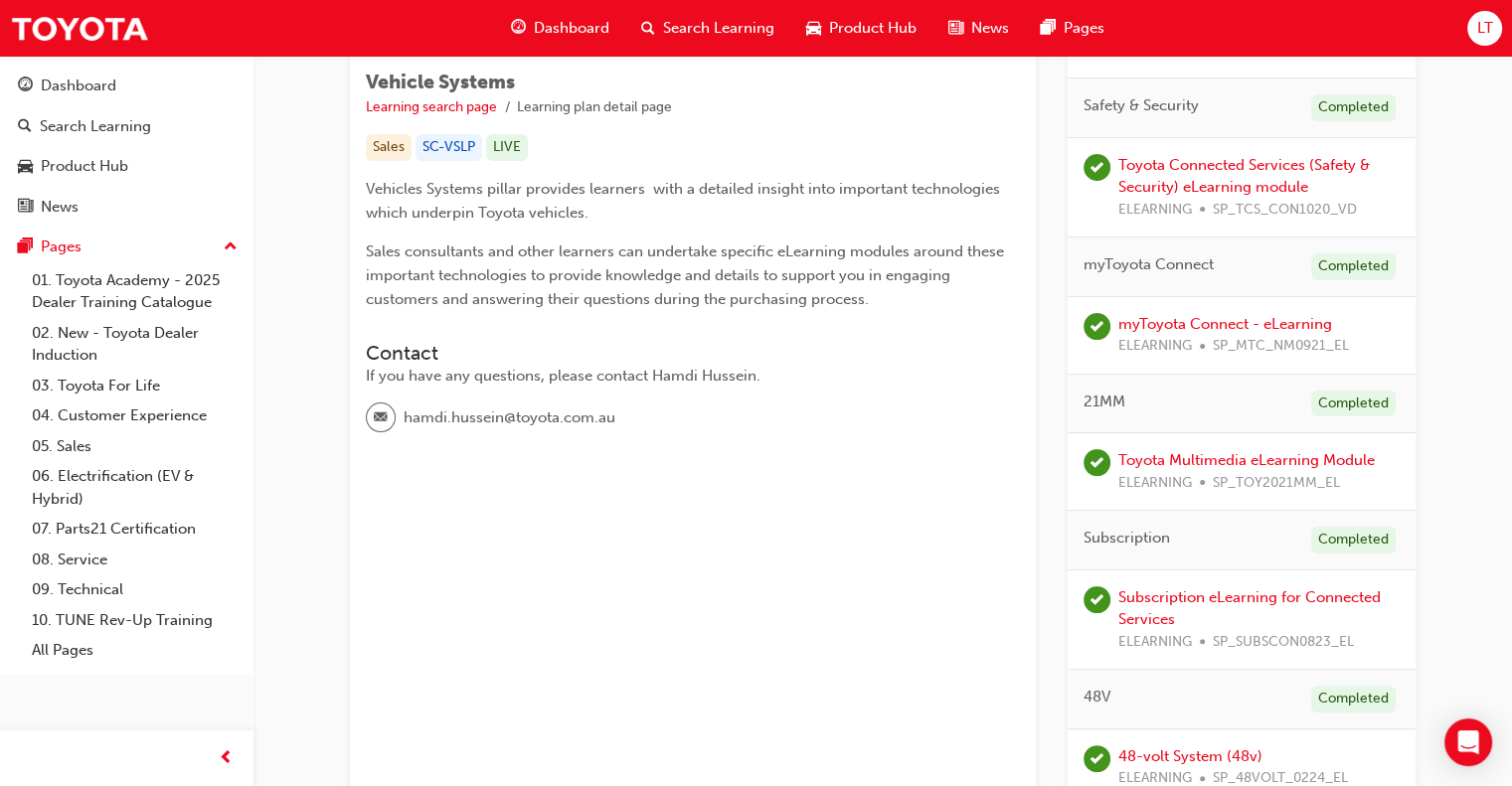 scroll, scrollTop: 147, scrollLeft: 0, axis: vertical 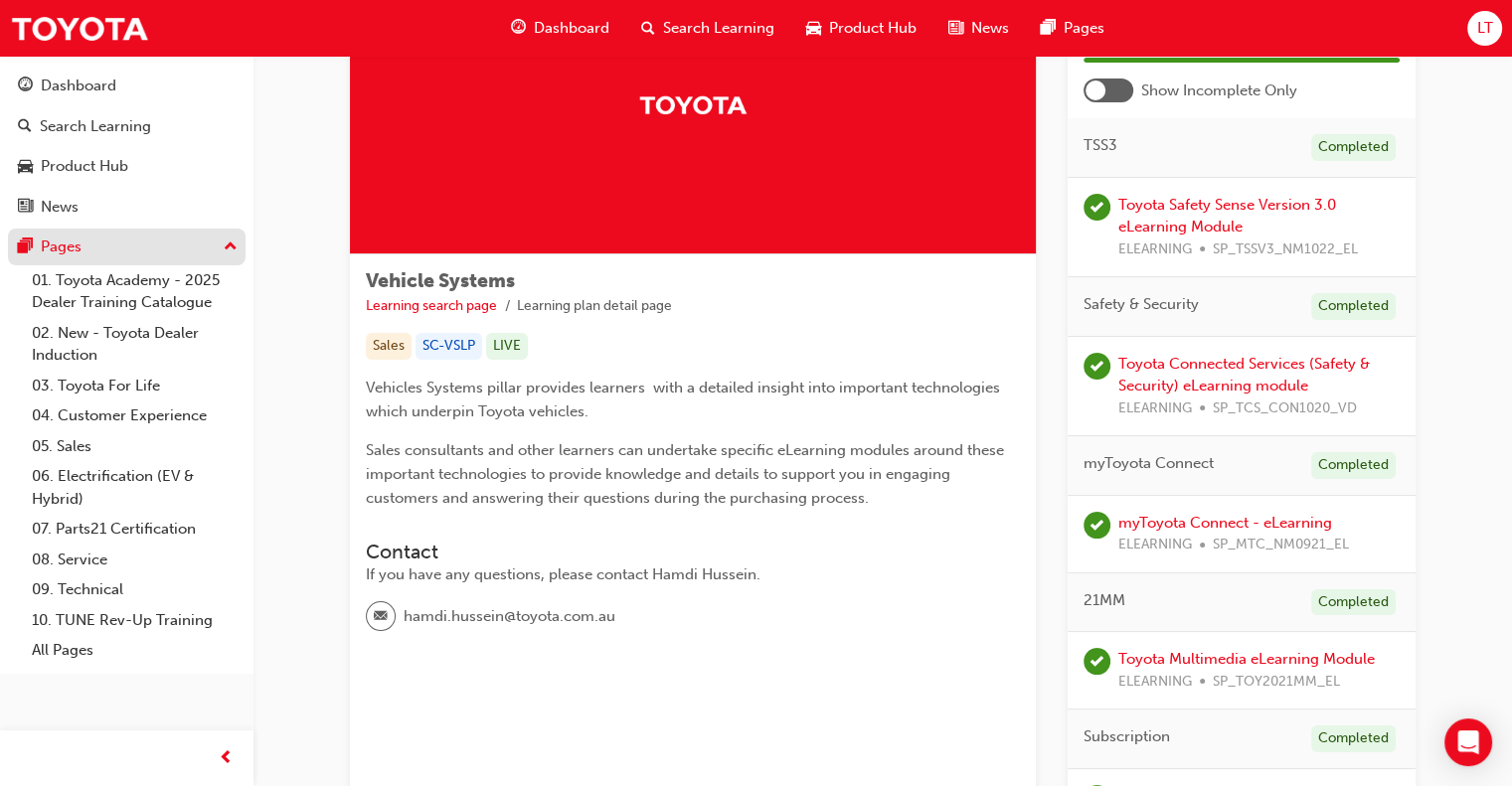 click on "Pages" at bounding box center (61, 246) 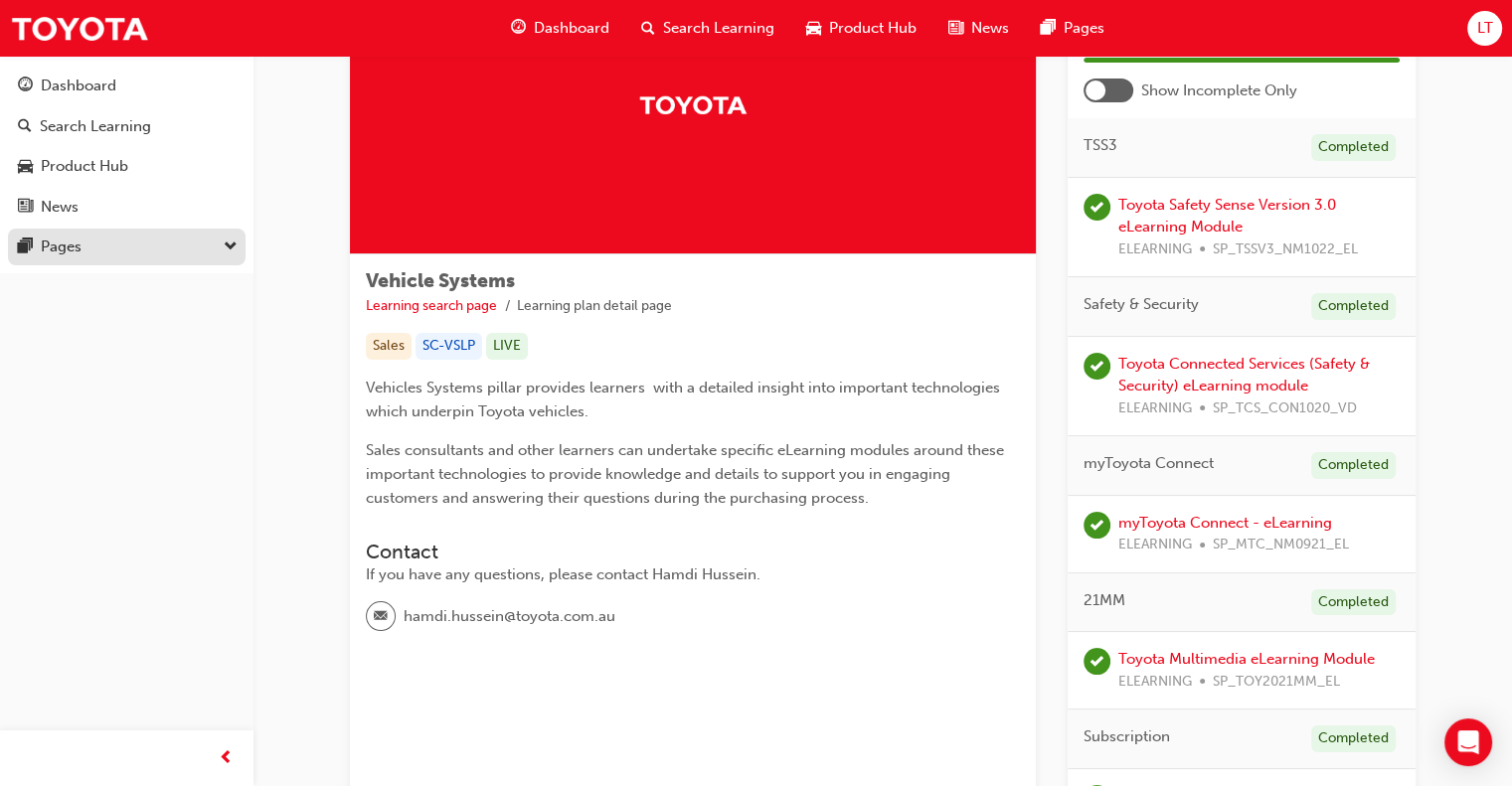 click on "Pages" at bounding box center (61, 246) 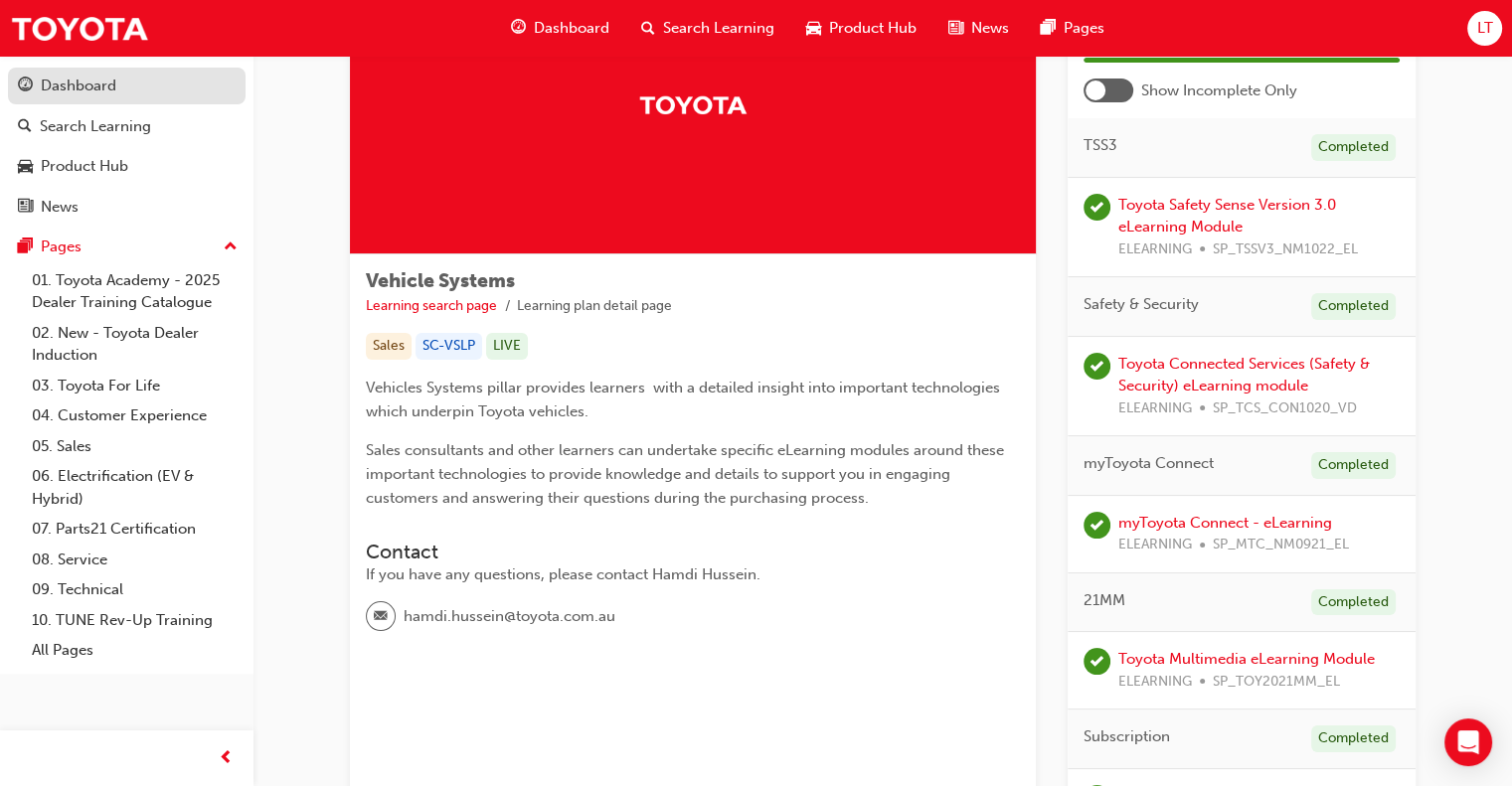 click on "Dashboard" at bounding box center (126, 85) 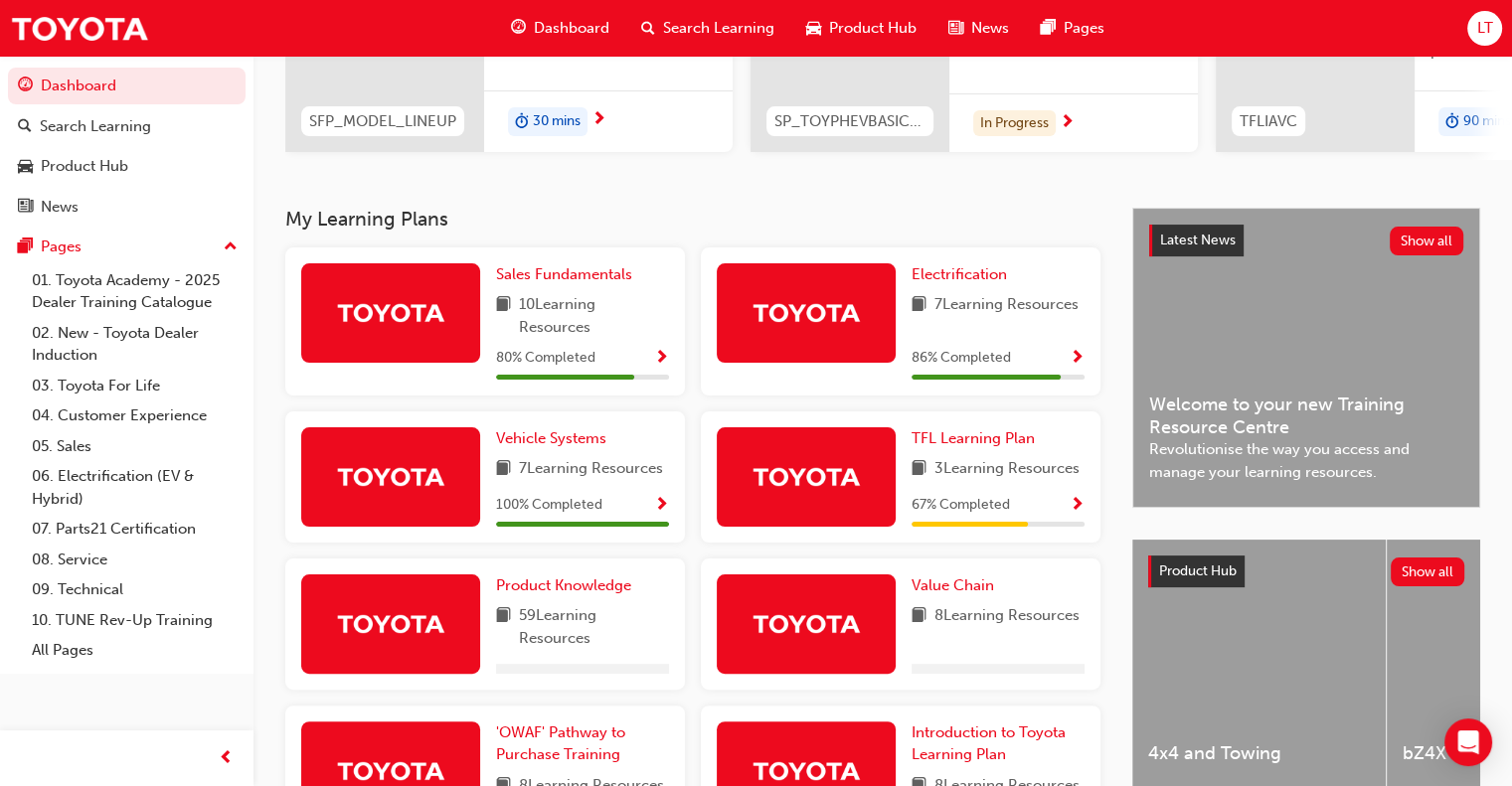 scroll, scrollTop: 452, scrollLeft: 0, axis: vertical 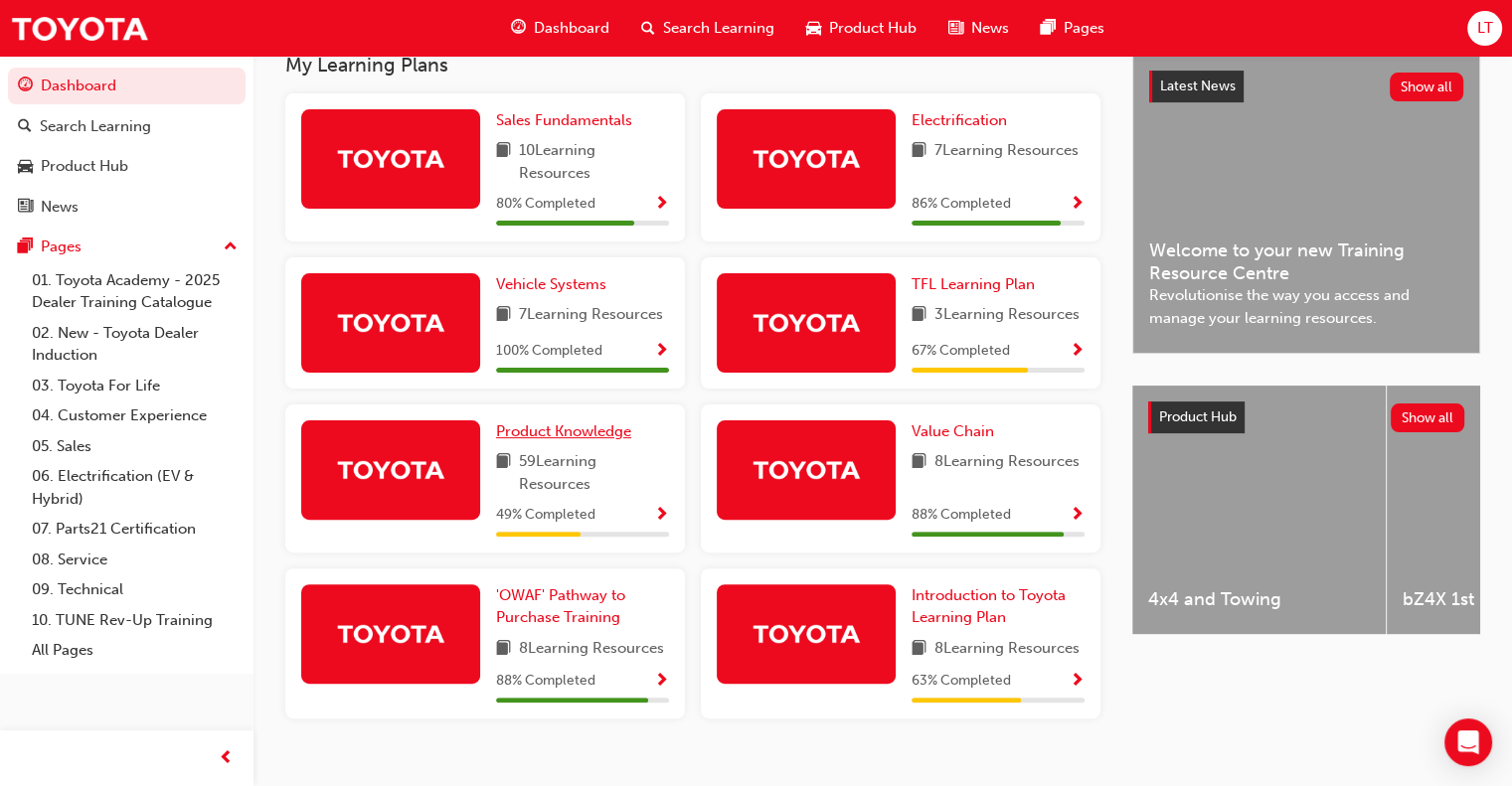 click on "Product Knowledge" at bounding box center [564, 431] 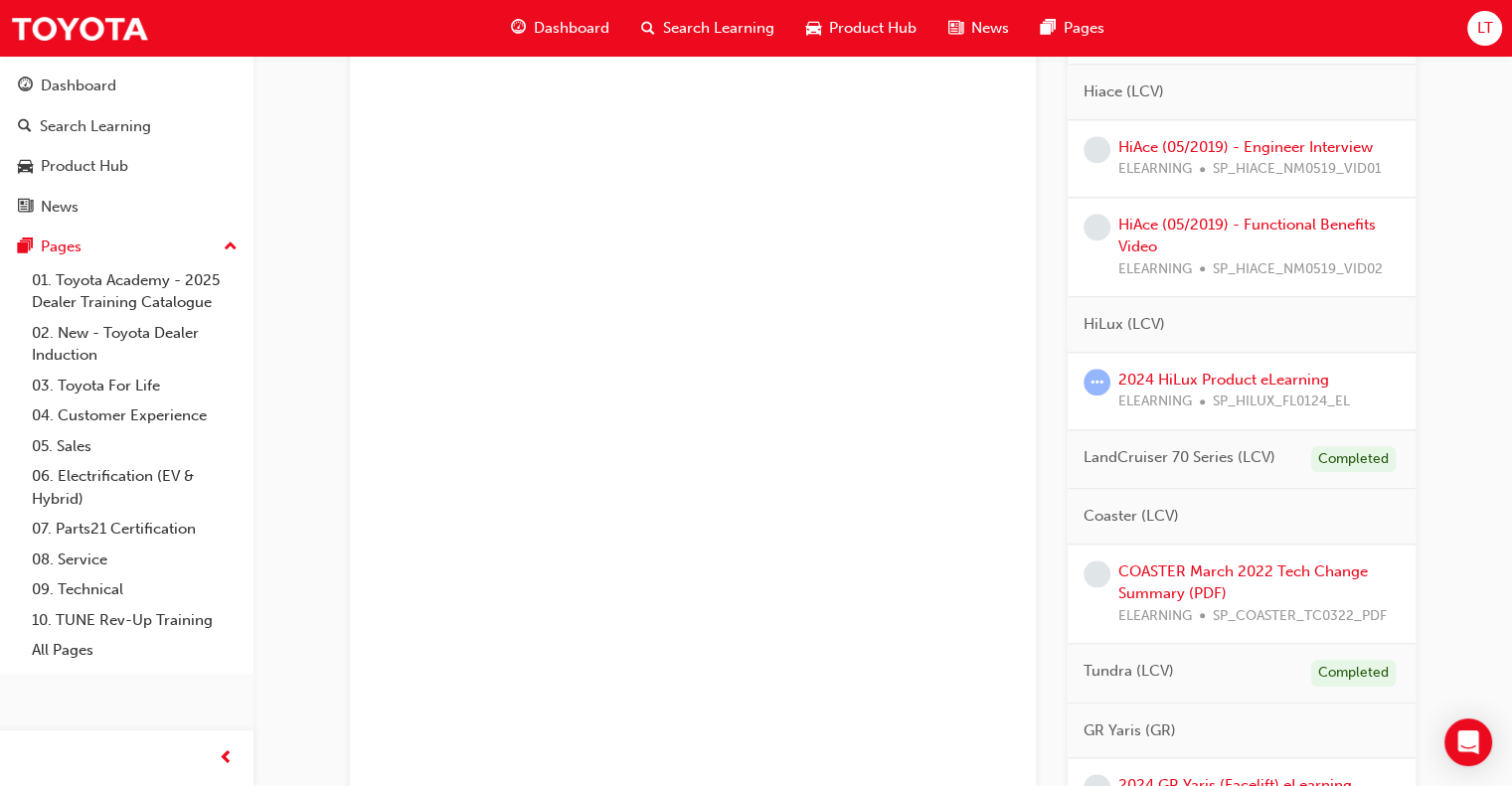 scroll, scrollTop: 2683, scrollLeft: 0, axis: vertical 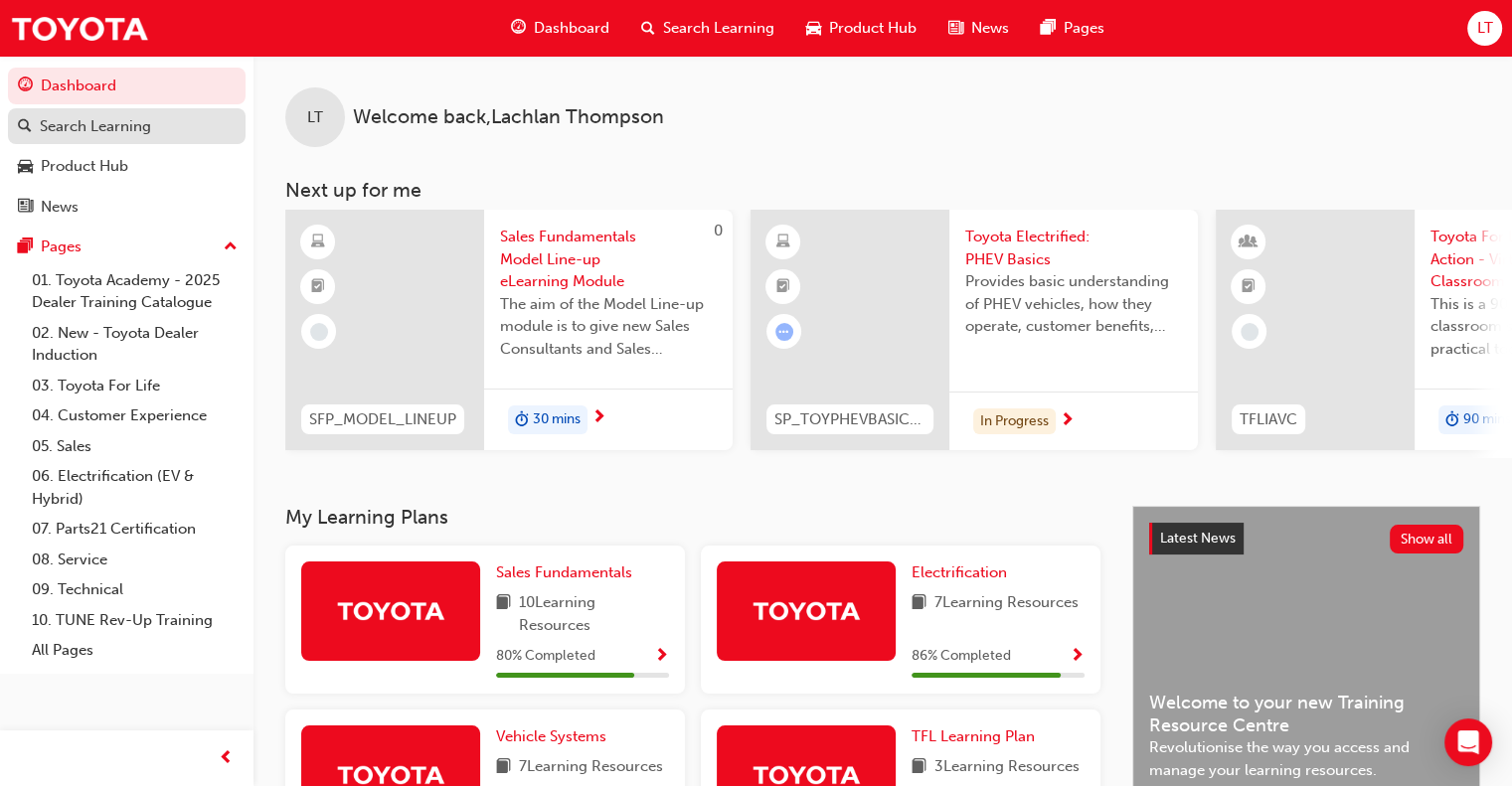 click on "Search Learning" at bounding box center (126, 126) 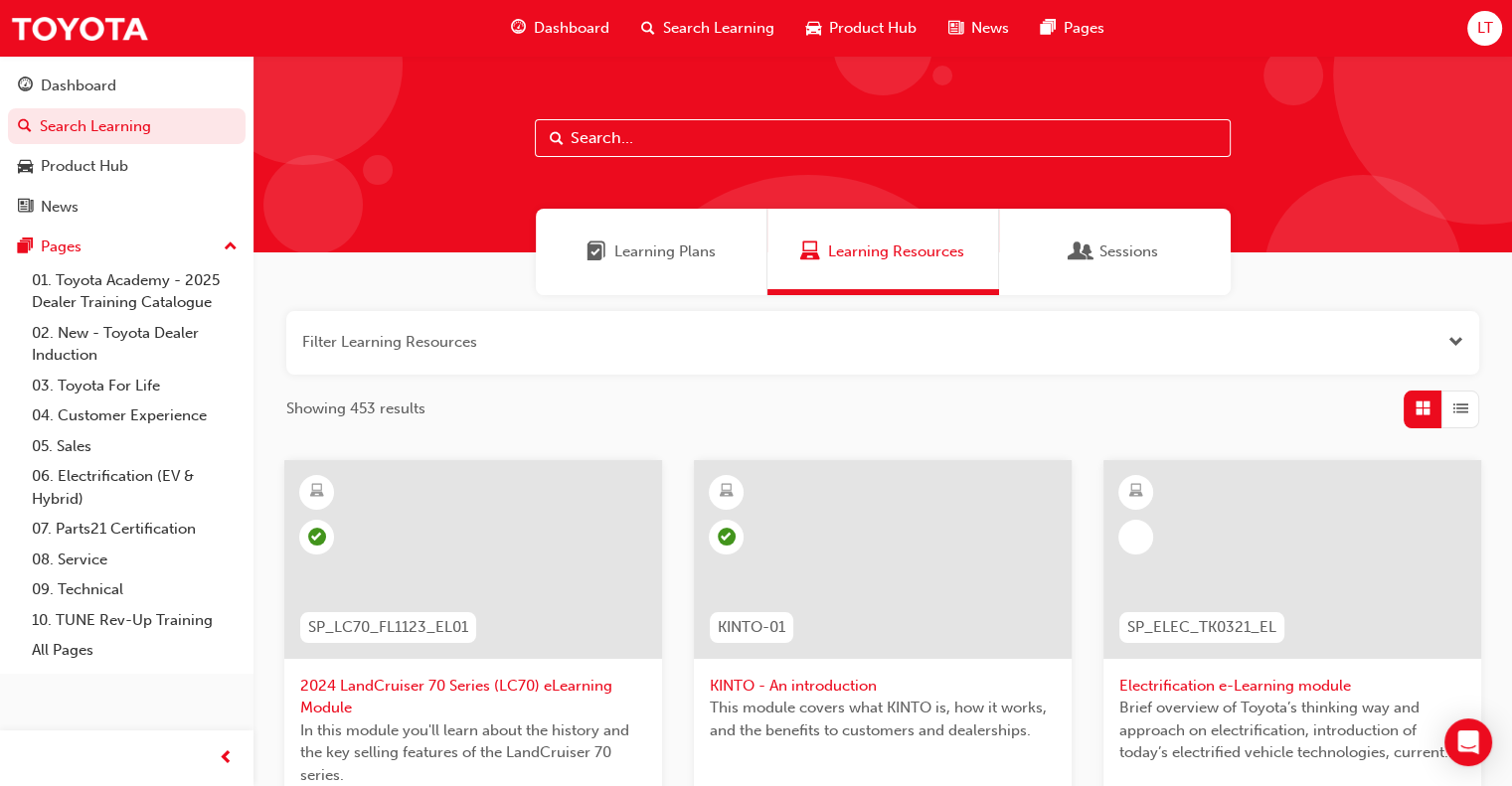 click at bounding box center (883, 343) 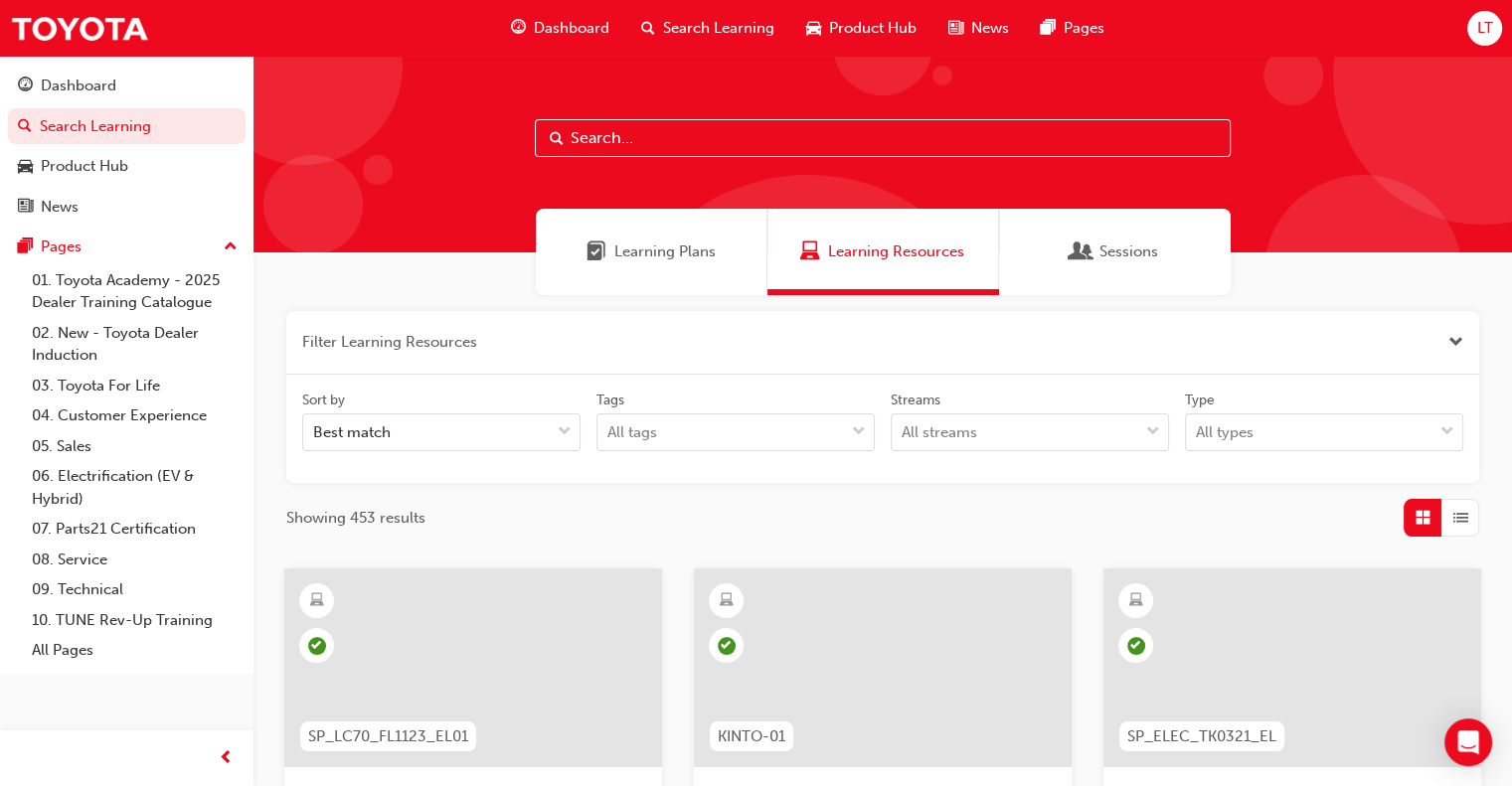 click at bounding box center (883, 138) 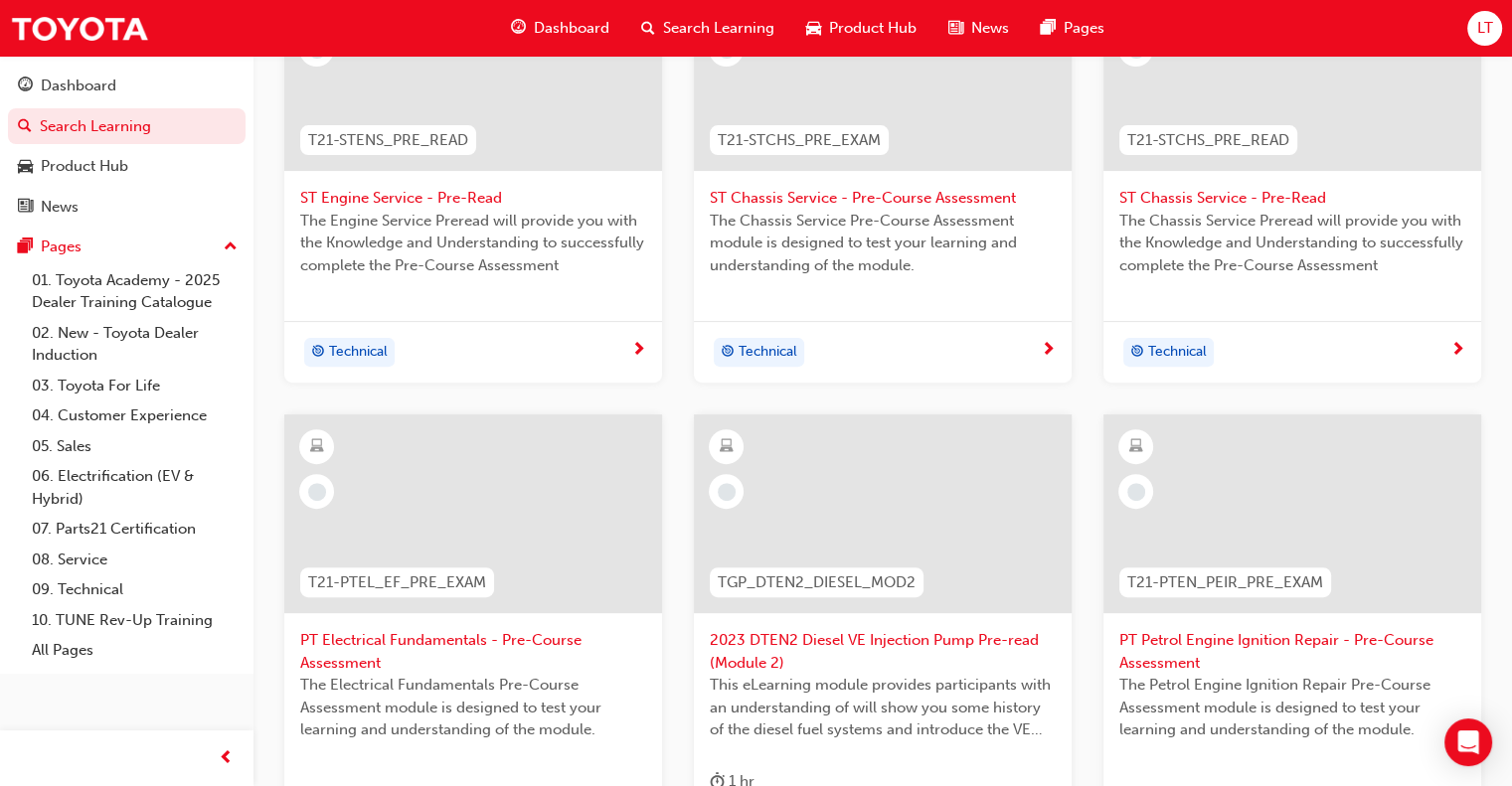 scroll, scrollTop: 0, scrollLeft: 0, axis: both 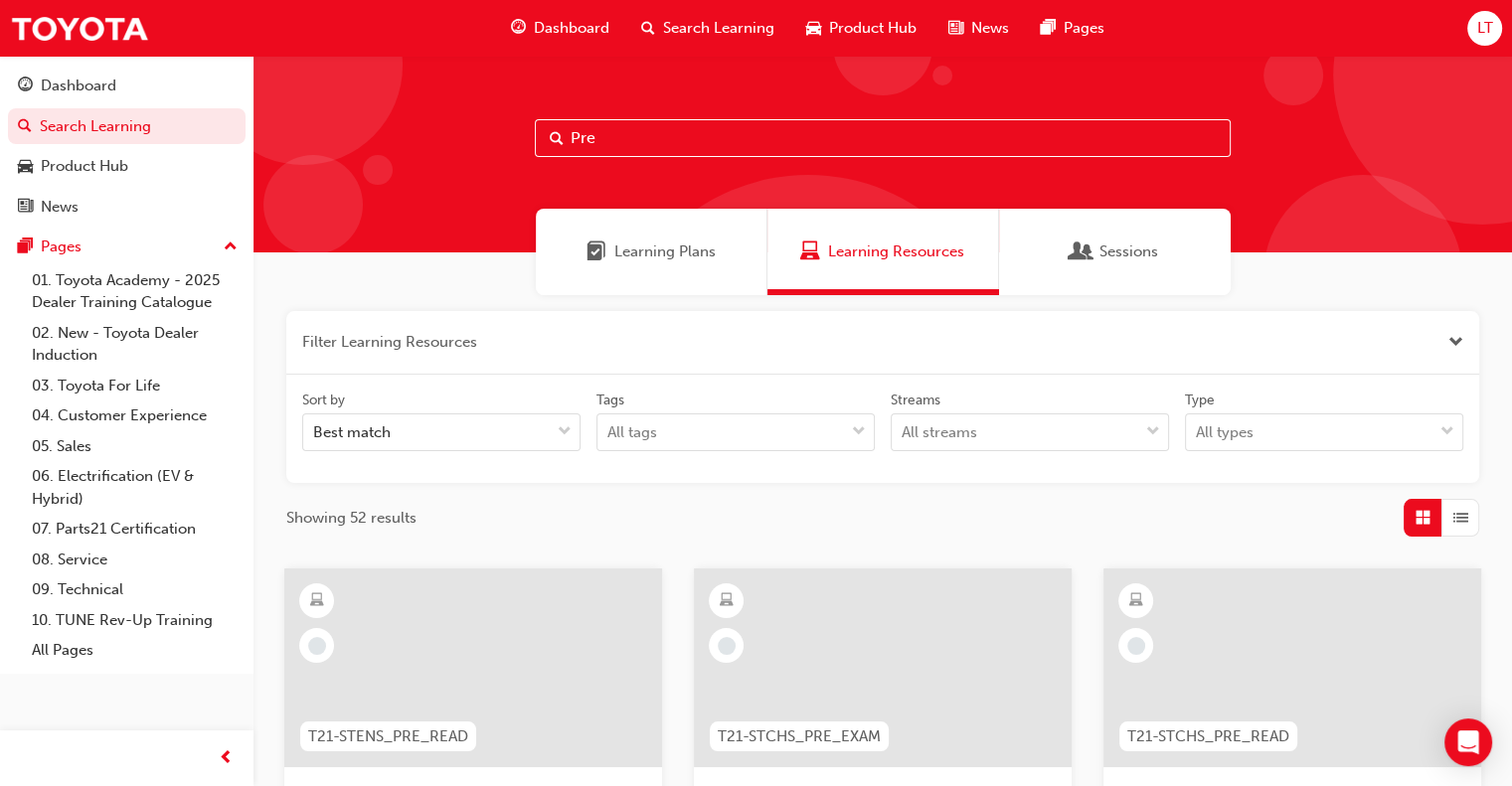 type on "Pre" 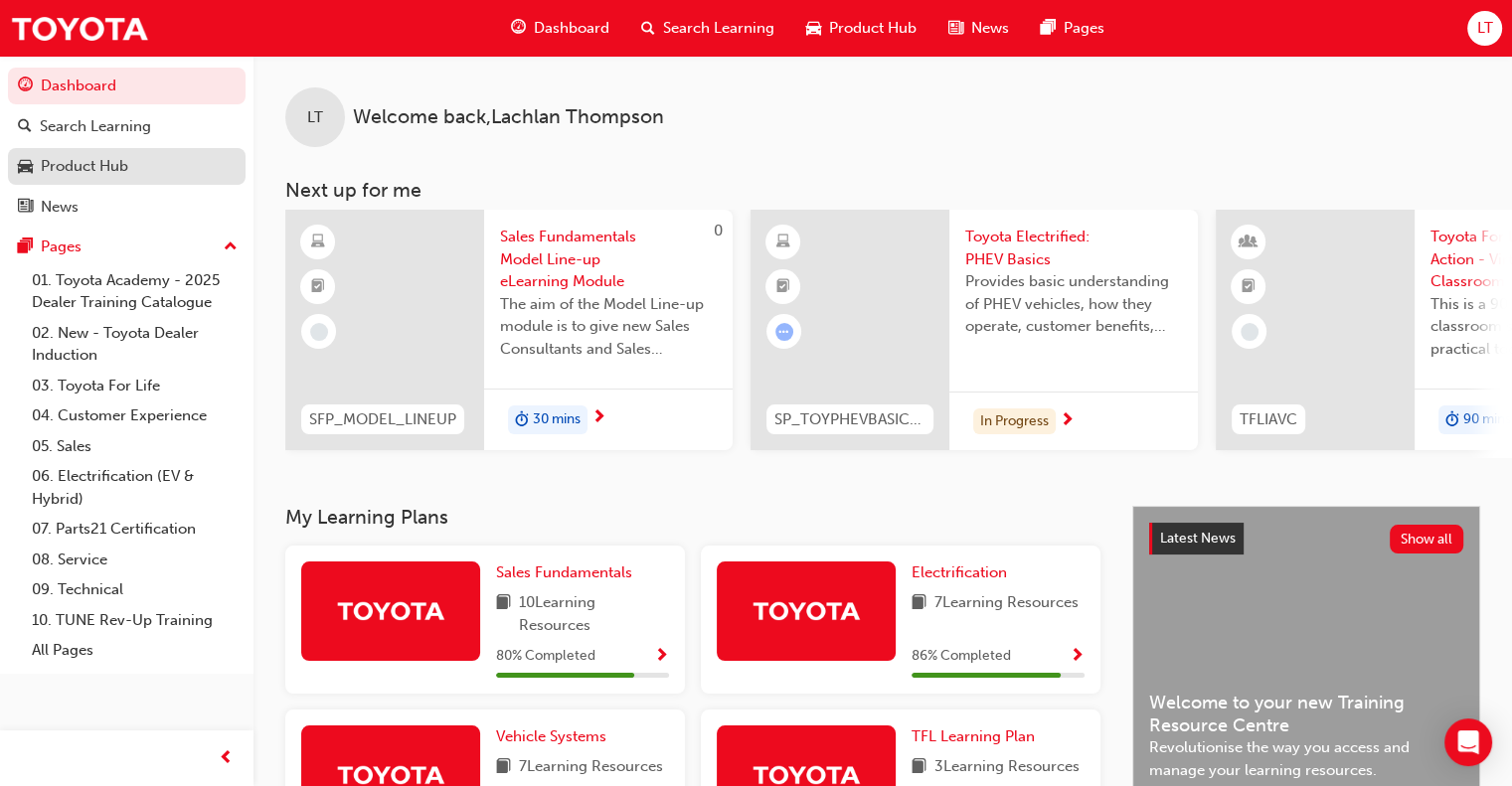 click on "Product Hub" at bounding box center [126, 166] 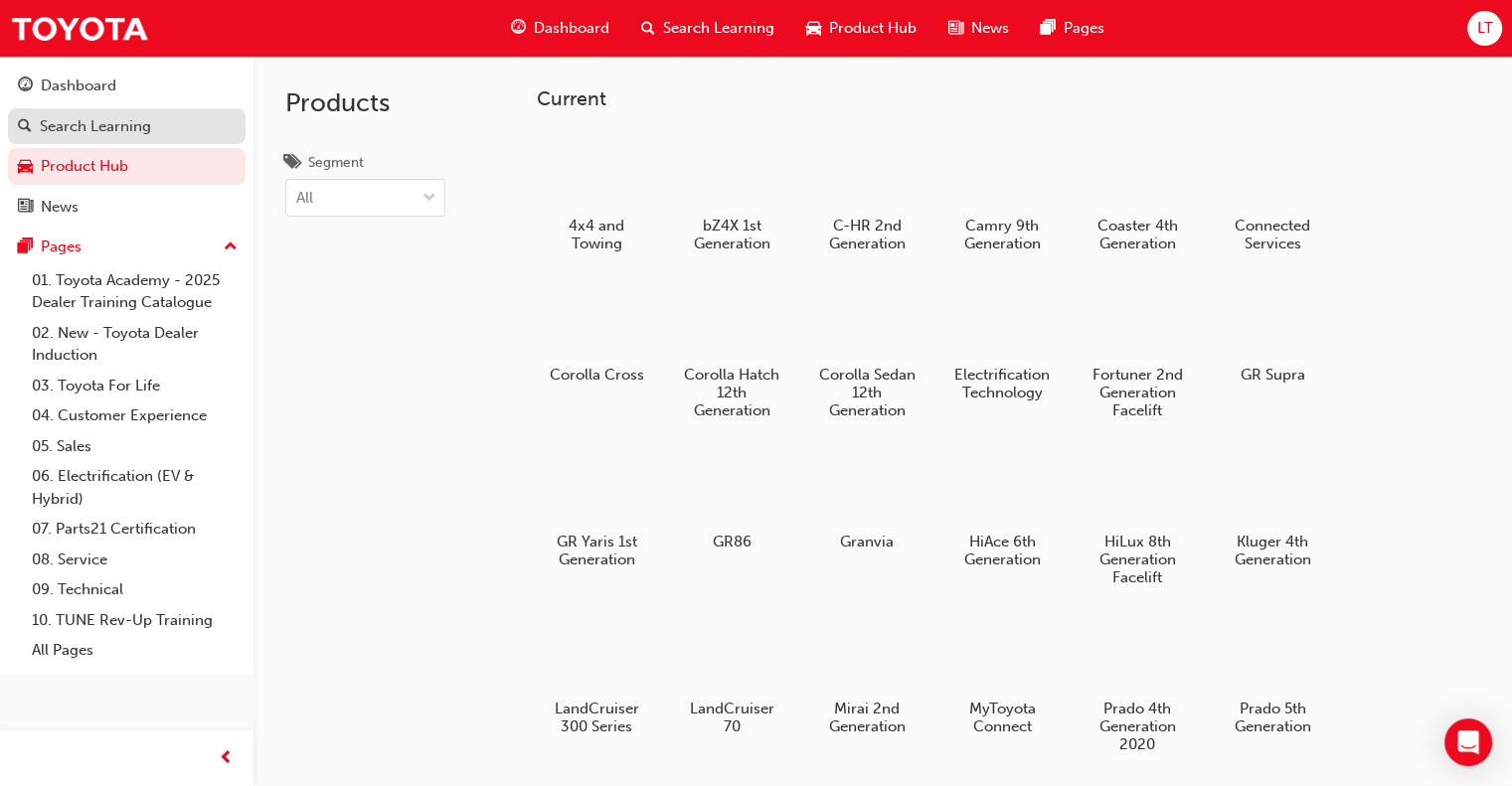 click on "Search Learning" at bounding box center [95, 126] 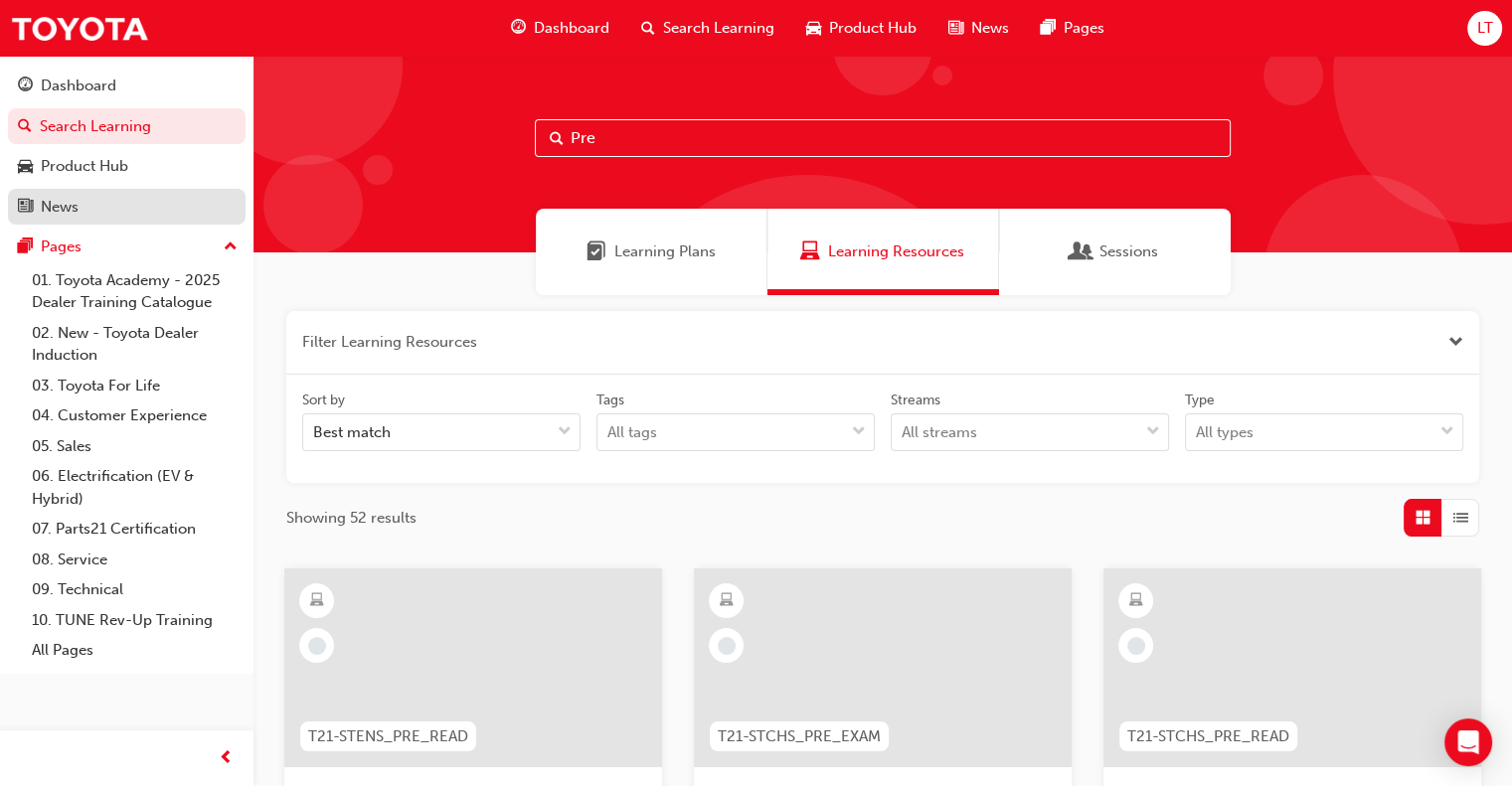 click on "News" at bounding box center [126, 207] 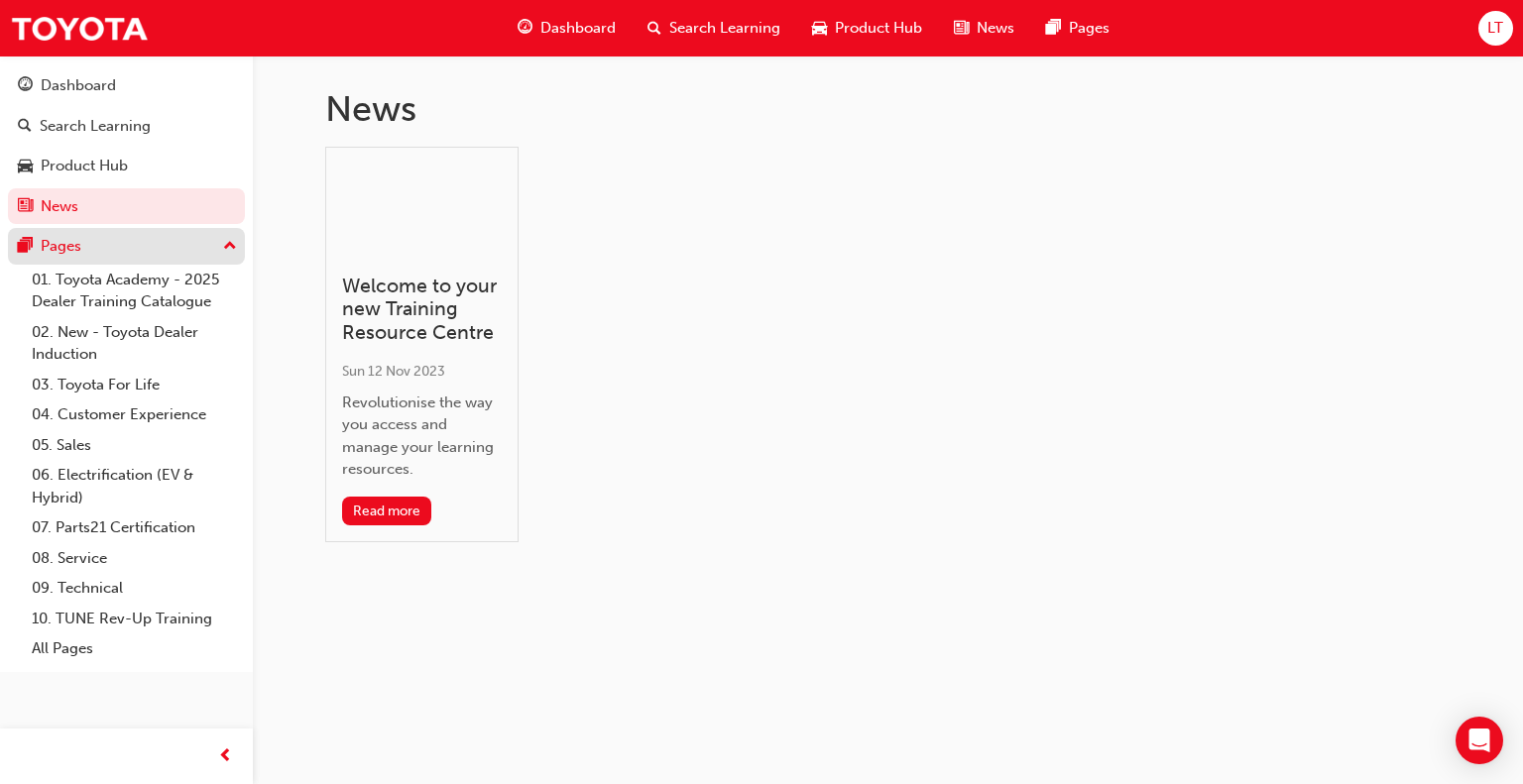 click on "Pages" at bounding box center [126, 246] 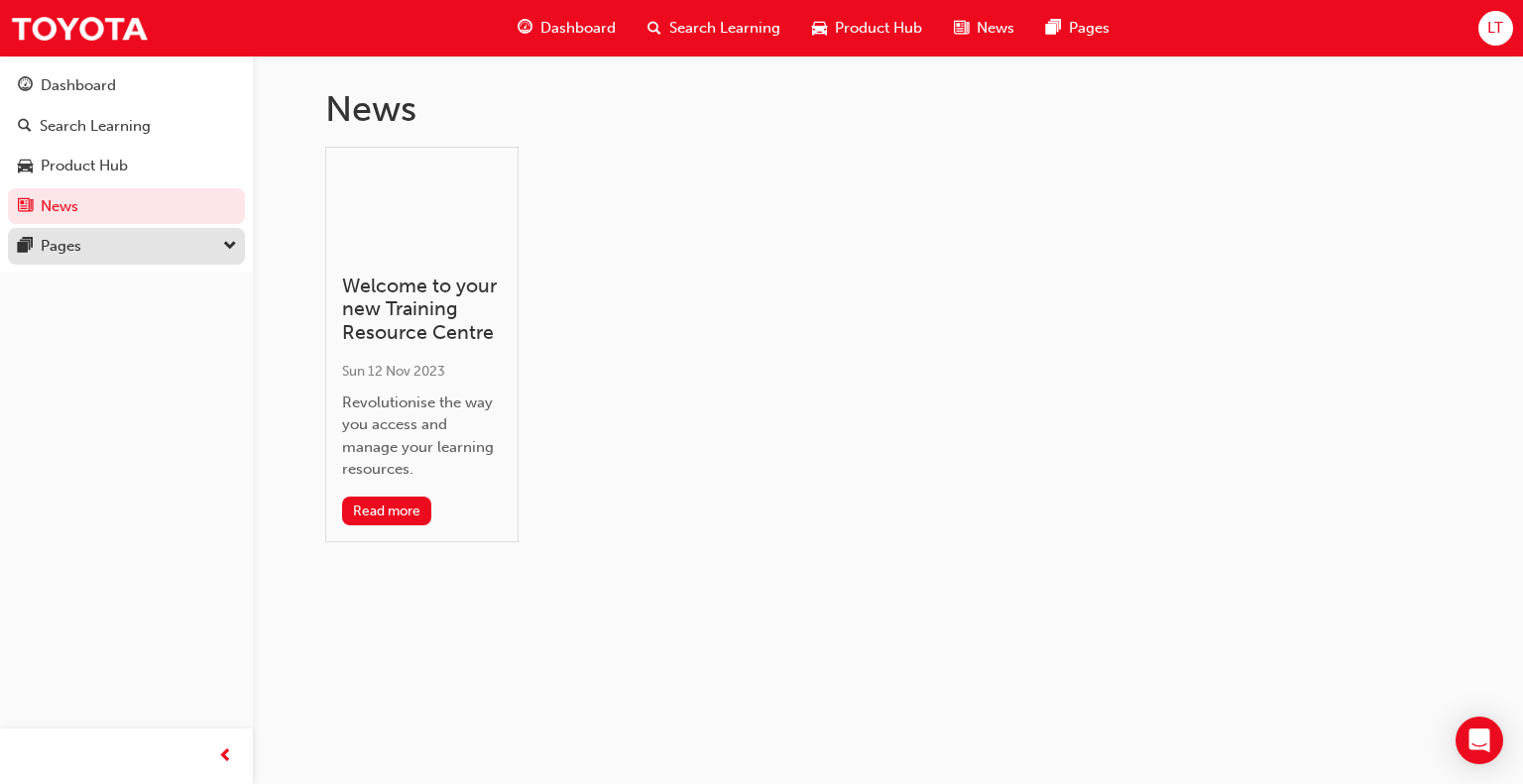 click on "Pages" at bounding box center (126, 246) 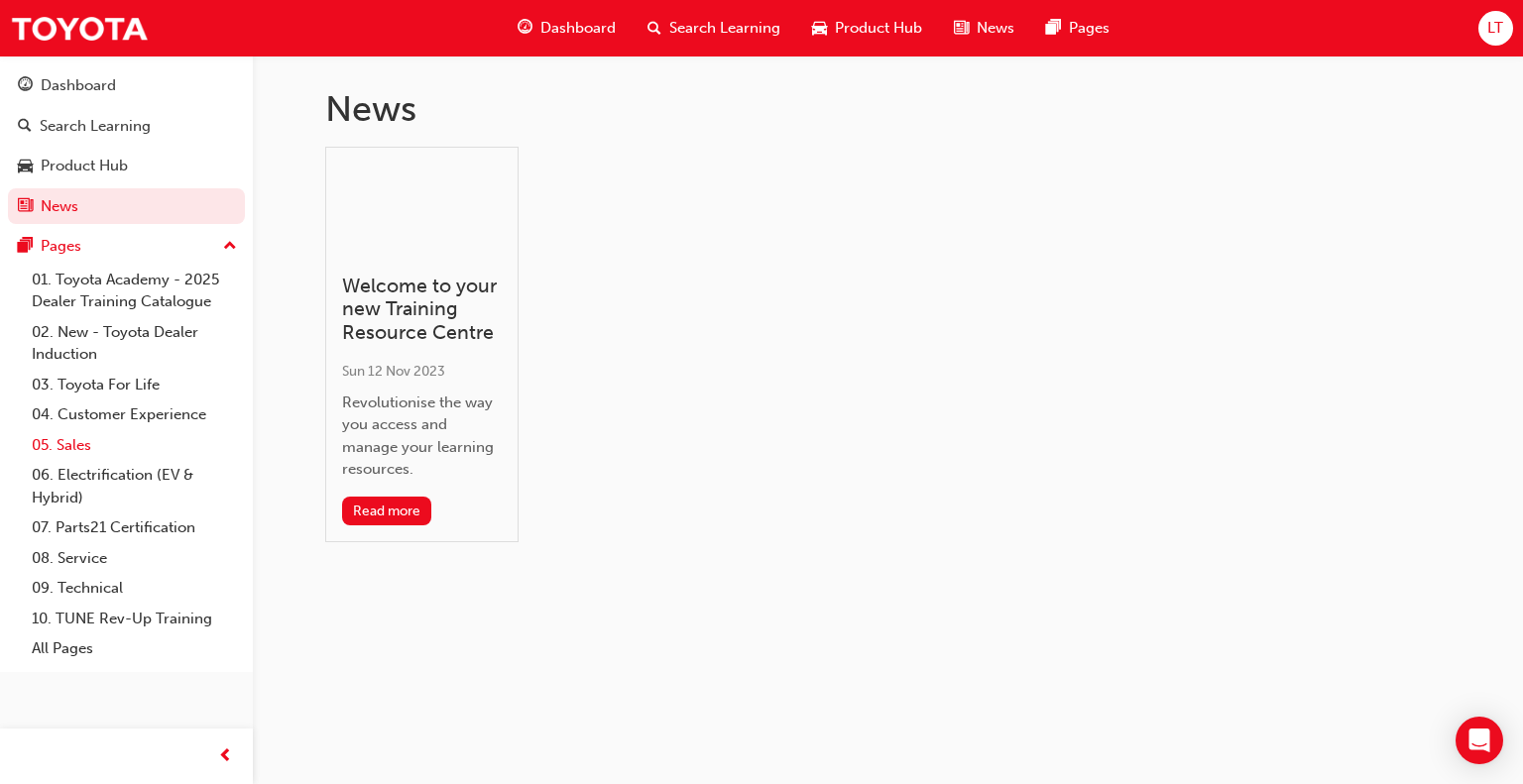click on "05. Sales" at bounding box center (134, 445) 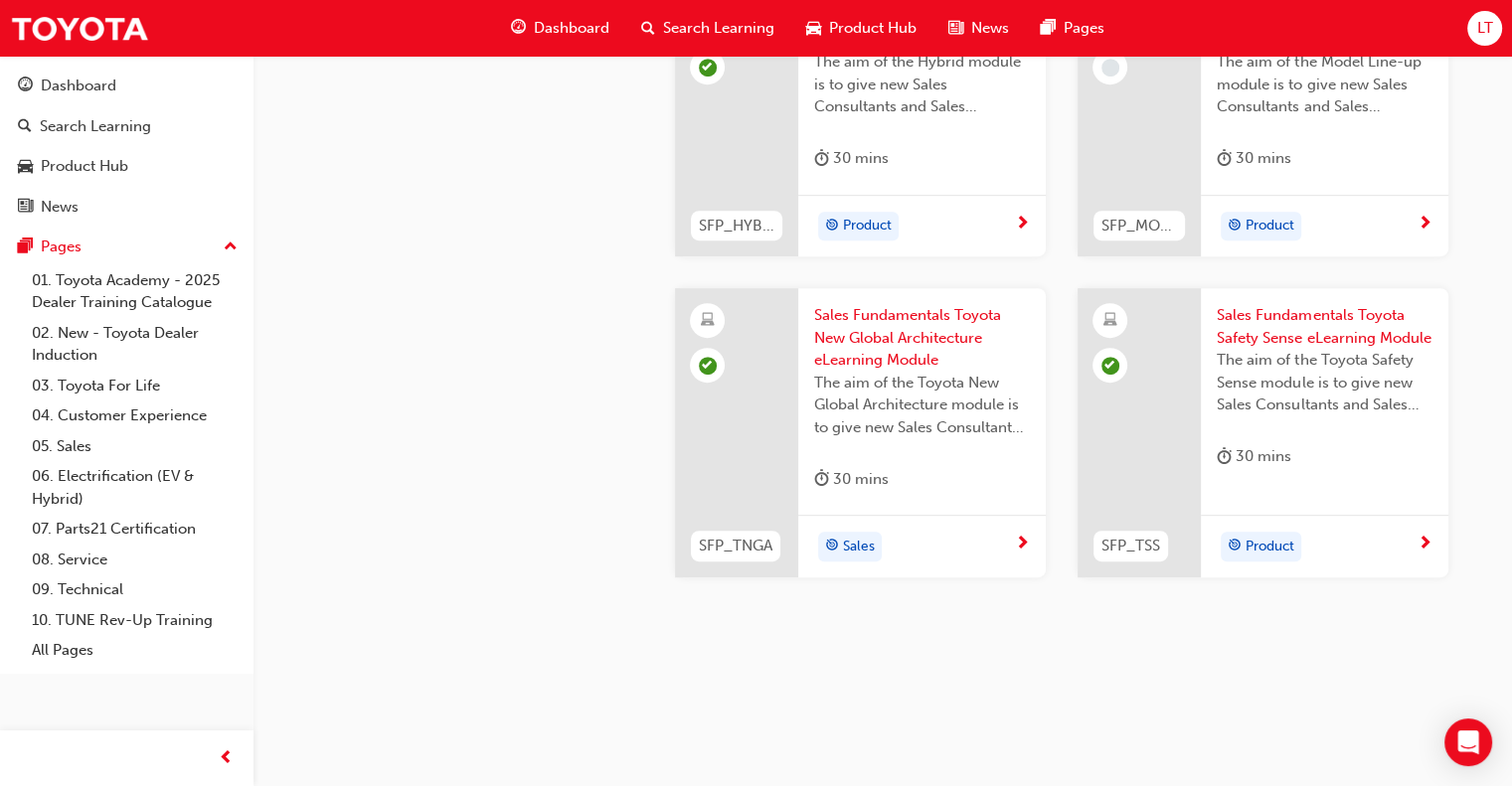 scroll, scrollTop: 366, scrollLeft: 0, axis: vertical 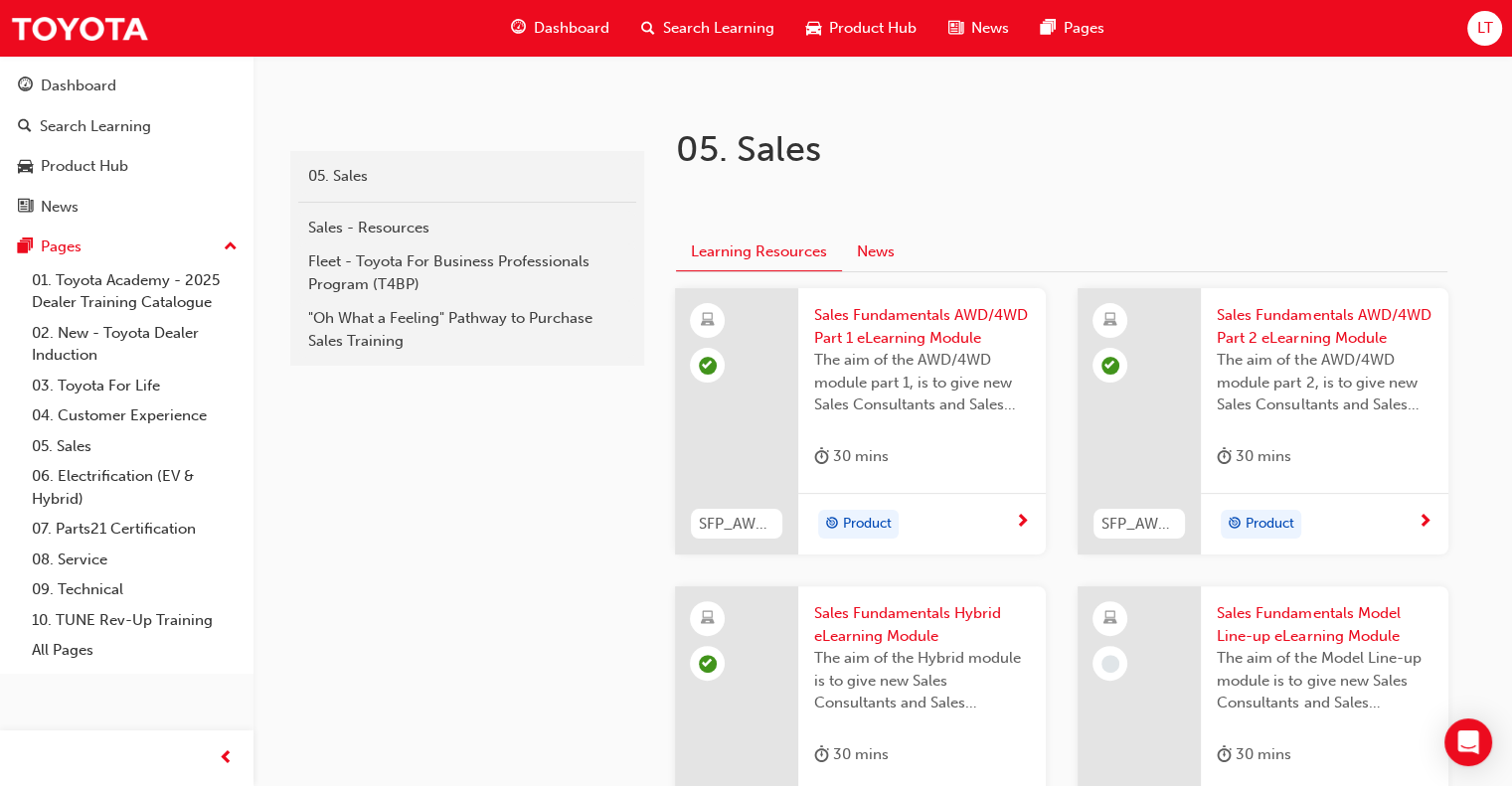 click on "News" at bounding box center (876, 252) 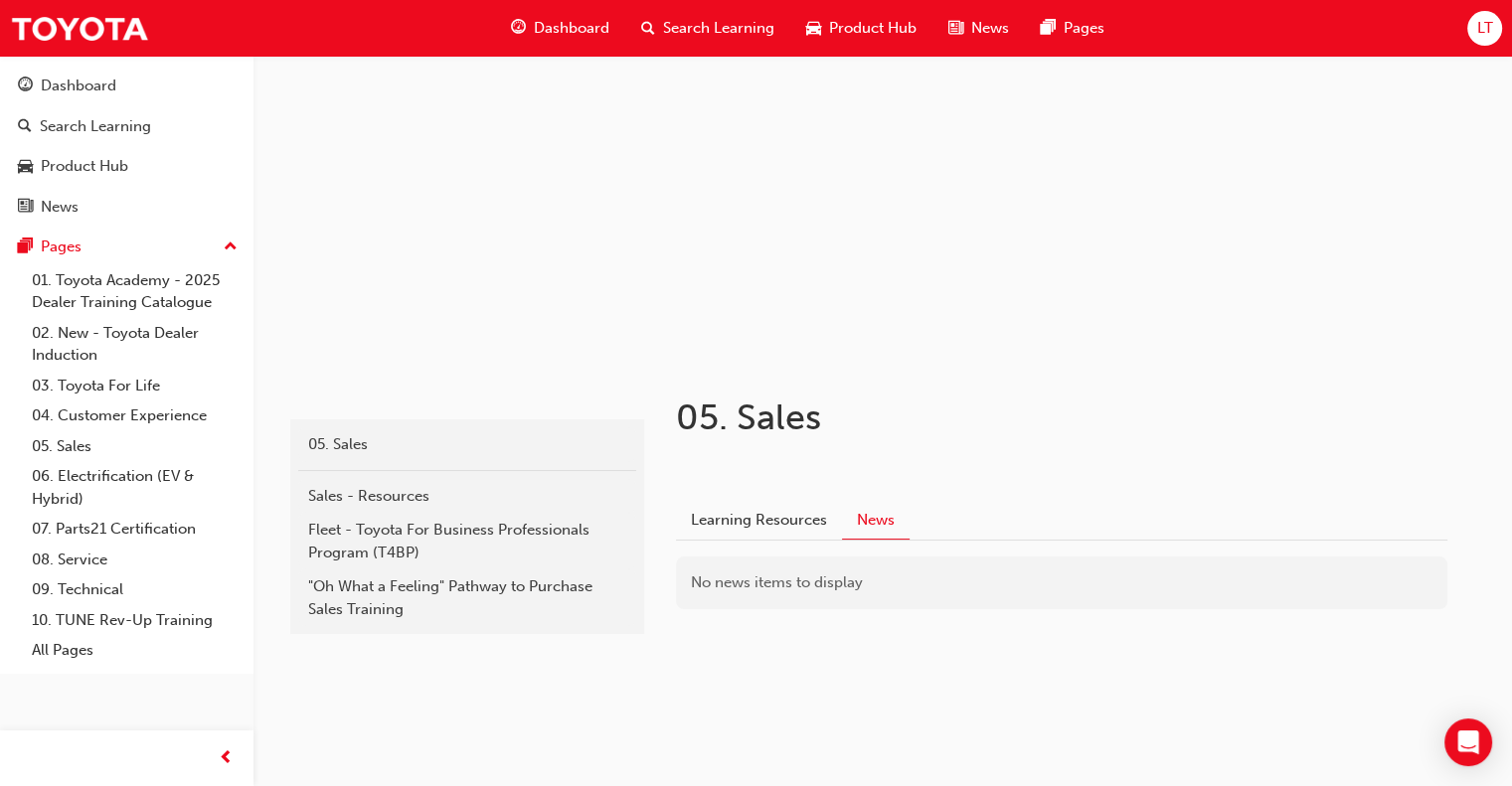 scroll, scrollTop: 95, scrollLeft: 0, axis: vertical 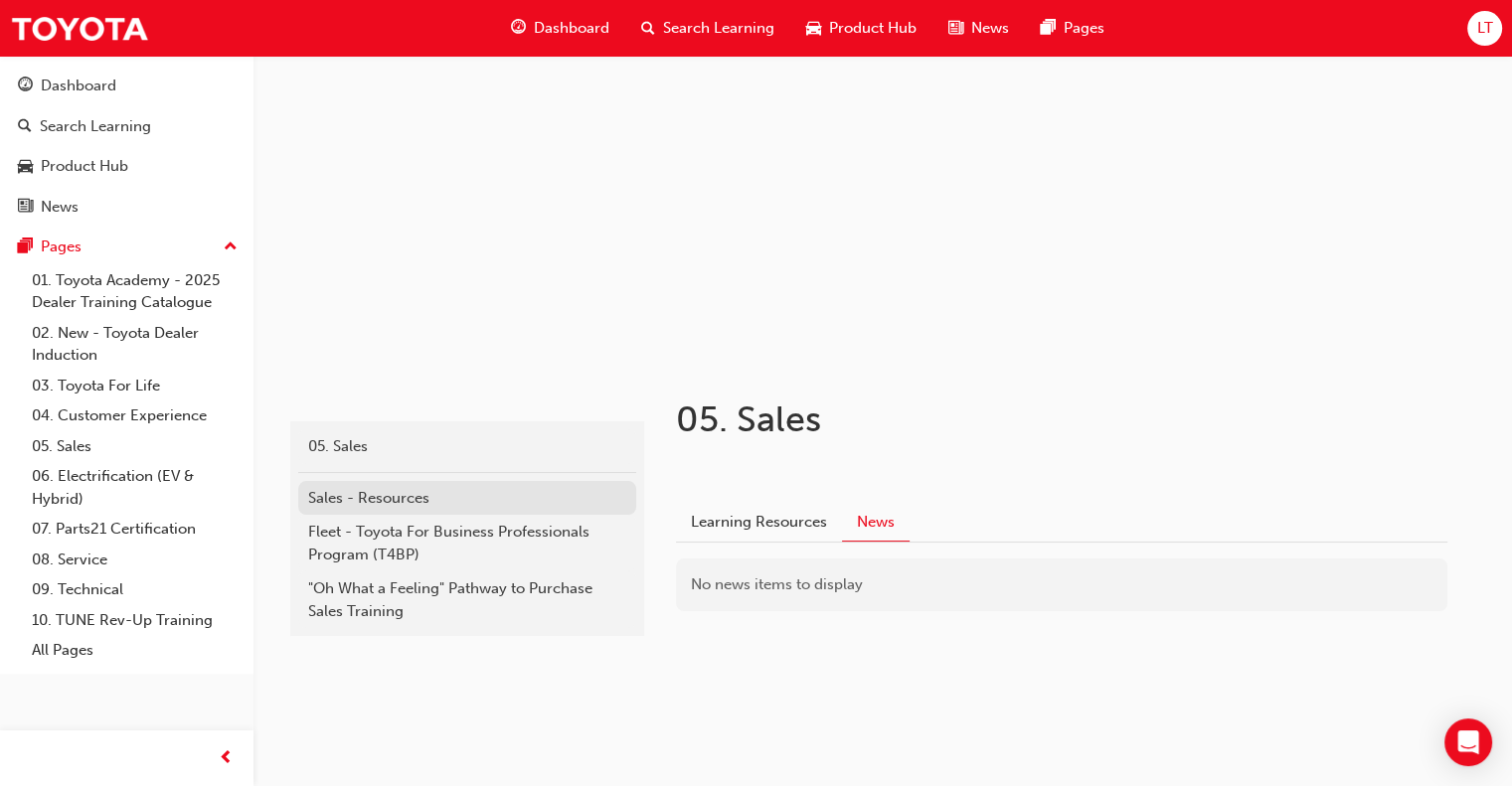 click on "Sales - Resources" at bounding box center [467, 498] 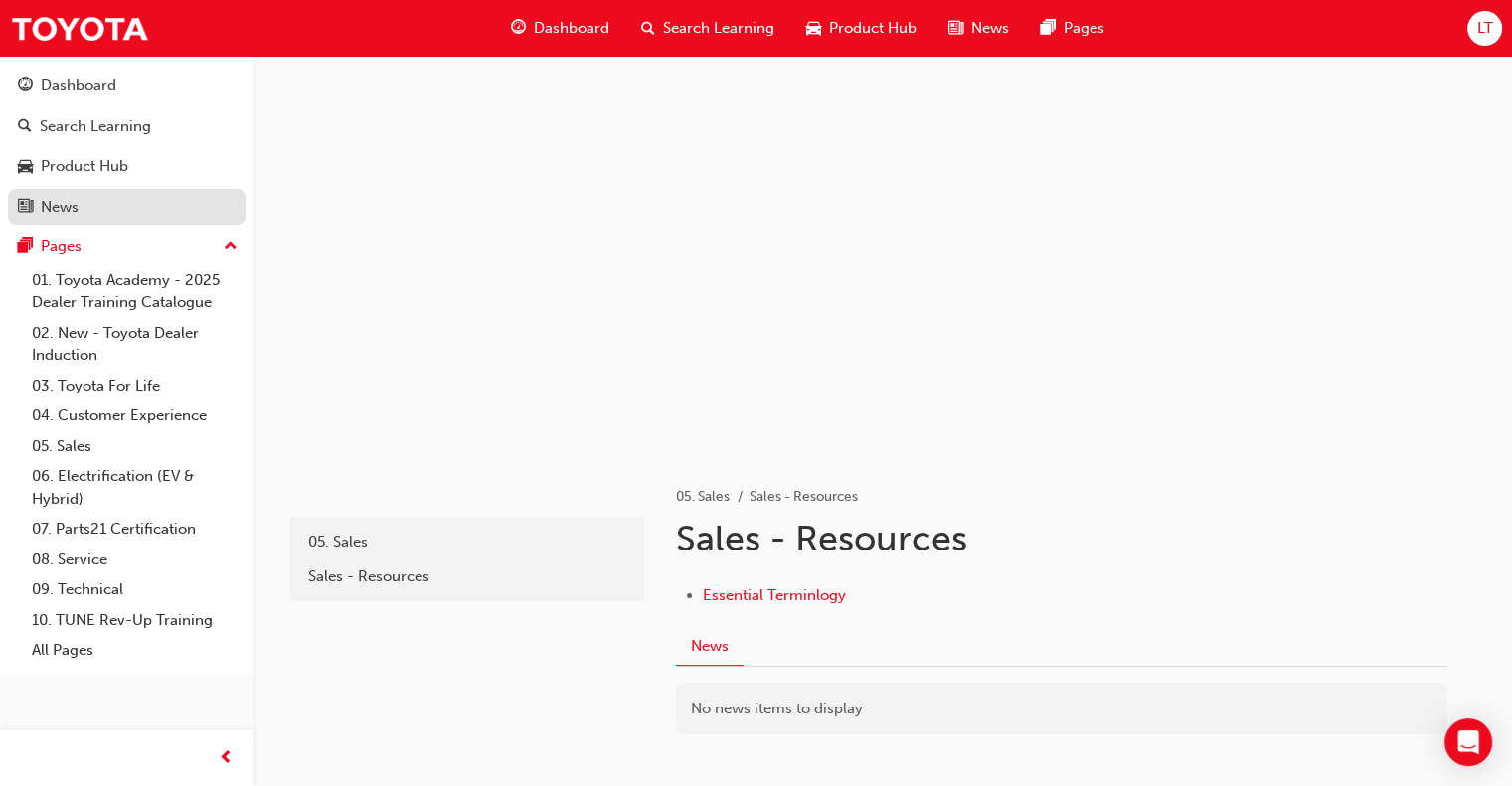 click on "News" at bounding box center [126, 207] 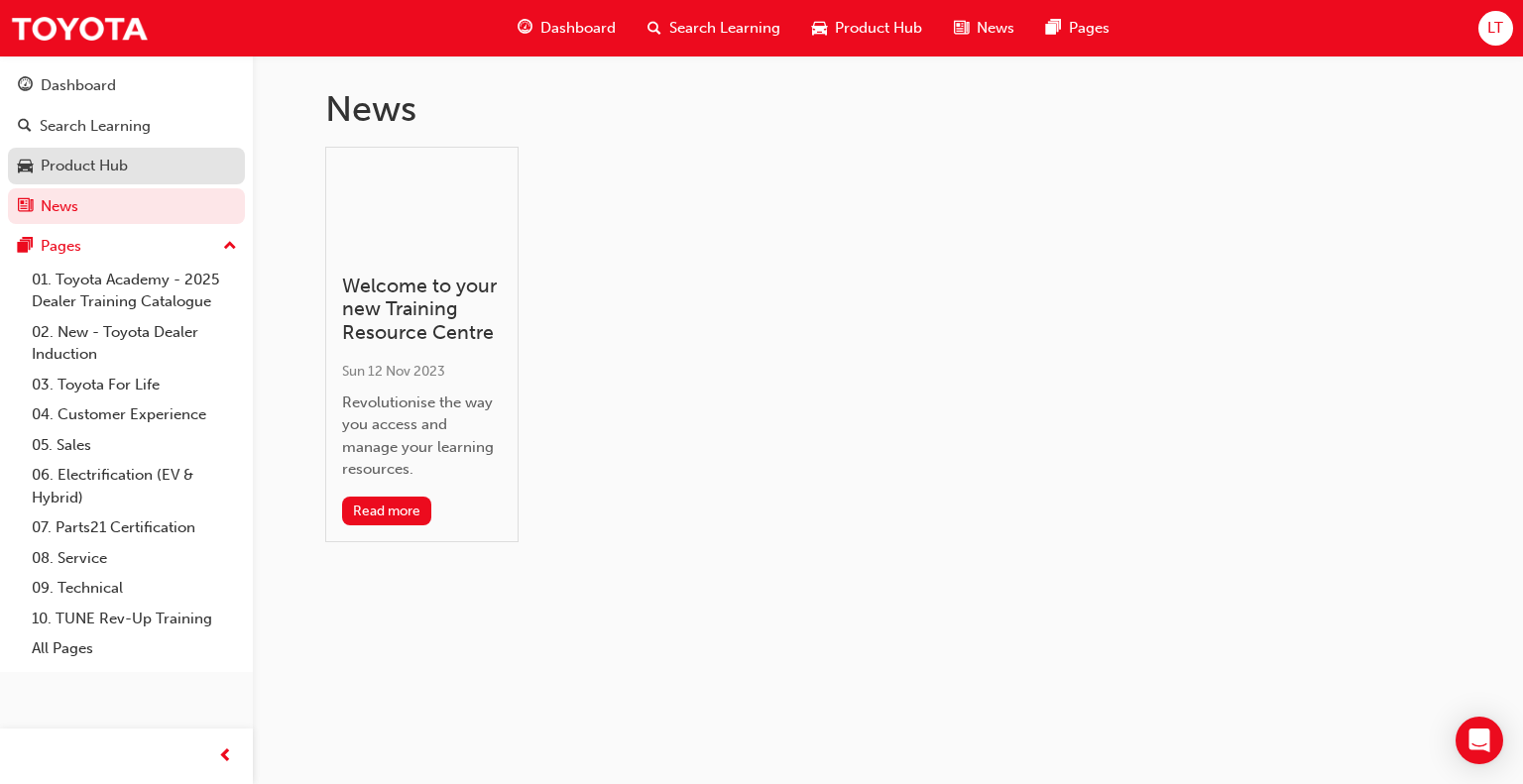 click on "Product Hub" at bounding box center (126, 166) 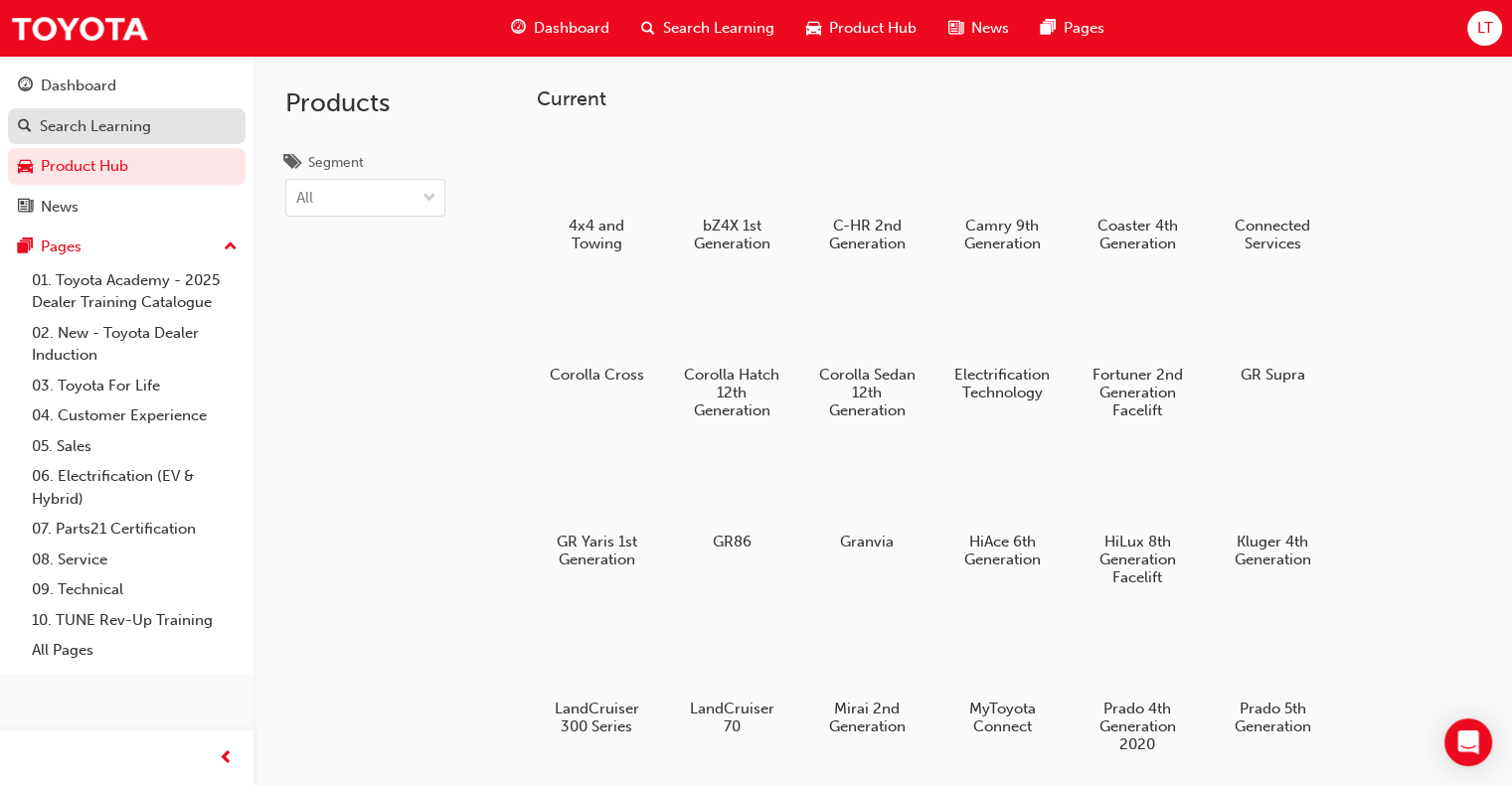 click on "Search Learning" at bounding box center (95, 126) 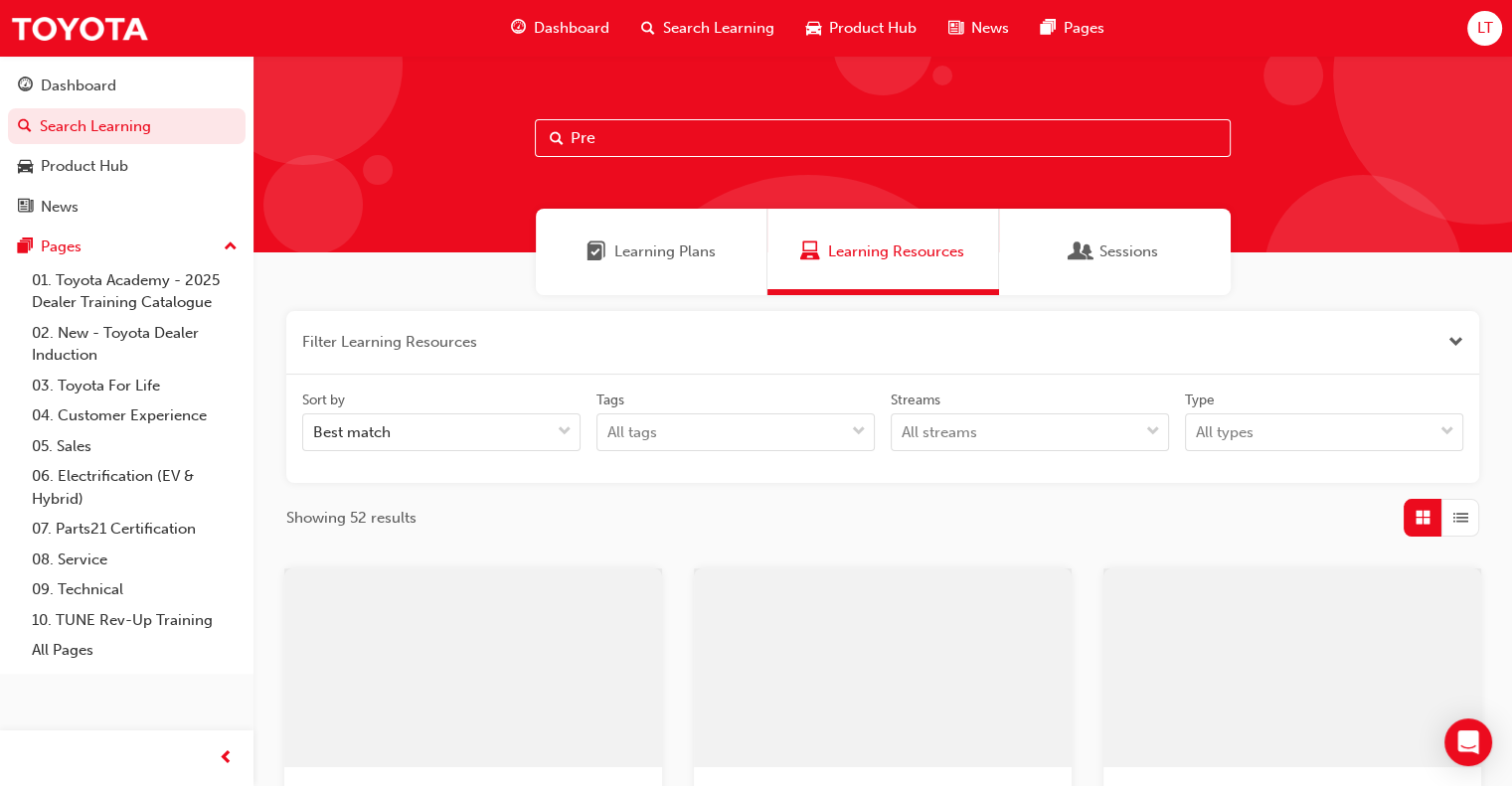 click on "Dashboard Search Learning Product Hub News Pages" at bounding box center [126, 146] 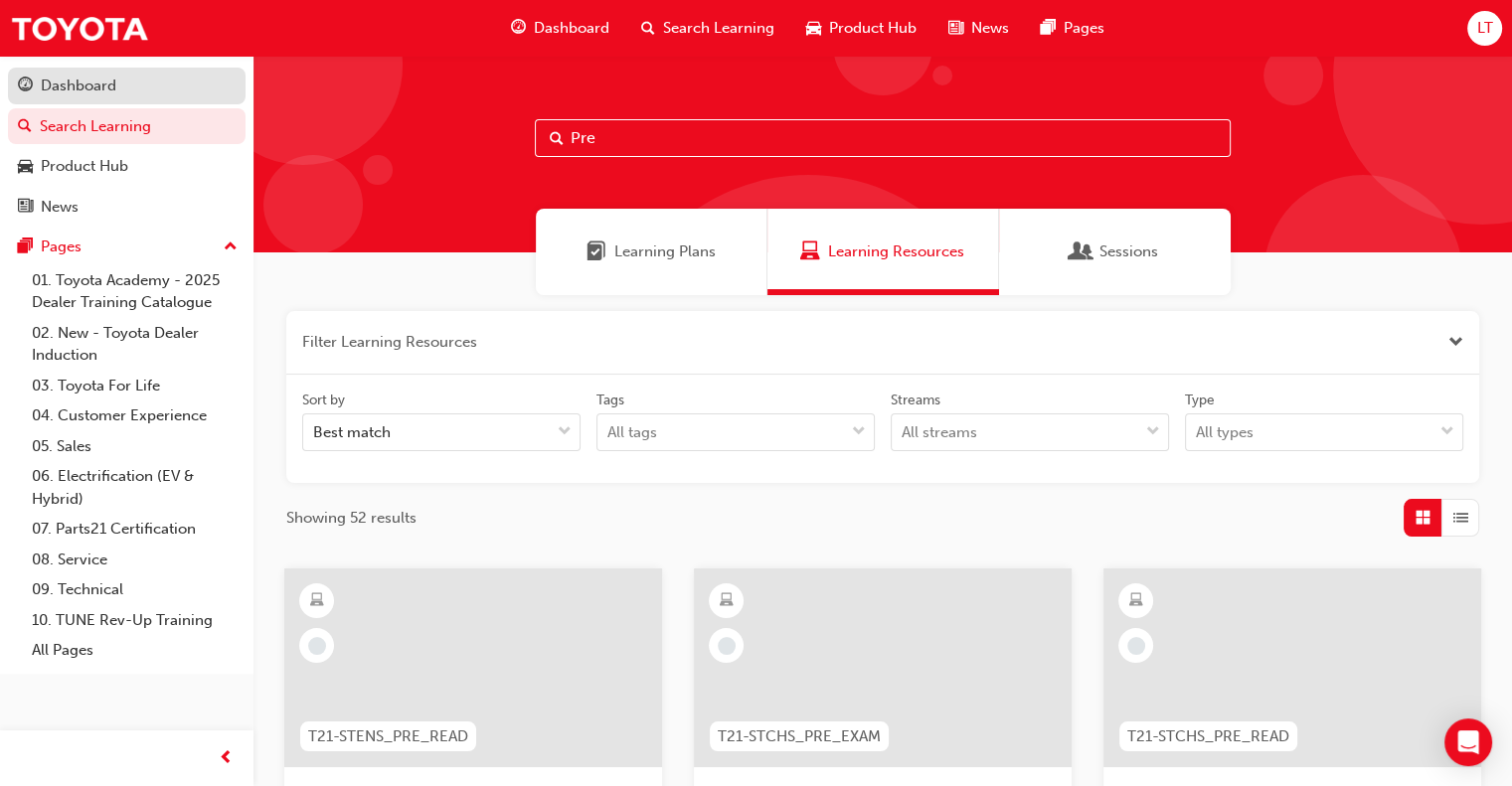 click on "Dashboard" at bounding box center (79, 85) 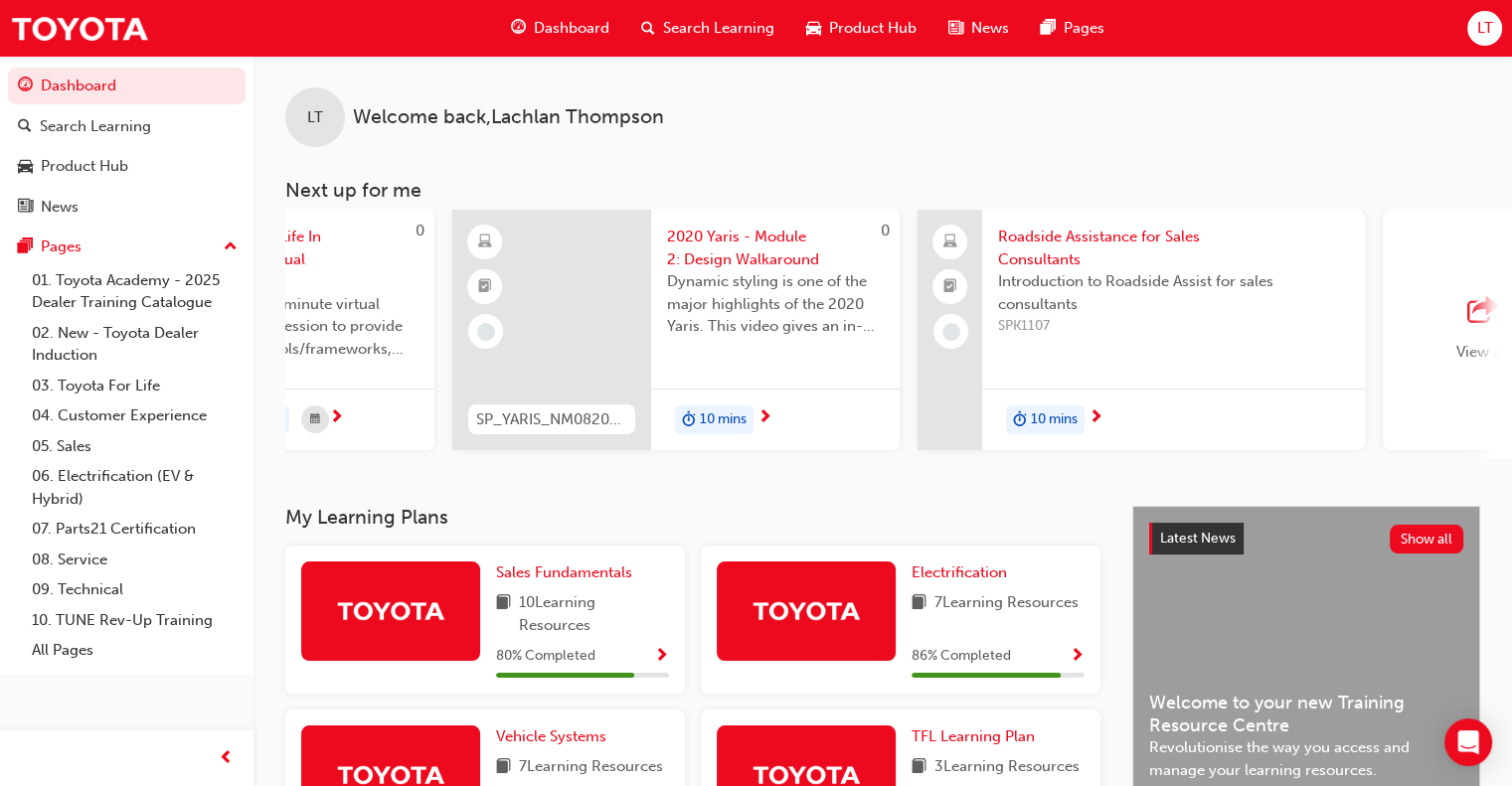 scroll, scrollTop: 0, scrollLeft: 1562, axis: horizontal 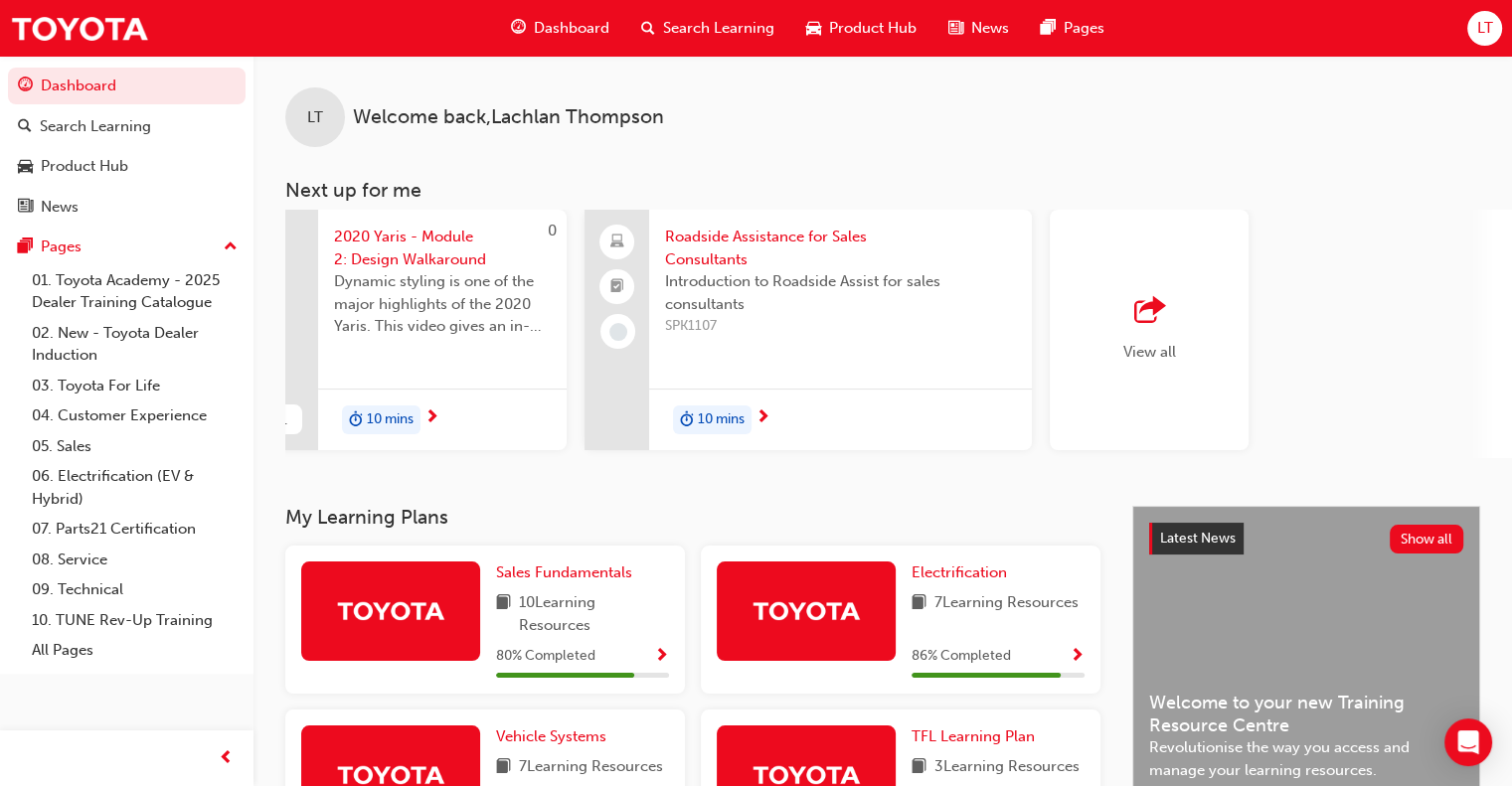 click on "View all" at bounding box center [1149, 330] 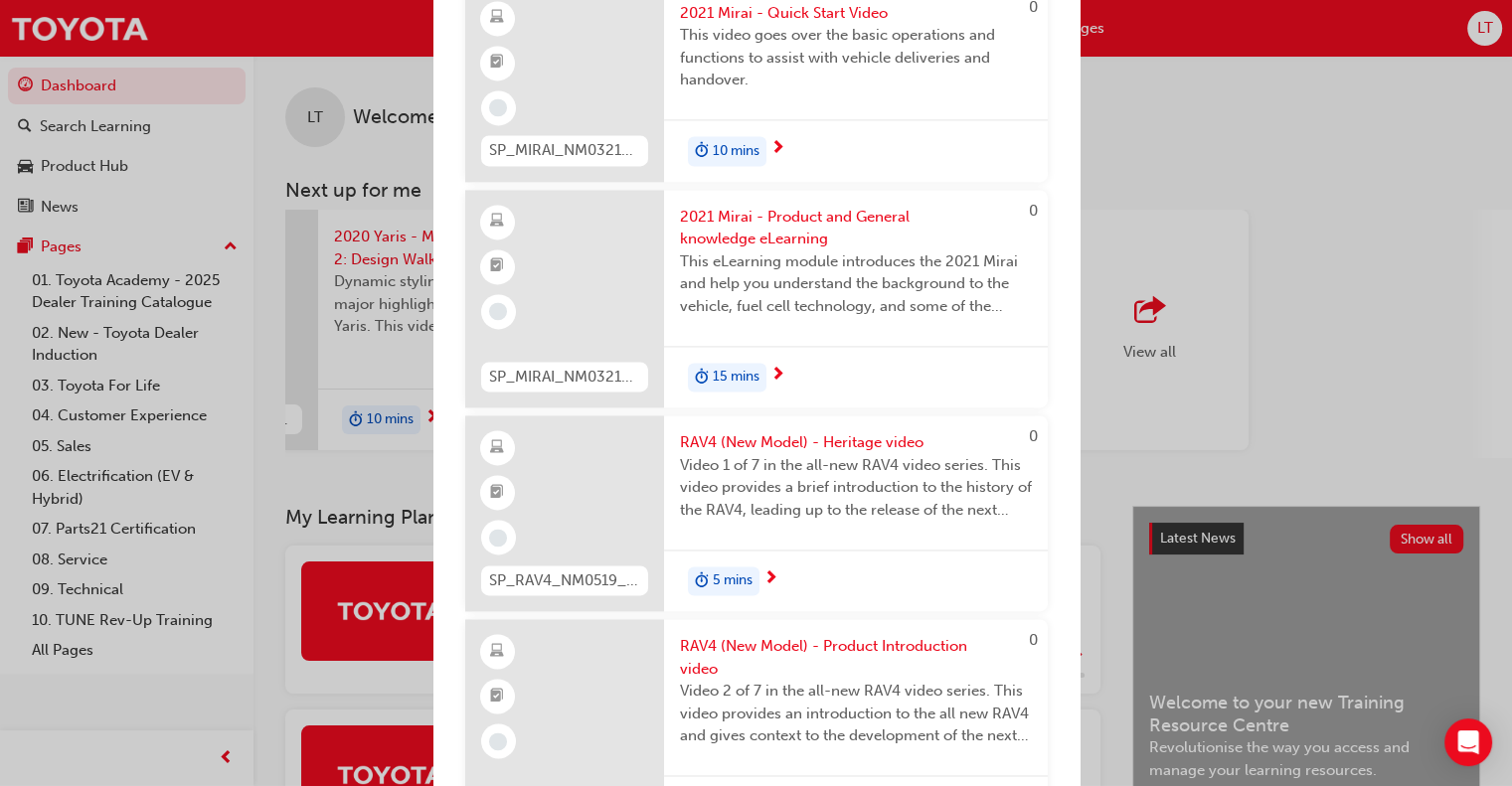 scroll, scrollTop: 3577, scrollLeft: 0, axis: vertical 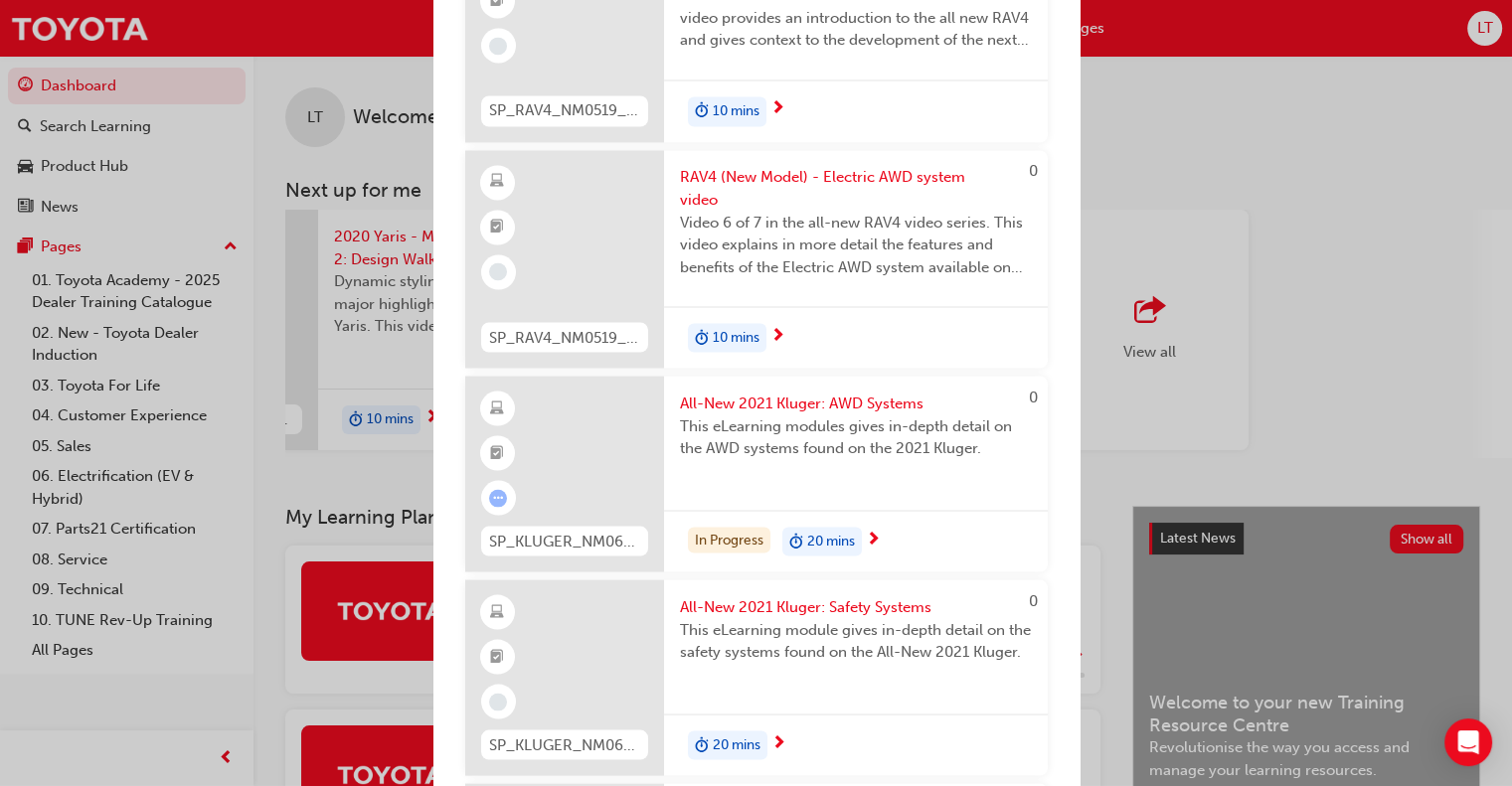 click on "Next up for me 0 SFP_MODEL_LINEUP Sales Fundamentals Model Line-up eLearning Module The aim of the Model Line-up module is to give new Sales Consultants and Sales Professionals a detailed overview of the comprehensive range of current Toyota vehicles in Australia.  30 mins SP_TOYPHEVBASICS_EL Toyota Electrified: PHEV Basics Provides basic understanding of PHEV vehicles, how they operate, customer benefits, and best practice sales tips. In Progress 0 TFLIAVC Toyota For Life In Action - Virtual Classroom This is a 90 minute virtual classroom session to provide practical tools/frameworks, behaviours and processes to support new starters to apply TFL in every interaction.  90 mins 0 SP_YARIS_NM0820_EL_02 2020 Yaris - Module 2: Design Walkaround  Dynamic styling is one of the major highlights of the 2020 Yaris.
This video gives an in-depth walk-around of the 2020 Yaris from a design point of view, hosted by [NAME]  (Senior Manager, Product Design) 10 mins Roadside Assistance for Sales Consultants SPK1107 0 0" at bounding box center [756, 393] 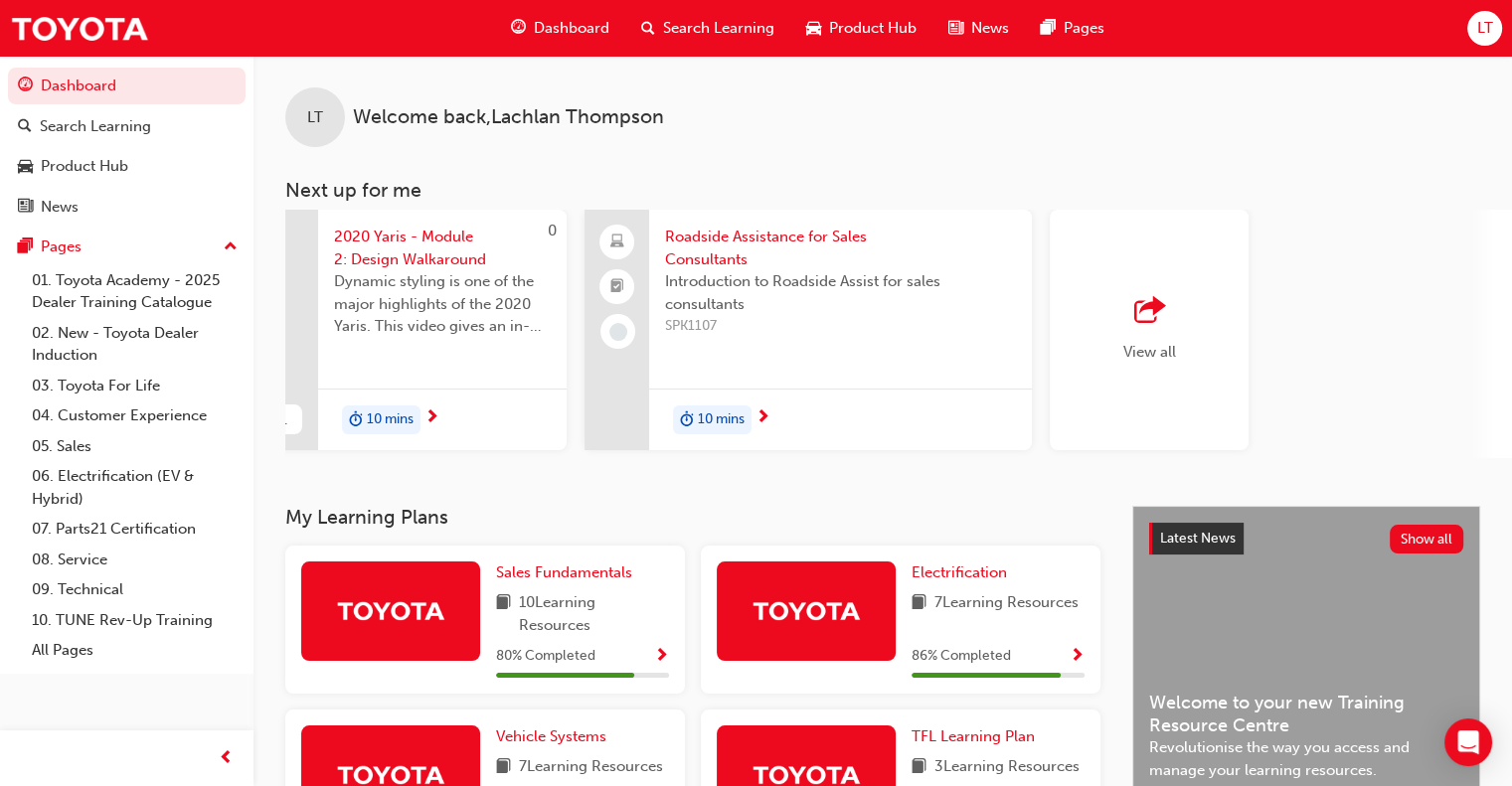 scroll, scrollTop: 489, scrollLeft: 0, axis: vertical 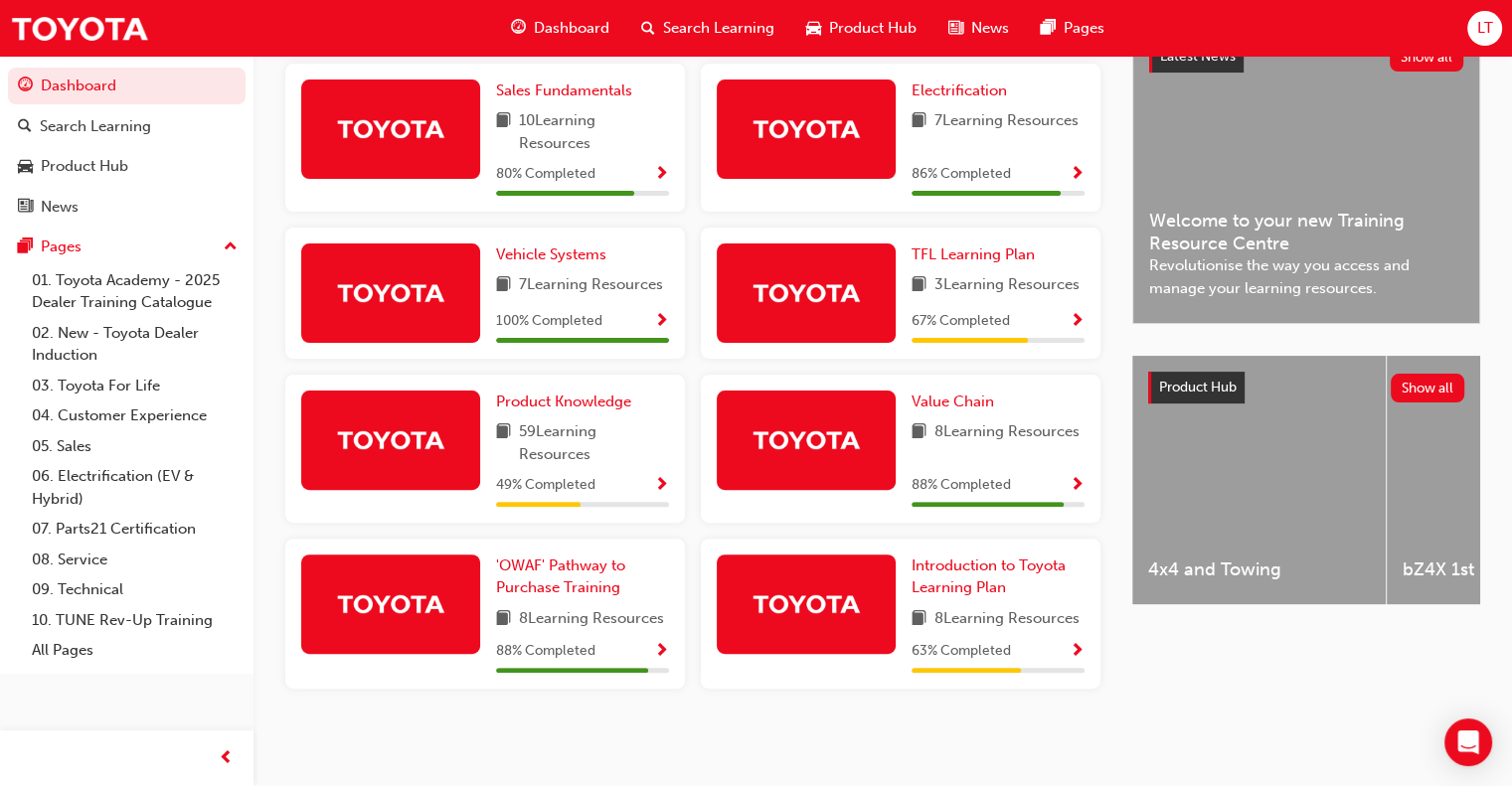 drag, startPoint x: 1140, startPoint y: 615, endPoint x: 1154, endPoint y: 616, distance: 14.035669 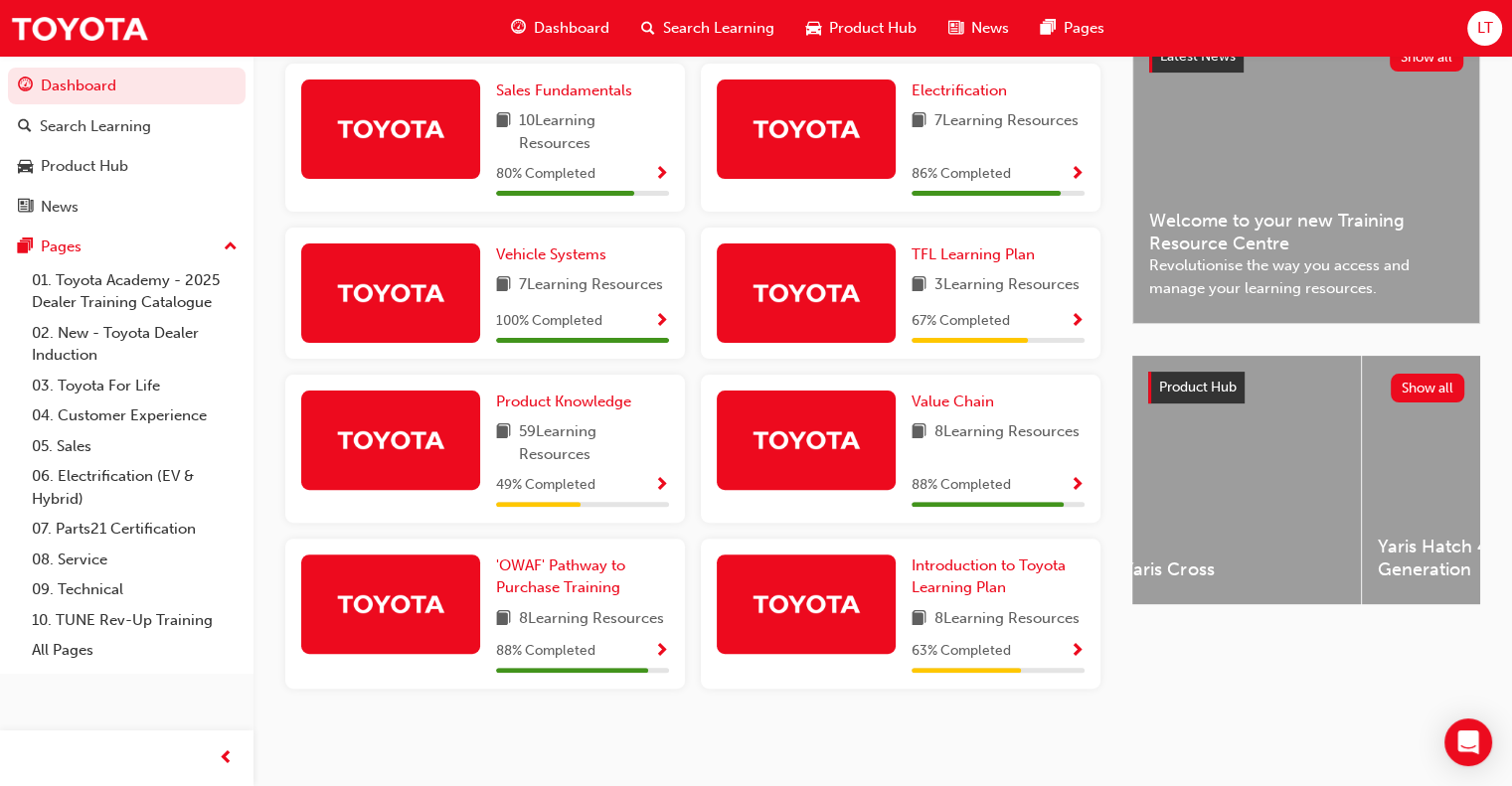 scroll, scrollTop: 0, scrollLeft: 7018, axis: horizontal 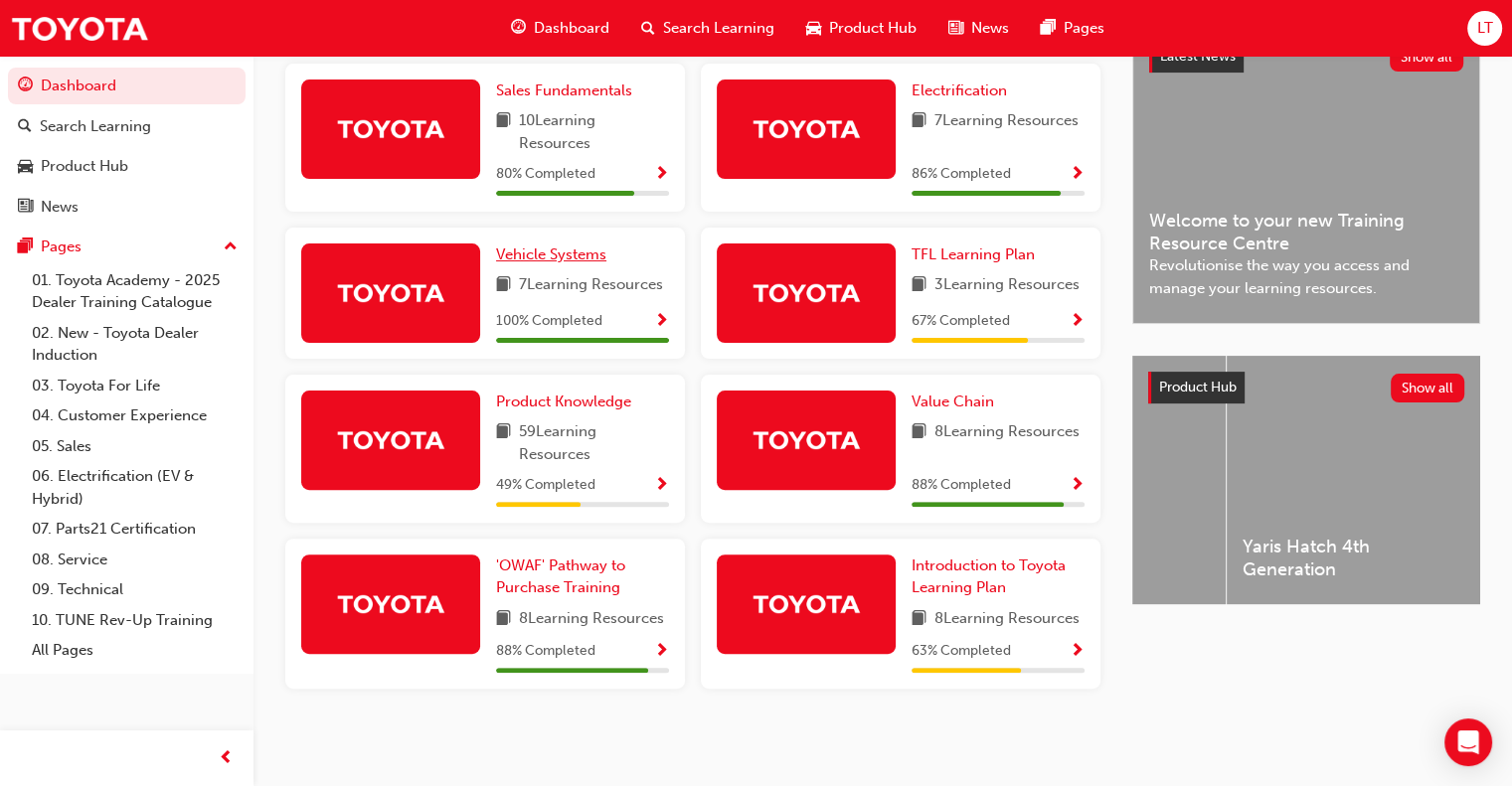 click on "Vehicle Systems" at bounding box center (551, 254) 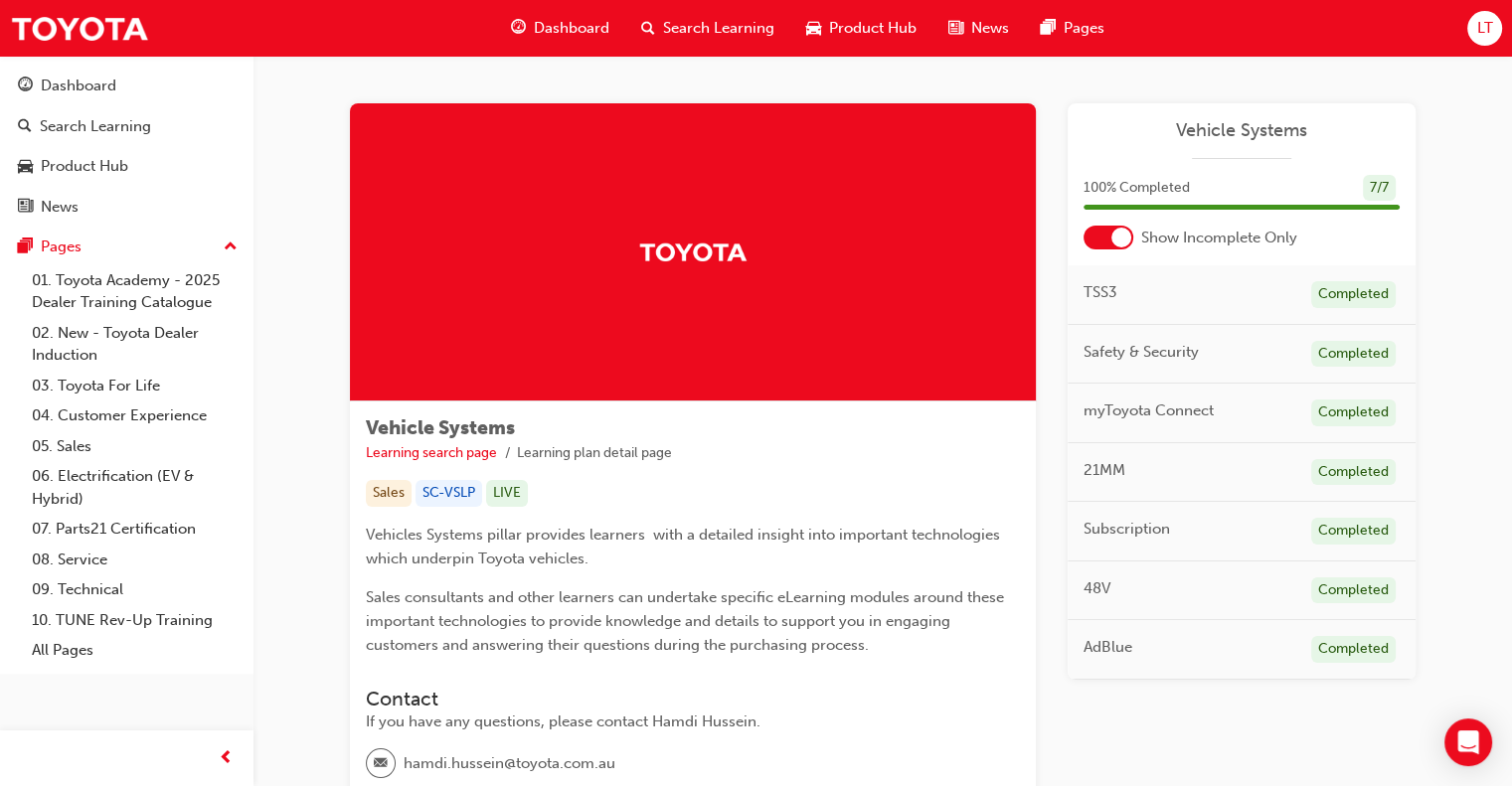 click at bounding box center [1108, 237] 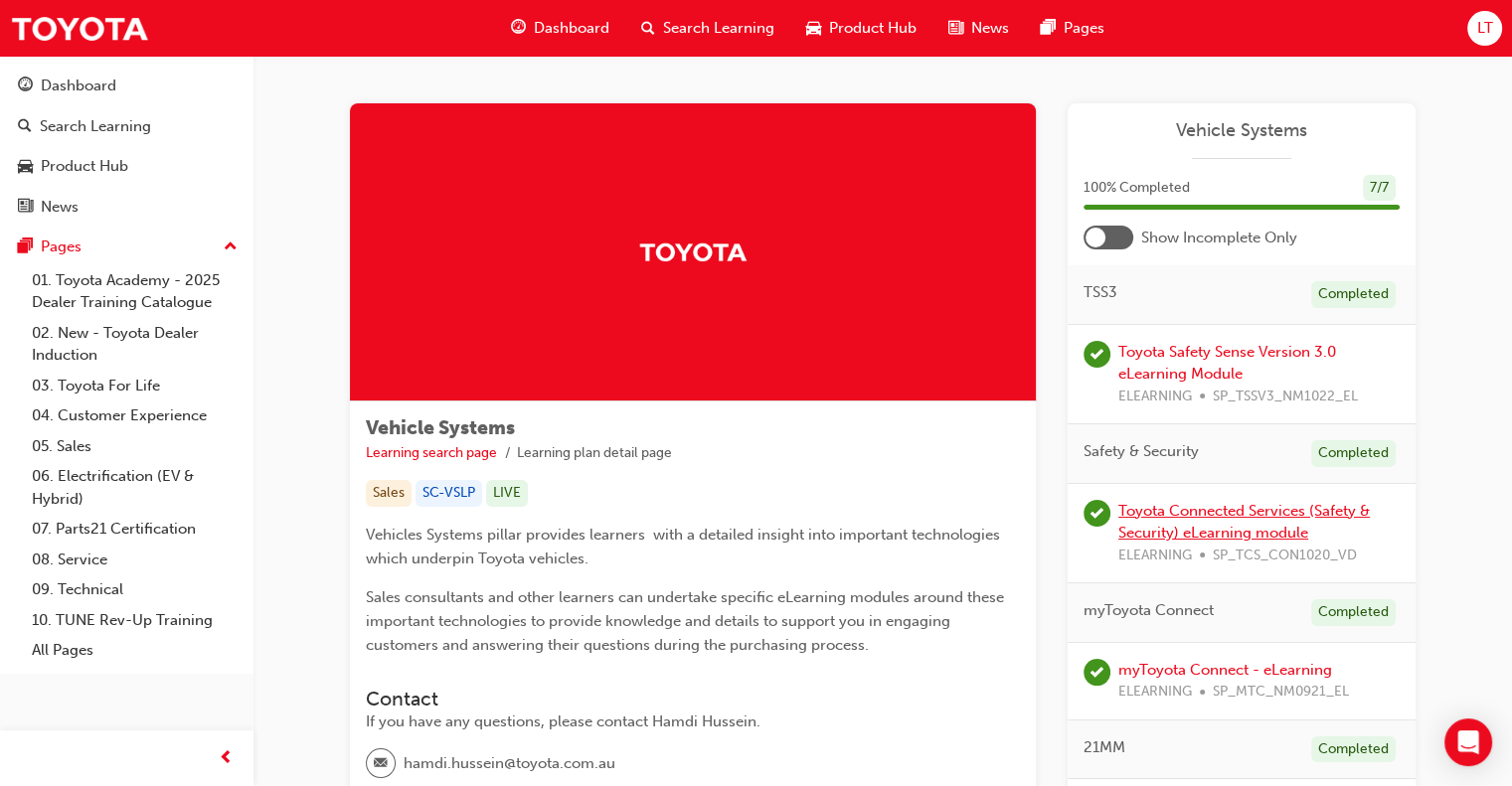 click on "Toyota Connected Services (Safety & Security) eLearning module" at bounding box center (1244, 522) 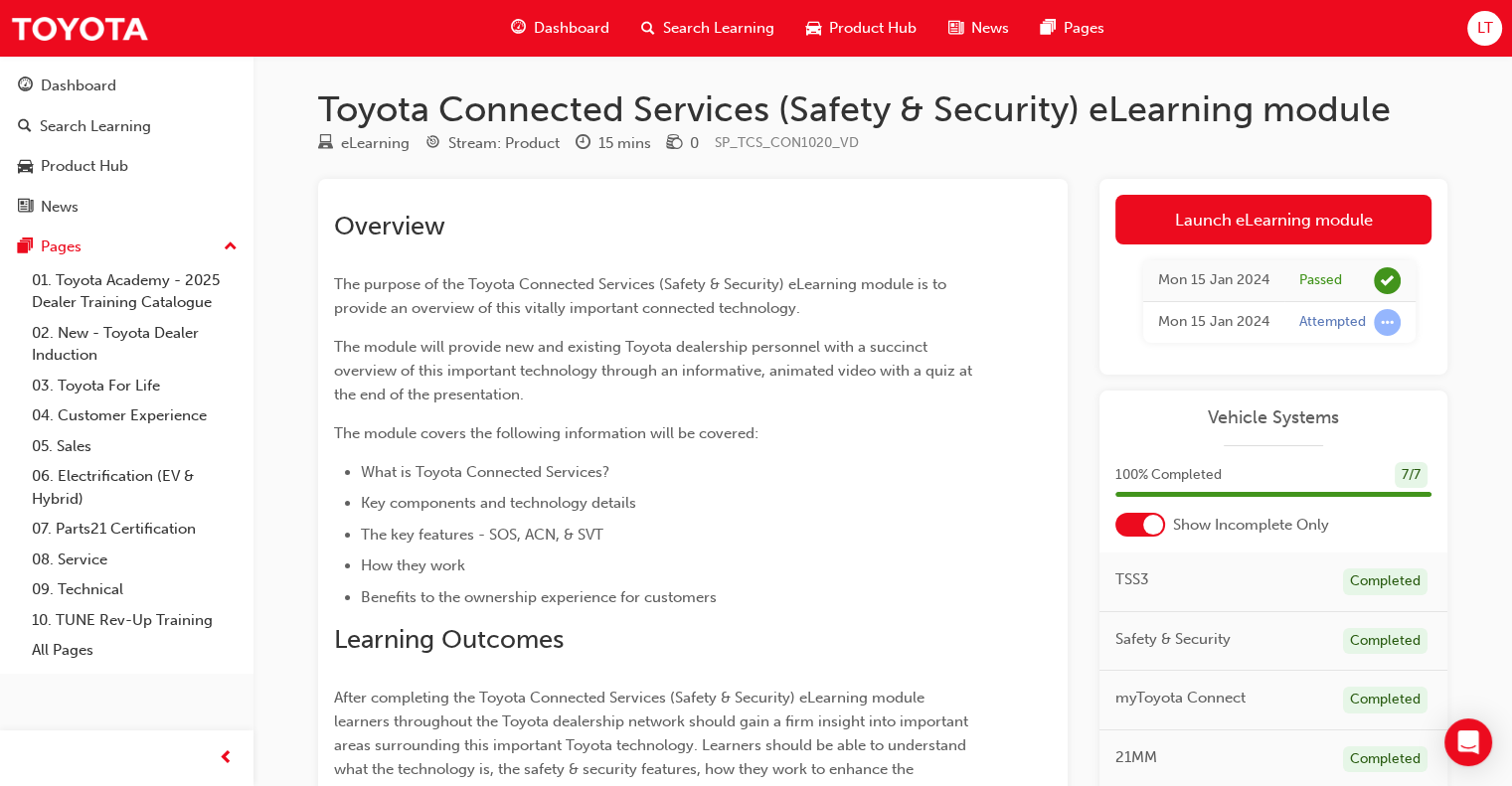 click on "100 % Completed 7 / 7" at bounding box center [1273, 488] 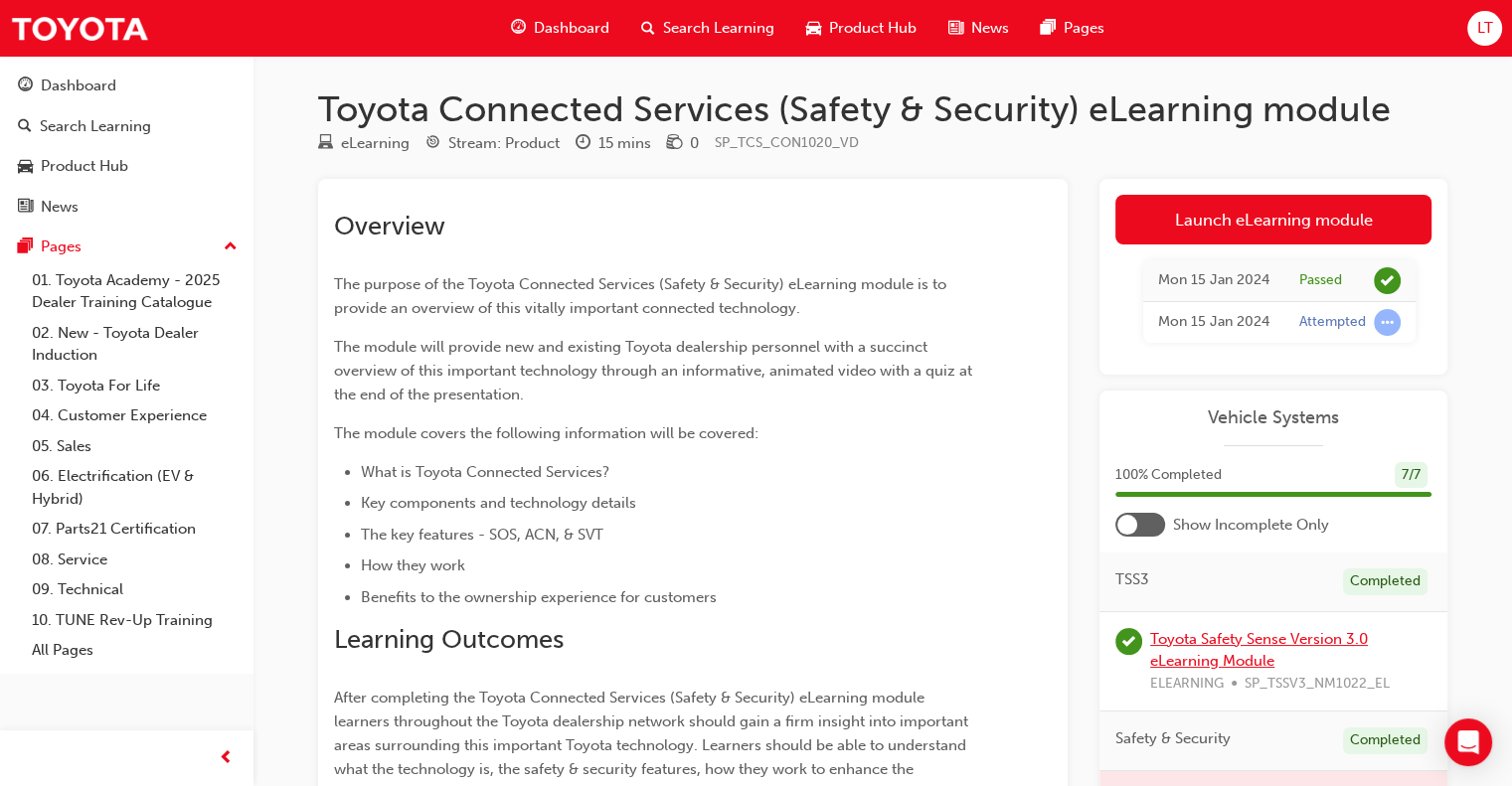 click on "Toyota Safety Sense Version 3.0 eLearning Module" at bounding box center [1259, 650] 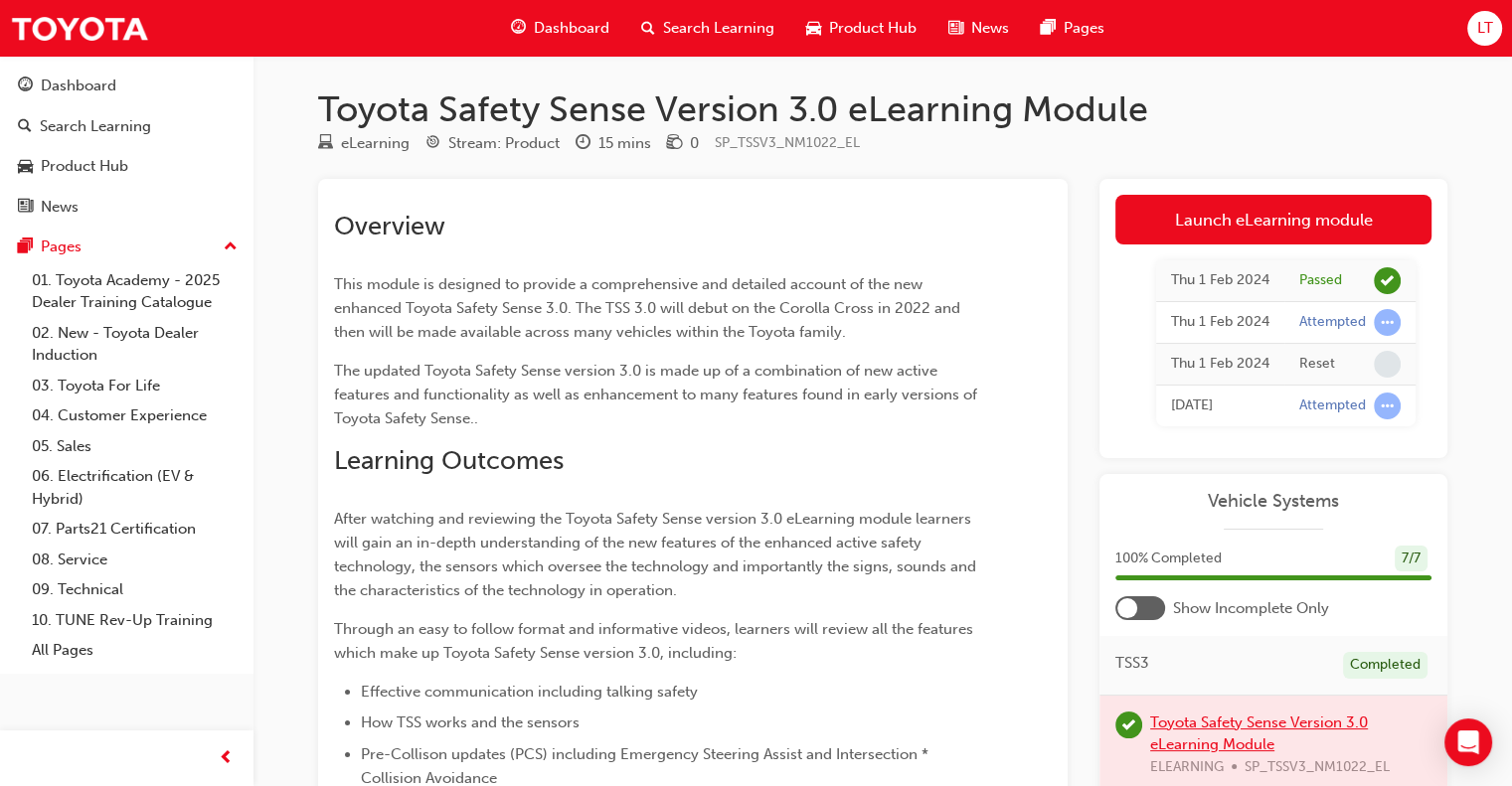 scroll, scrollTop: 99, scrollLeft: 0, axis: vertical 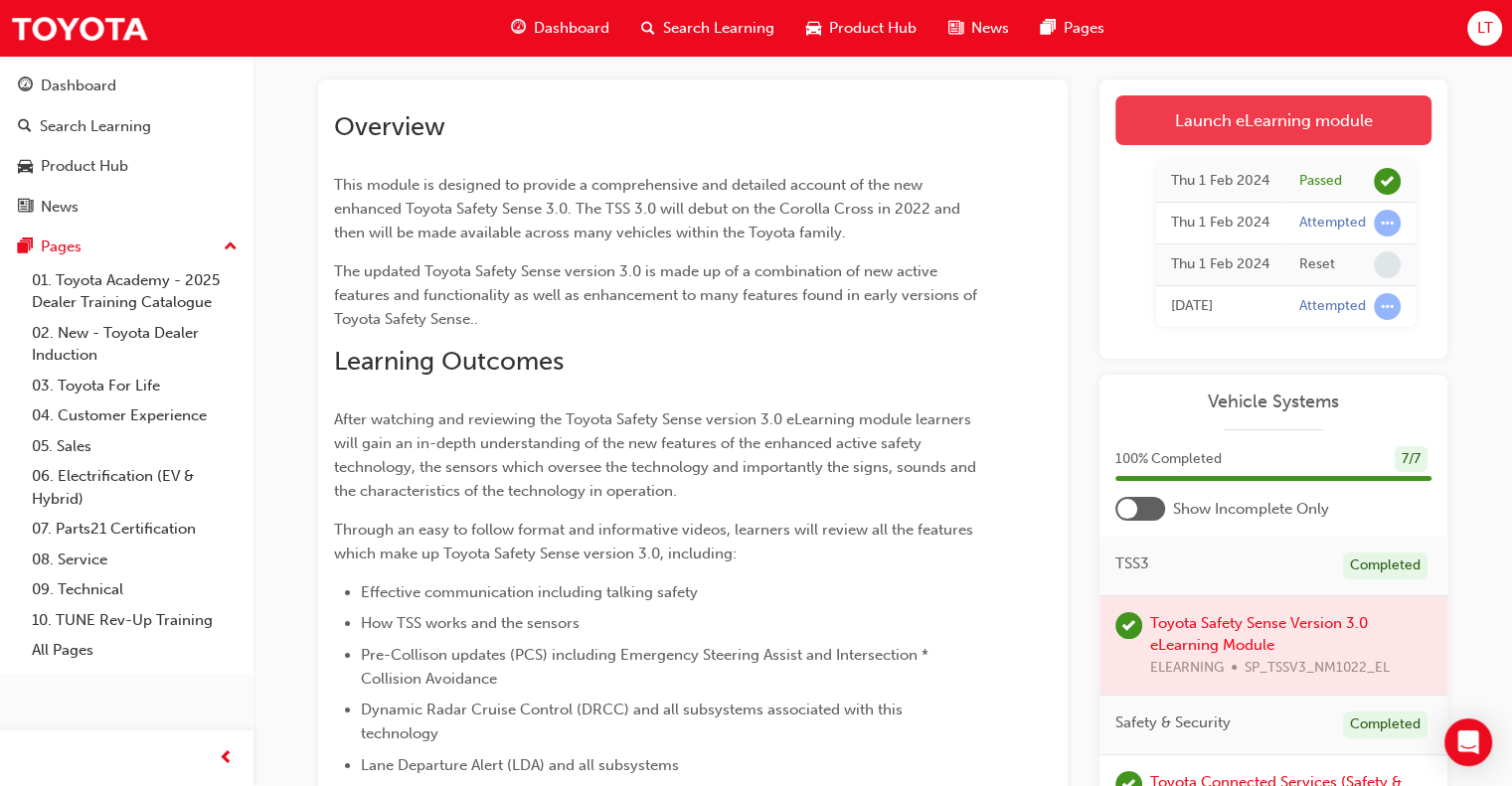 click on "Launch eLearning module" at bounding box center (1273, 120) 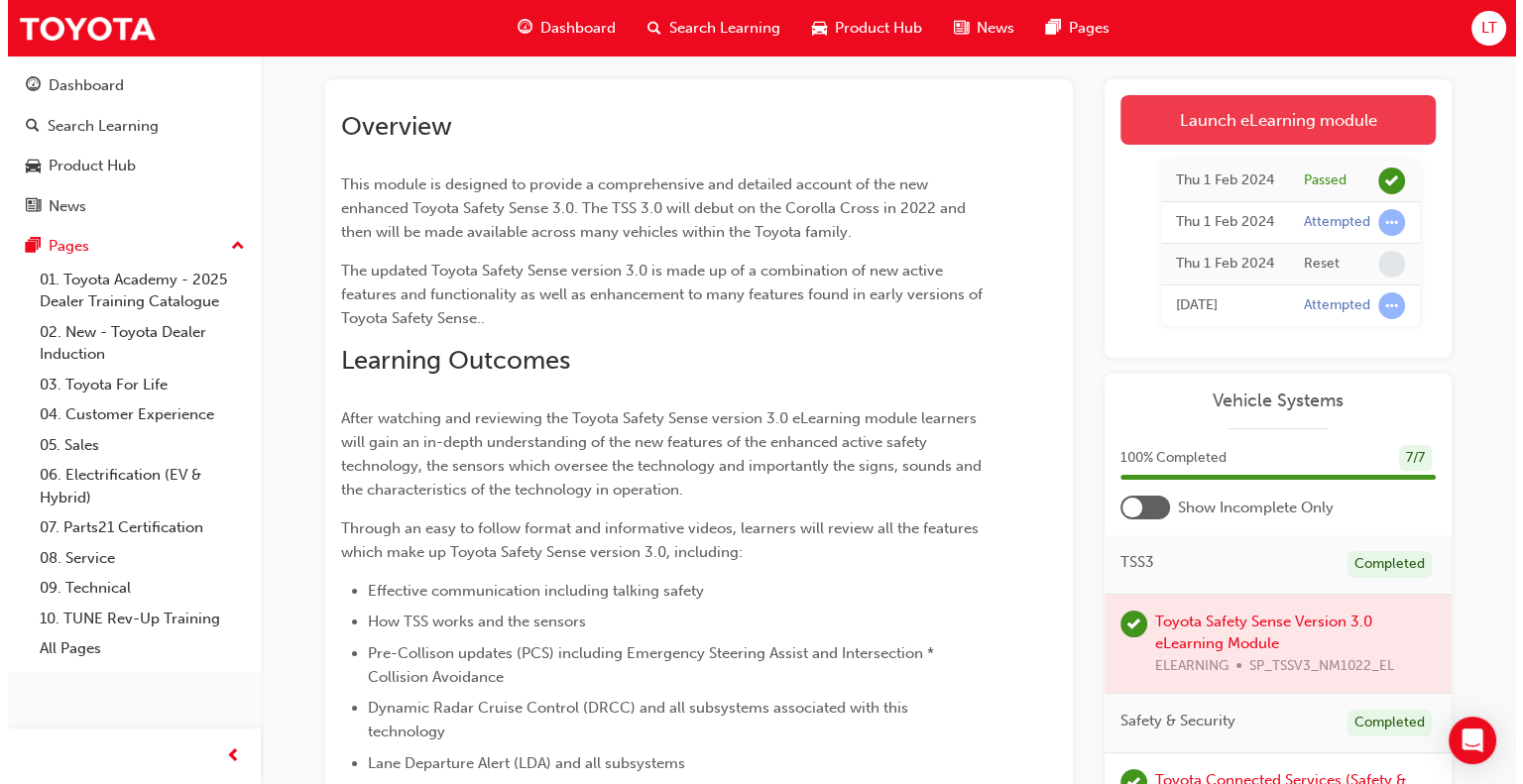 scroll, scrollTop: 0, scrollLeft: 0, axis: both 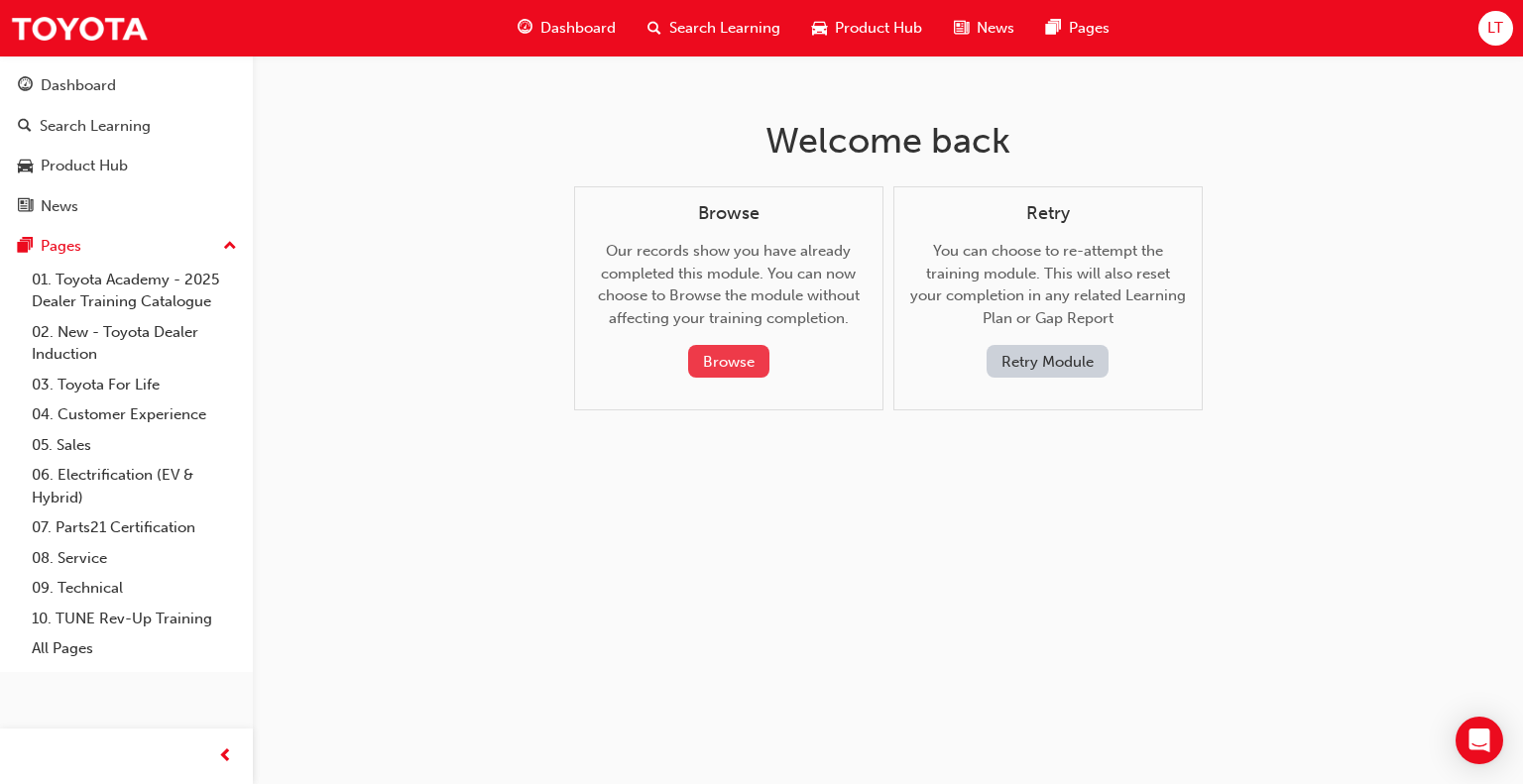 click on "Browse" at bounding box center [729, 361] 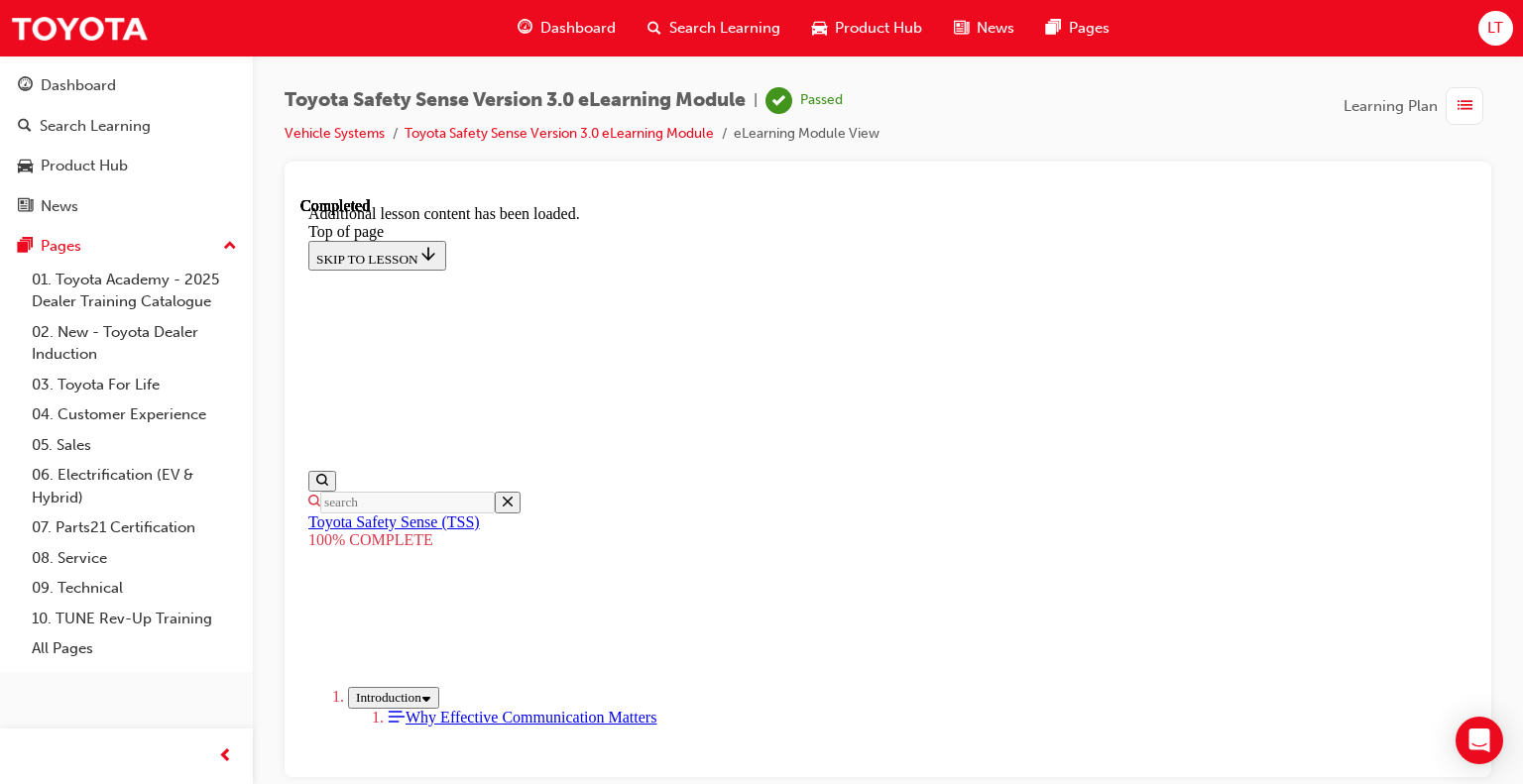 scroll, scrollTop: 0, scrollLeft: 0, axis: both 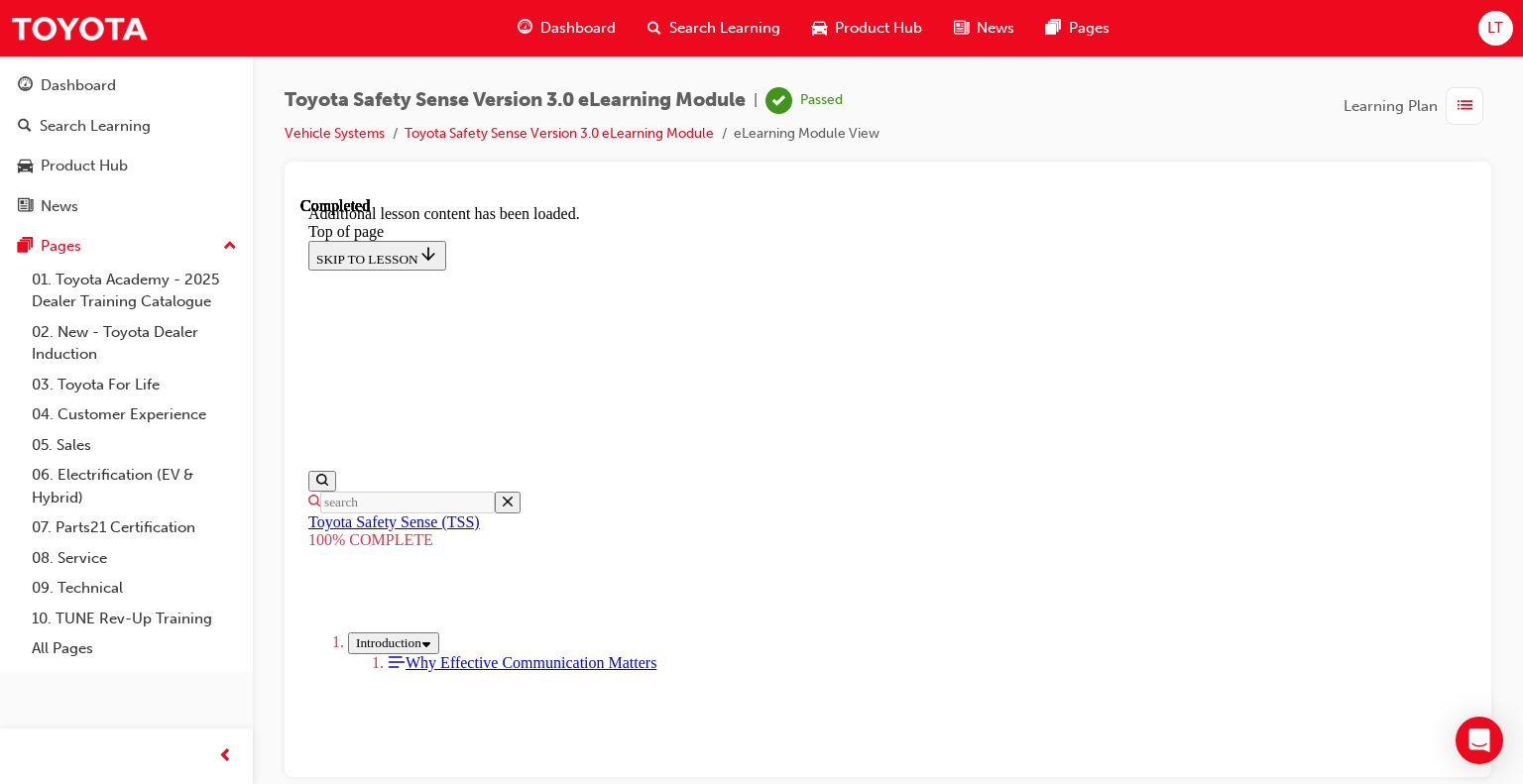 click on "Where to learn more." at bounding box center [927, 3964] 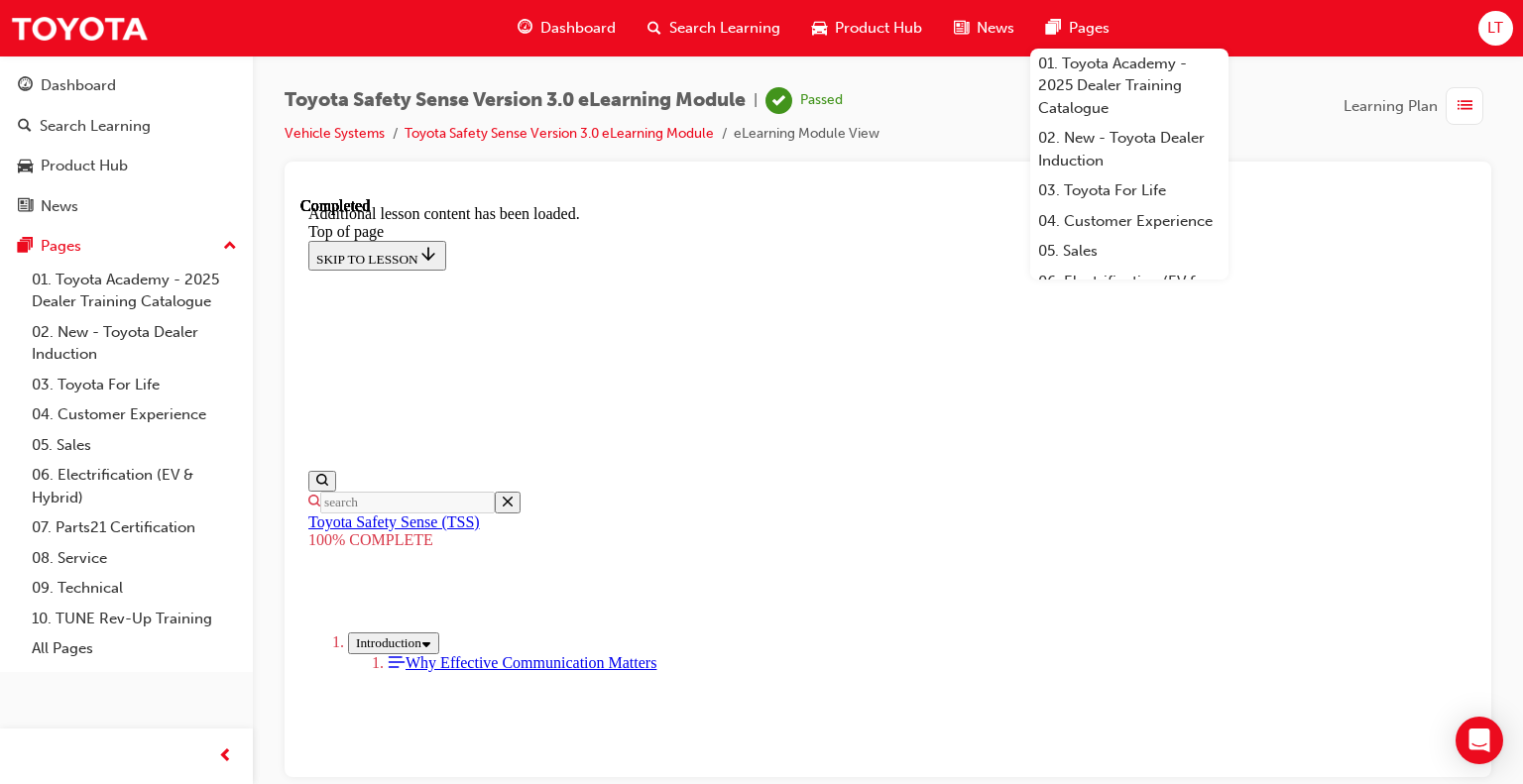 click on "Toyota Safety Sense" at bounding box center [375, 2139] 